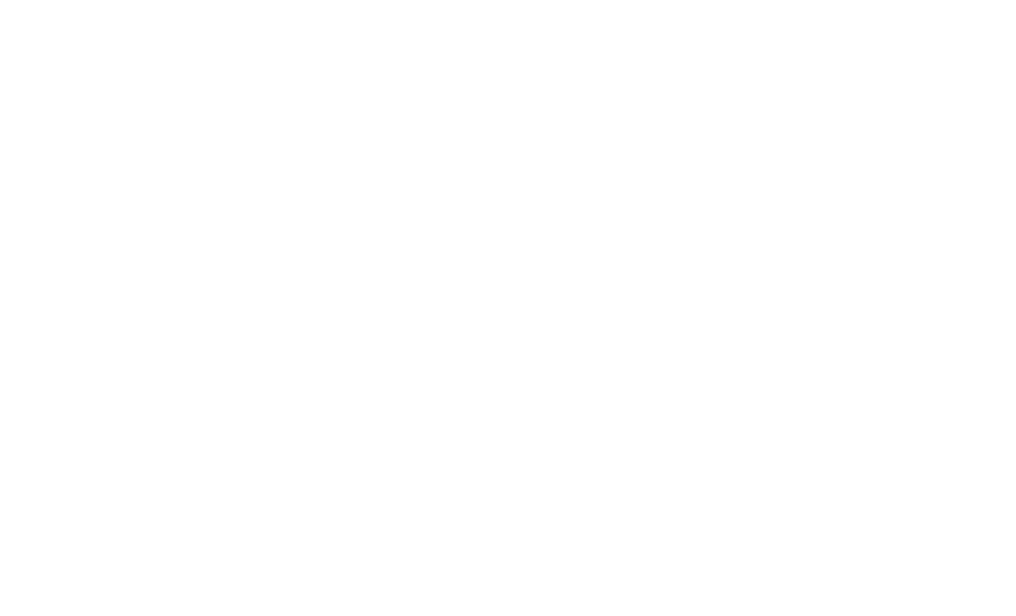 scroll, scrollTop: 0, scrollLeft: 0, axis: both 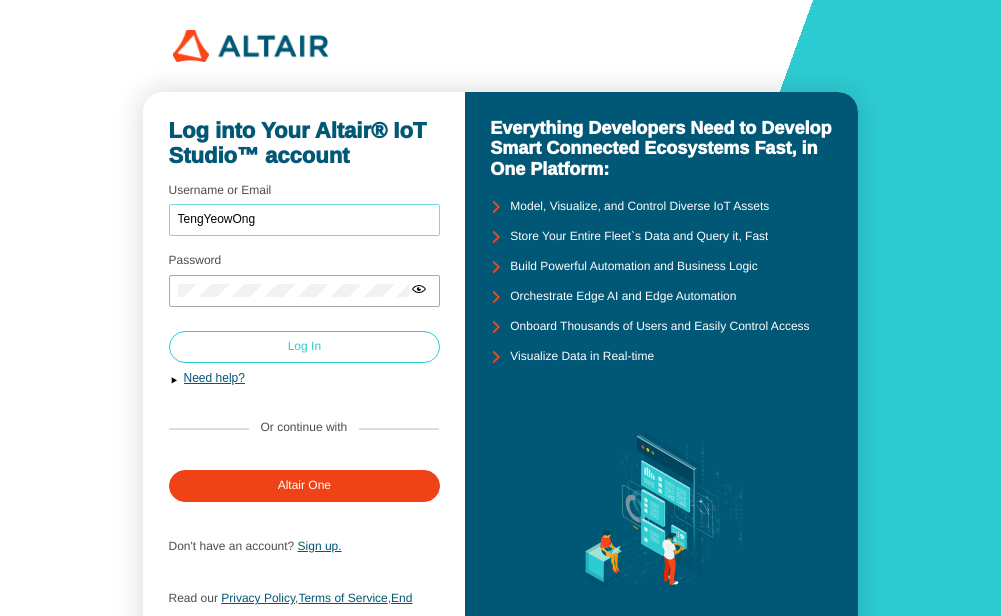 type on "TengYeowOng" 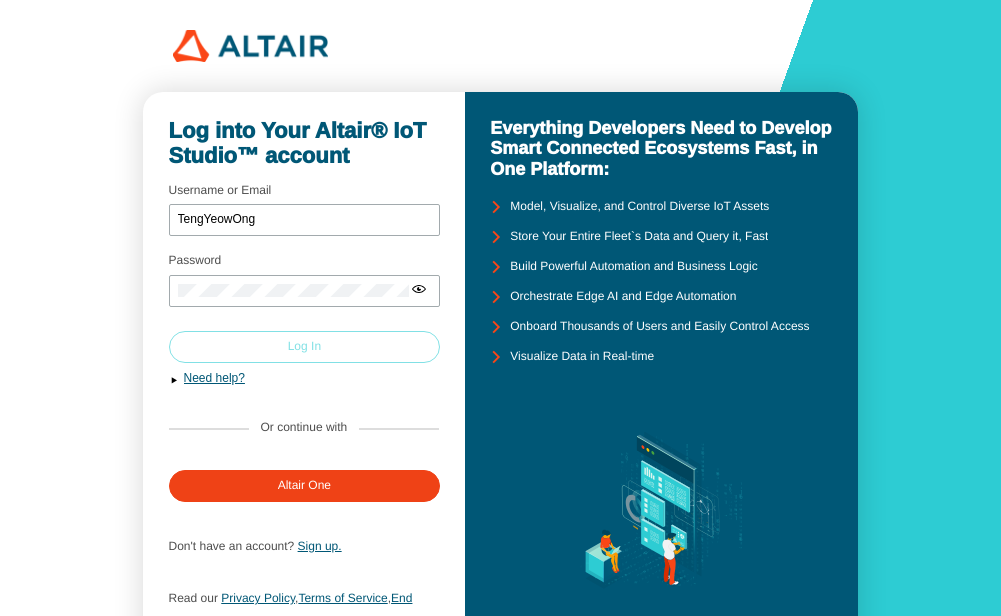 click on "Log In" at bounding box center [305, 347] 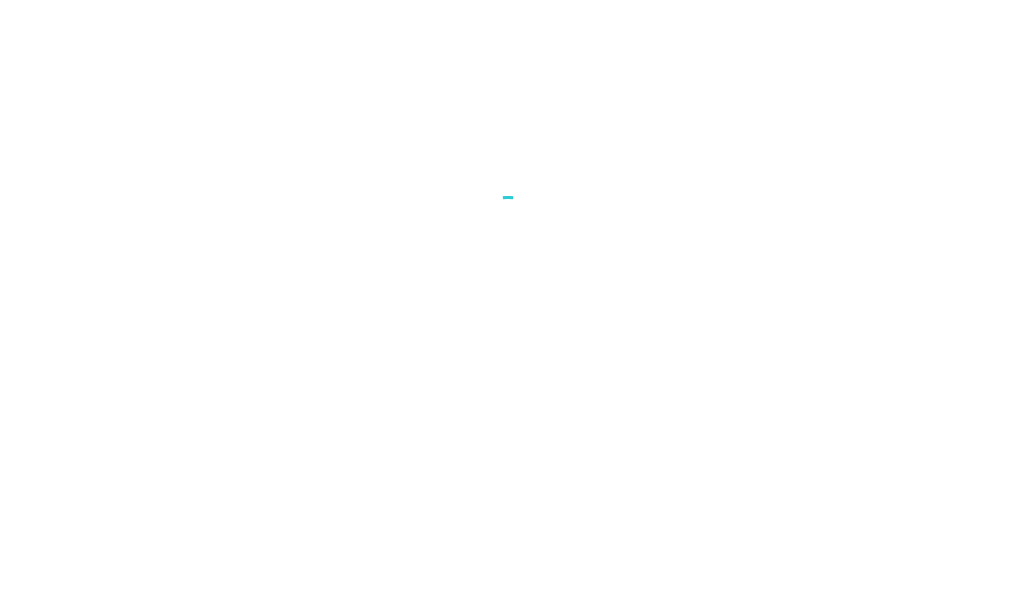 scroll, scrollTop: 0, scrollLeft: 0, axis: both 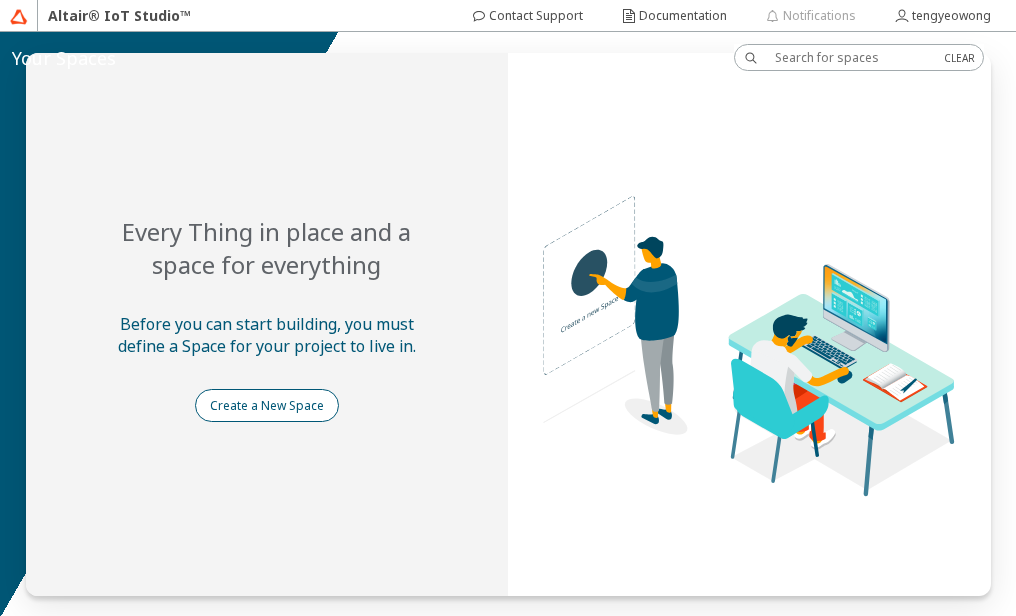 drag, startPoint x: 299, startPoint y: 397, endPoint x: 391, endPoint y: 396, distance: 92.00543 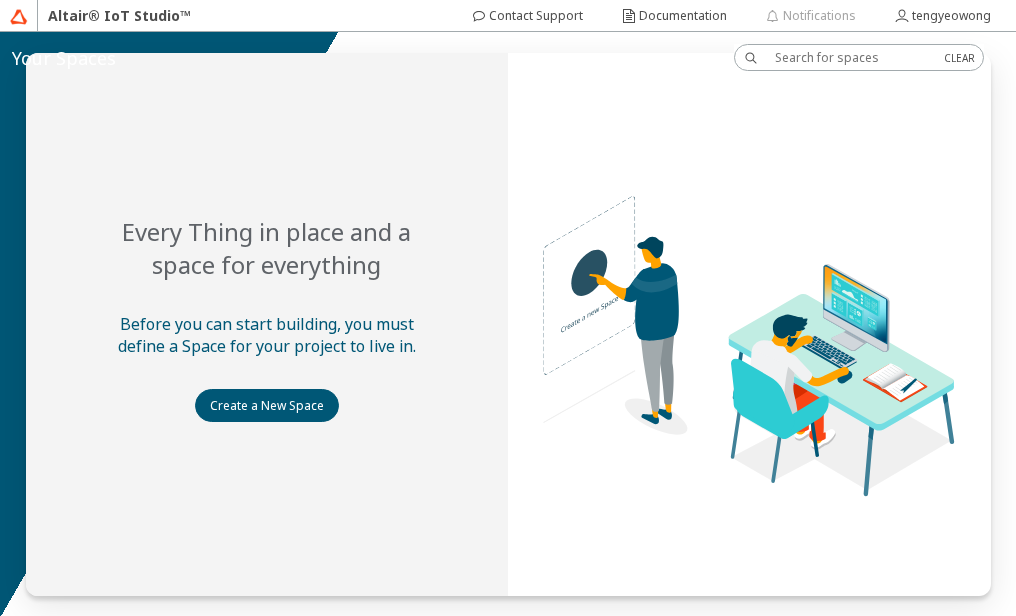 click on "Create a New Space" at bounding box center (0, 0) 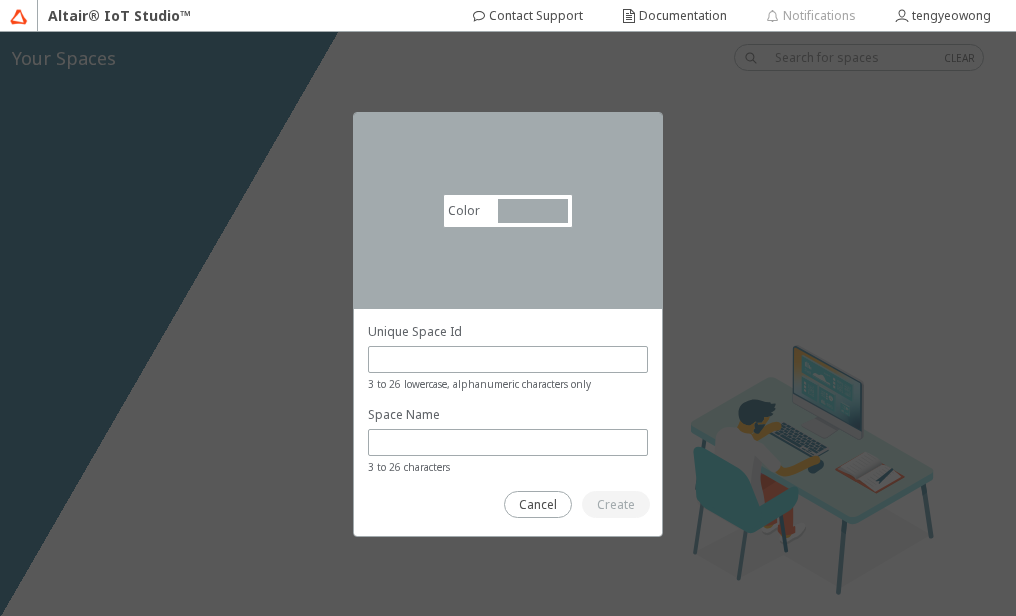 click on "Color #a2aaad #A2AAAD" at bounding box center (508, 211) 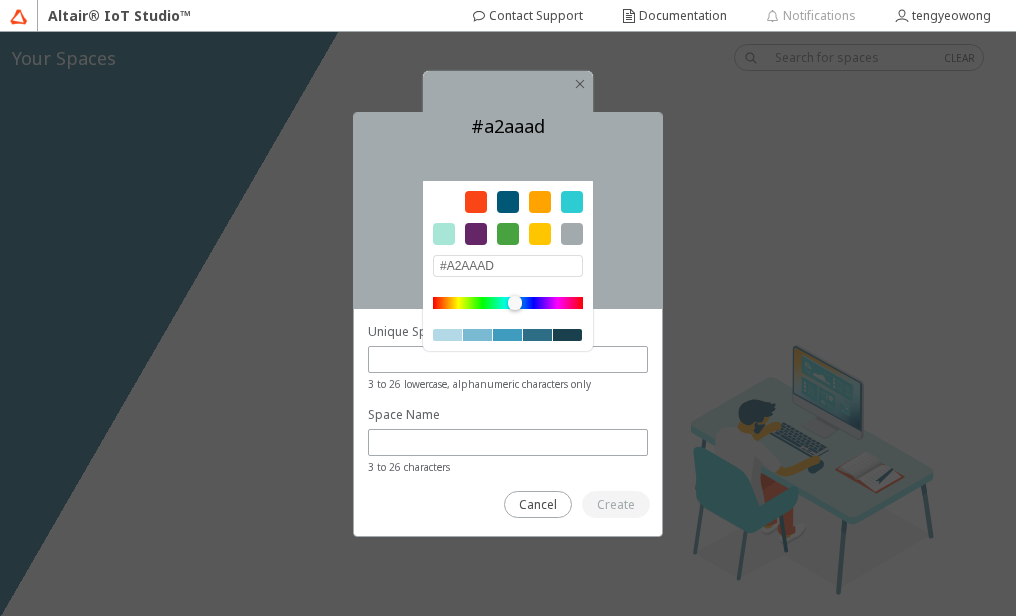 click at bounding box center (572, 202) 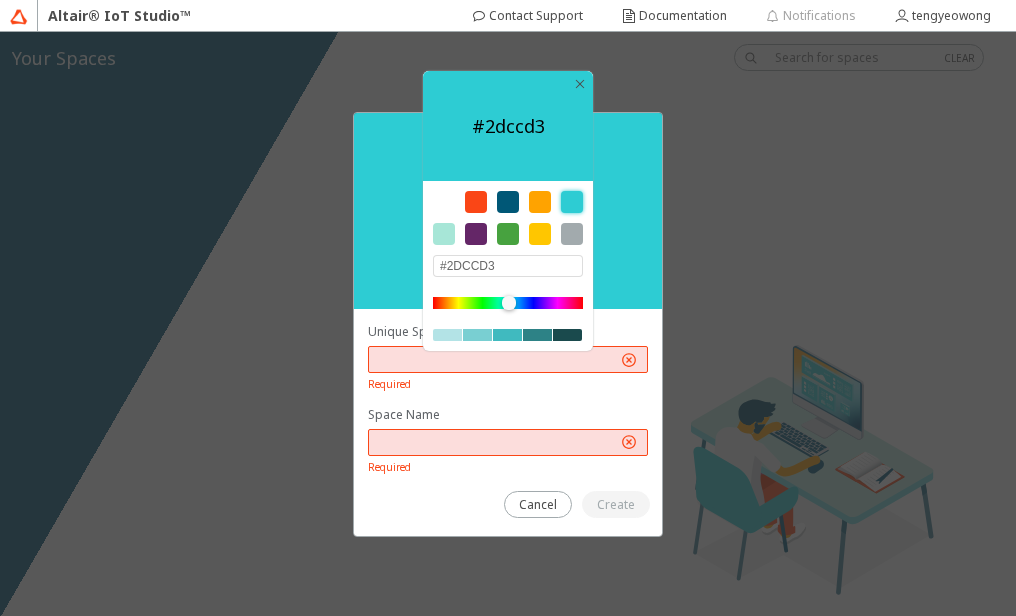 click on "Required" at bounding box center [508, 383] 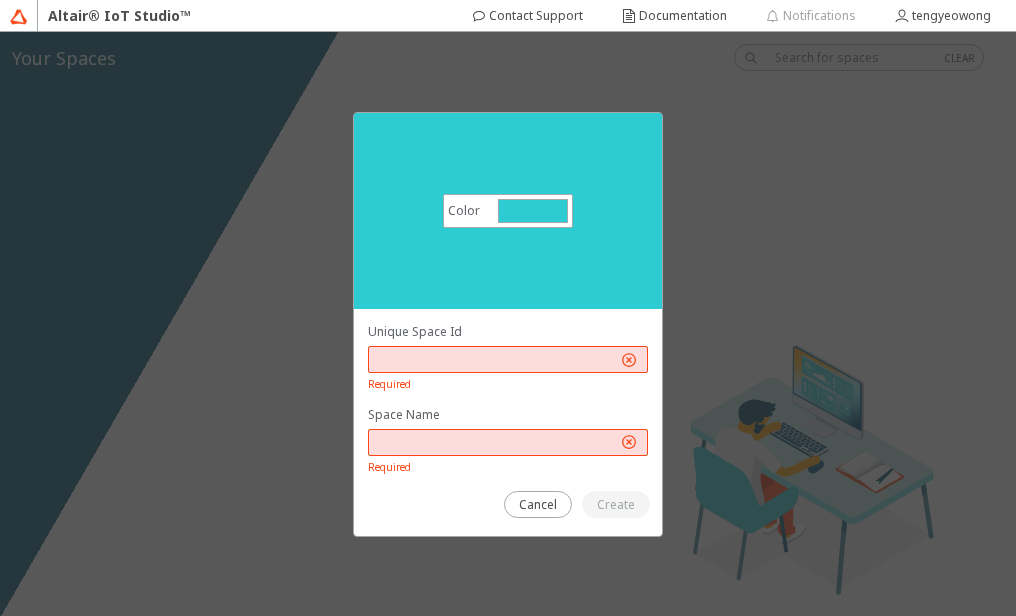 click at bounding box center (497, 359) 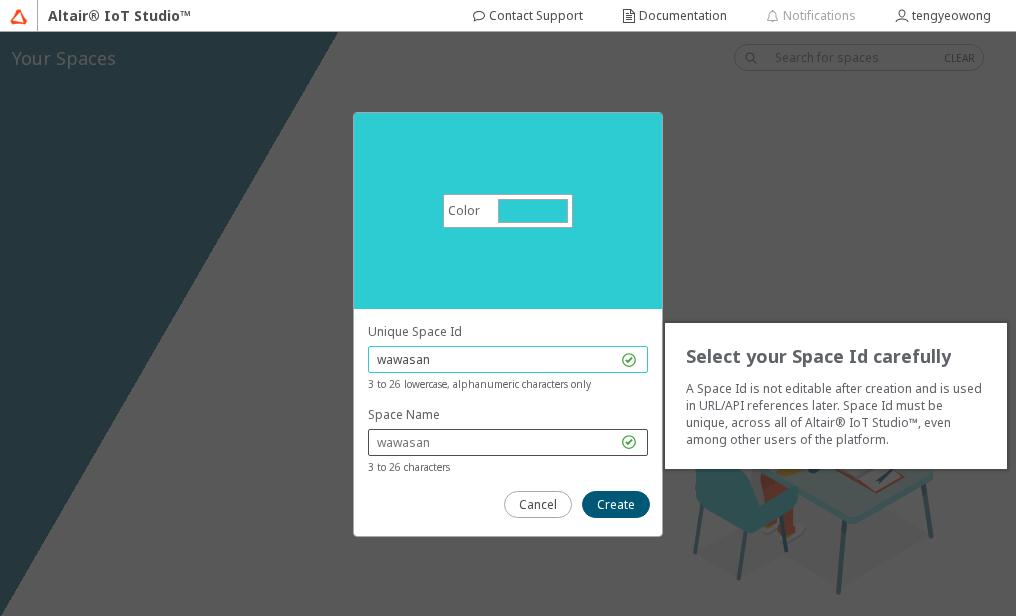 type on "wawasan" 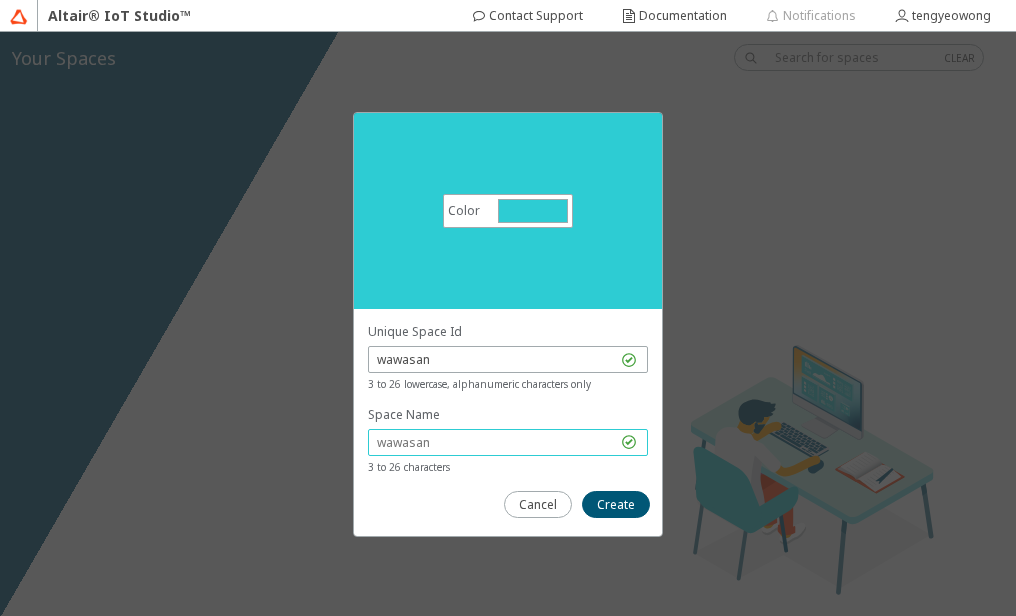 click at bounding box center (497, 442) 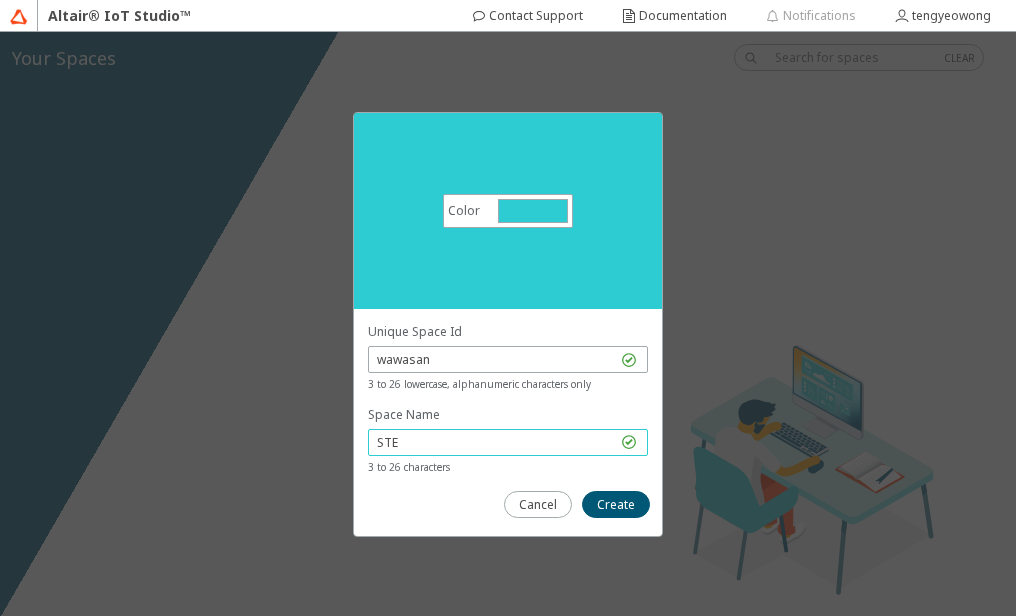 type on "STE" 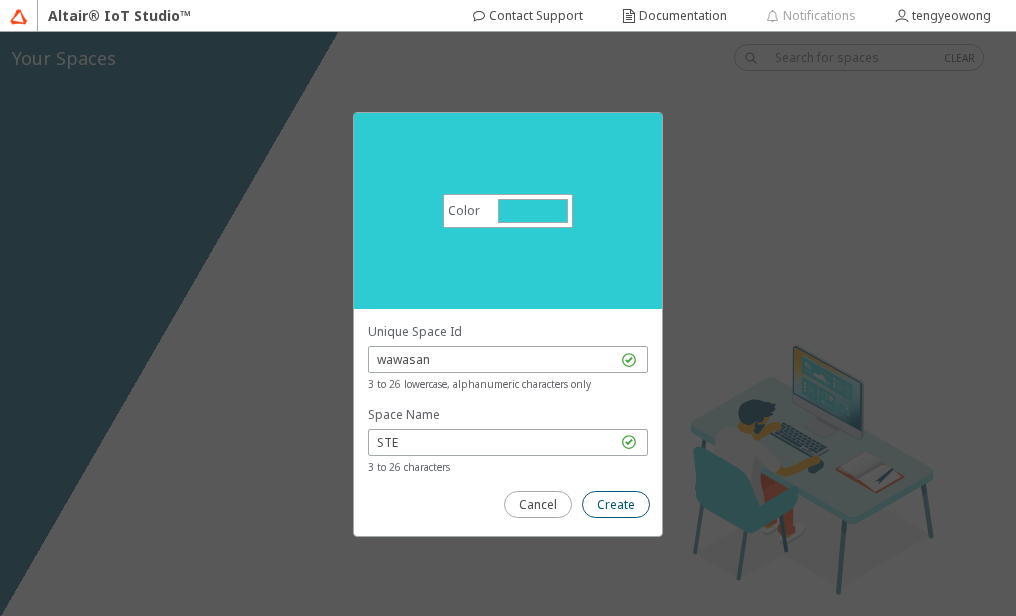 click on "Create" at bounding box center (0, 0) 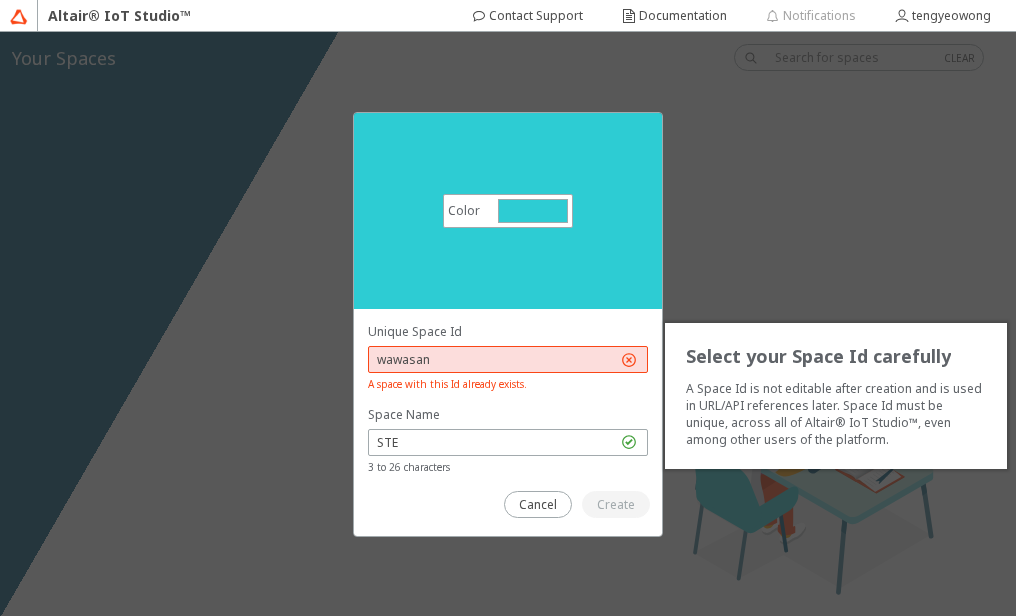 click on "wawasan" at bounding box center (497, 359) 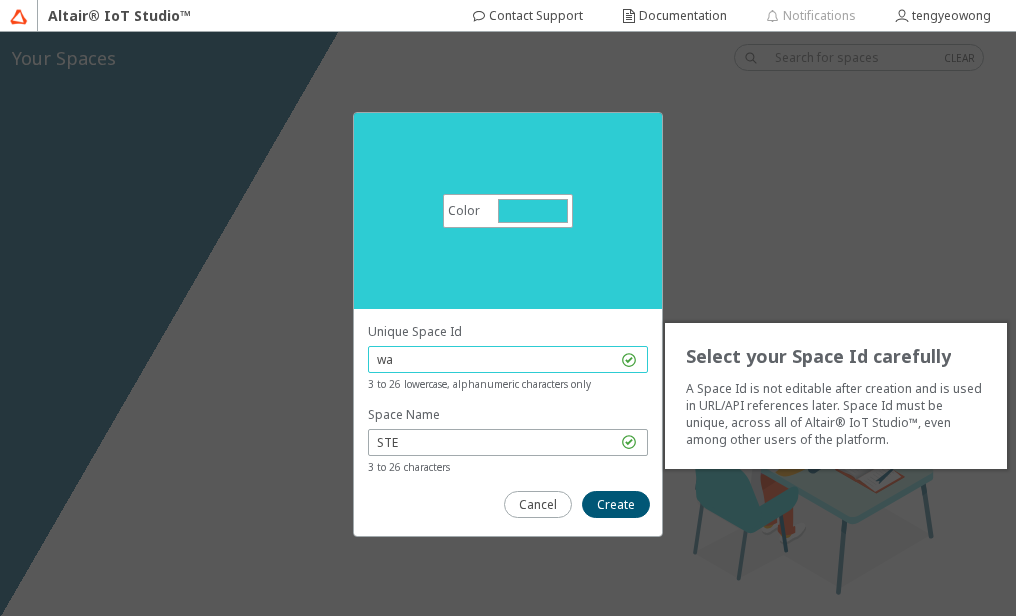 type on "w" 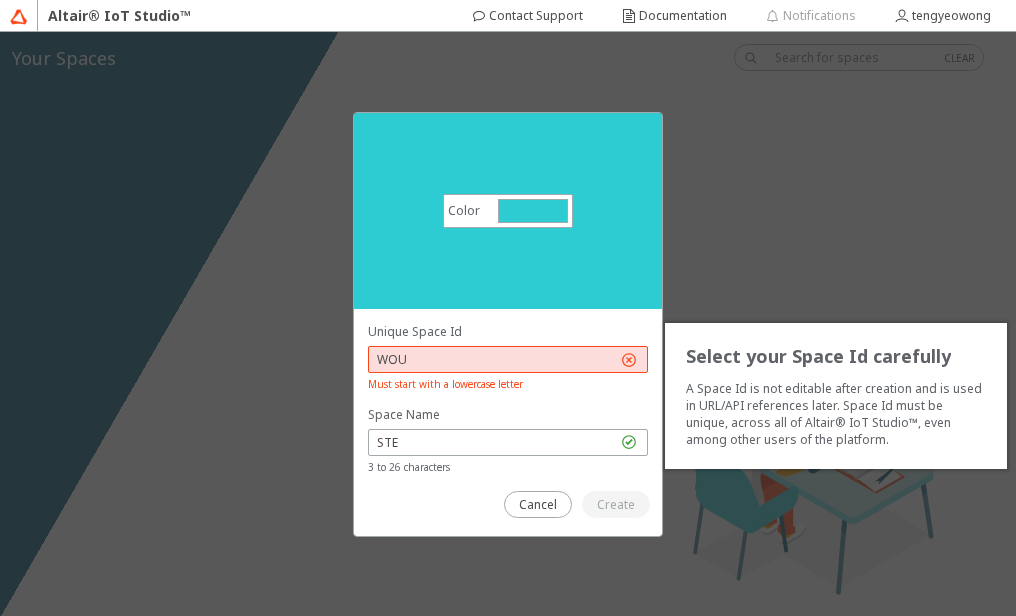 click on "Must start with a lowercase letter" at bounding box center [508, 385] 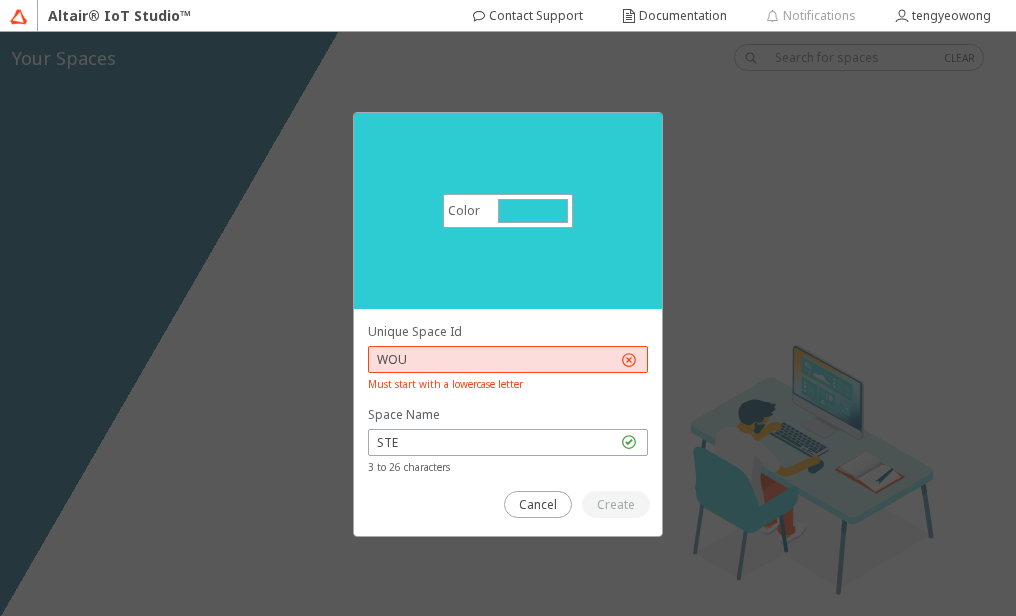 click at bounding box center [508, 358] 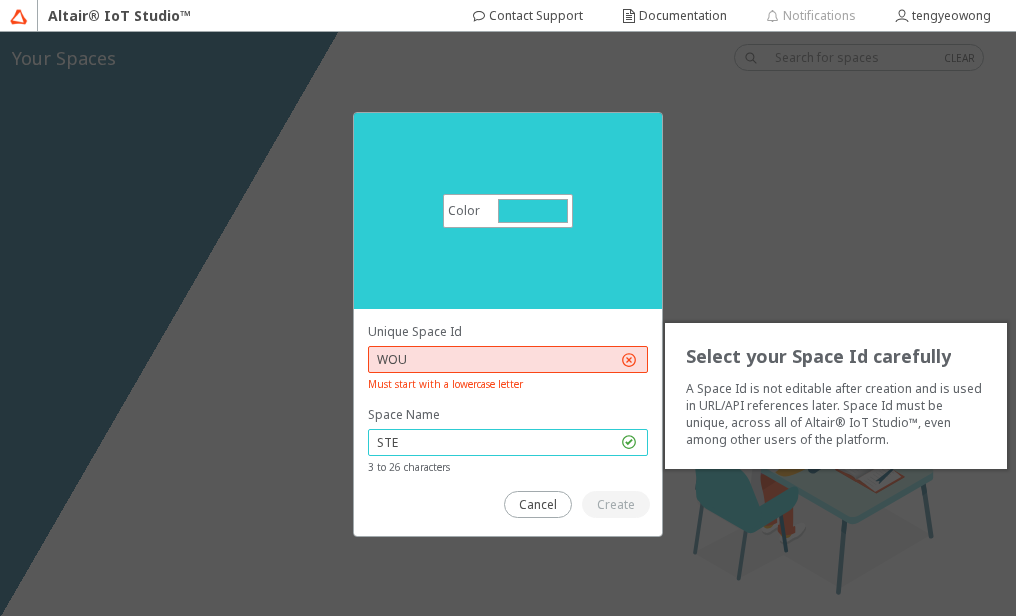 click on "STE" at bounding box center [497, 442] 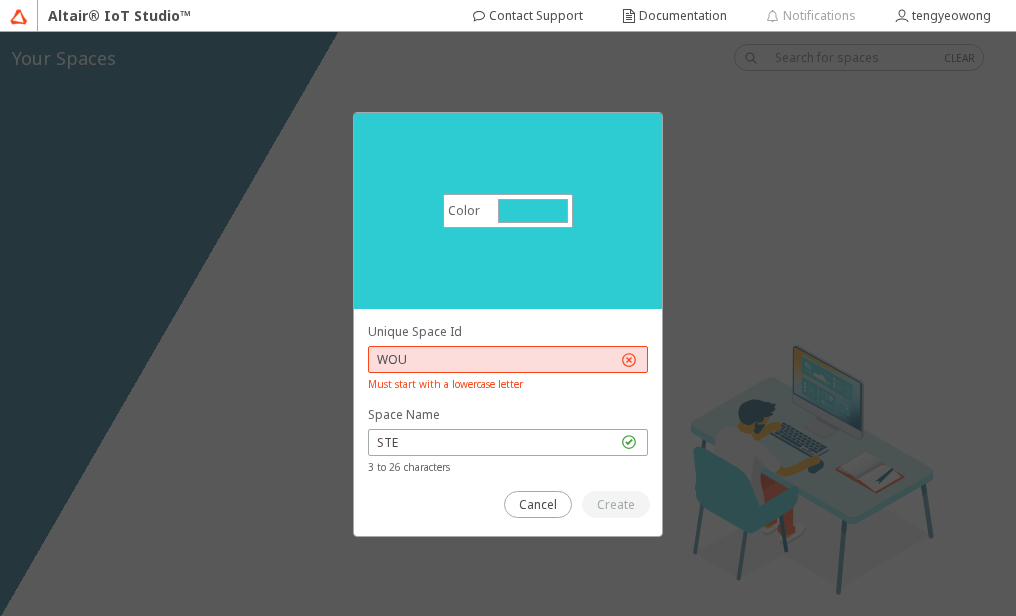 click on "WOU" at bounding box center (508, 359) 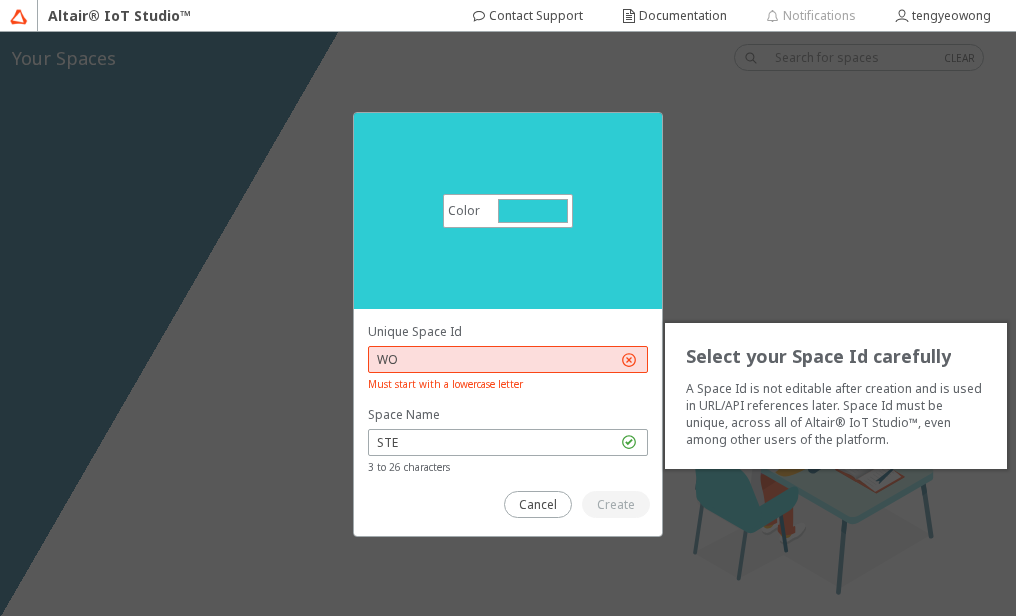 type on "W" 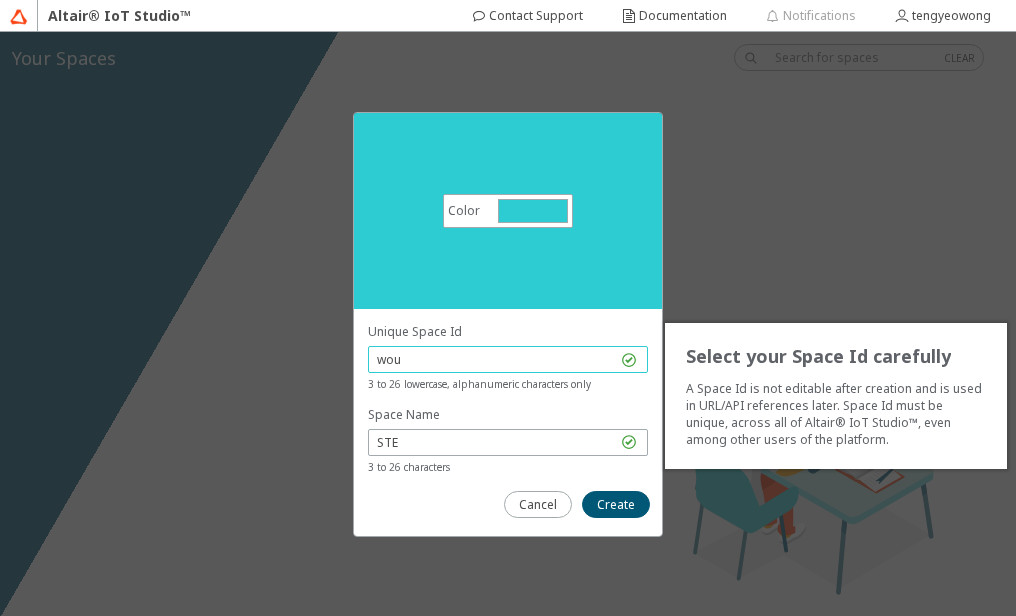 type on "wou" 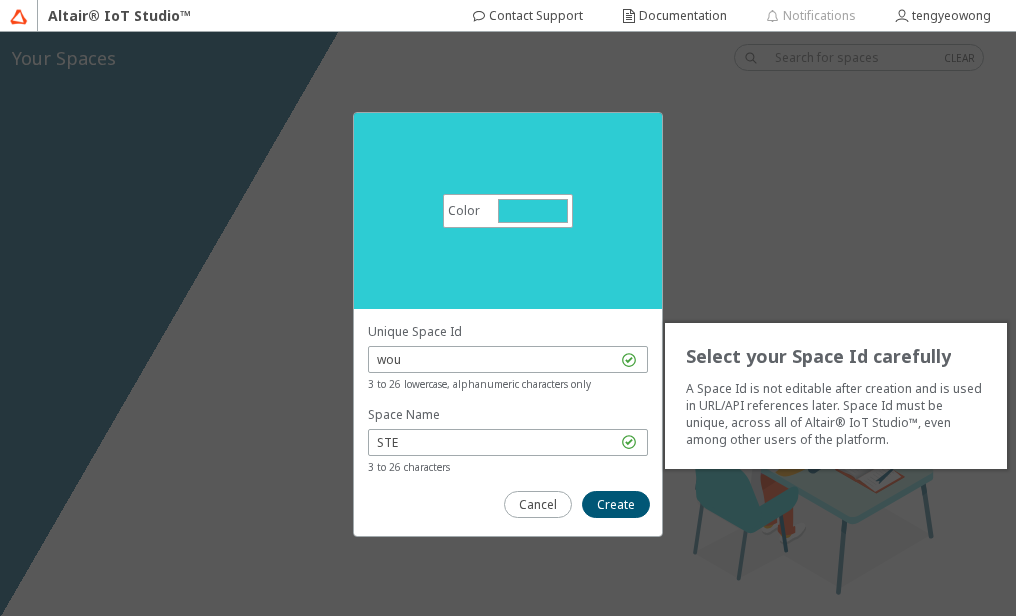 click at bounding box center [508, 422] 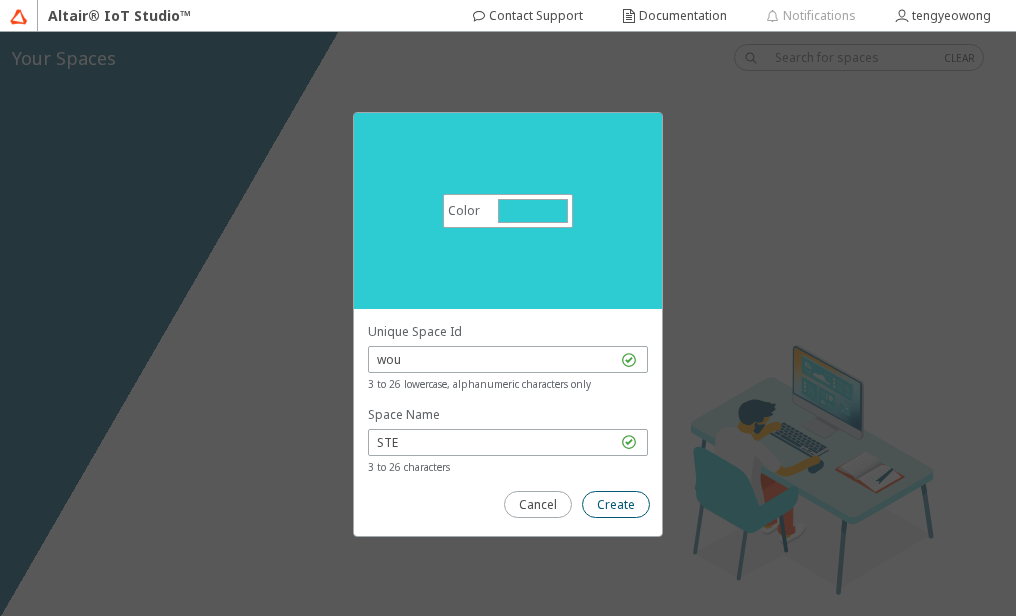 click on "Create" at bounding box center (0, 0) 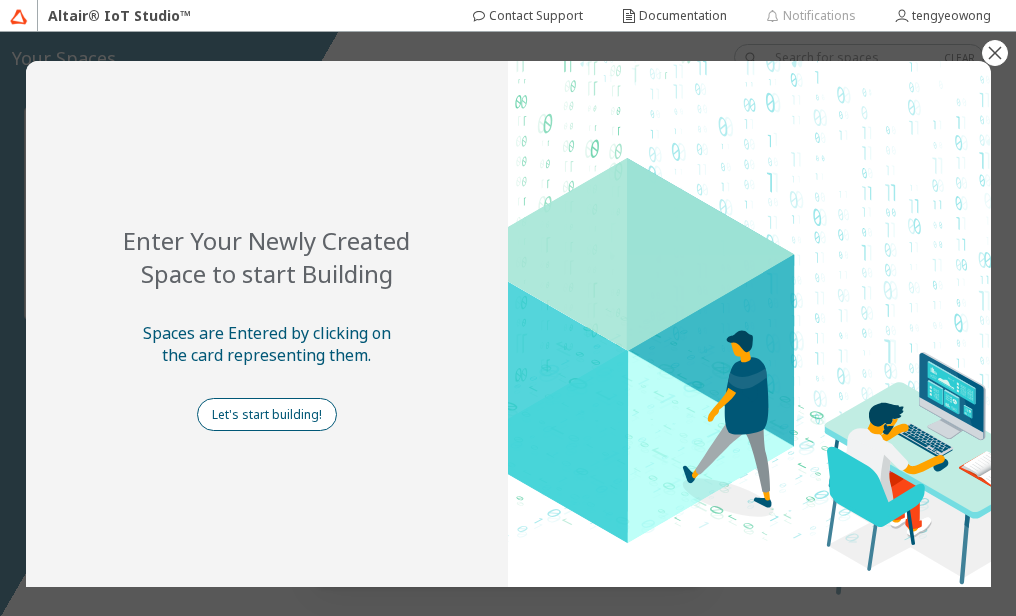 click on "Let's start building!" at bounding box center (0, 0) 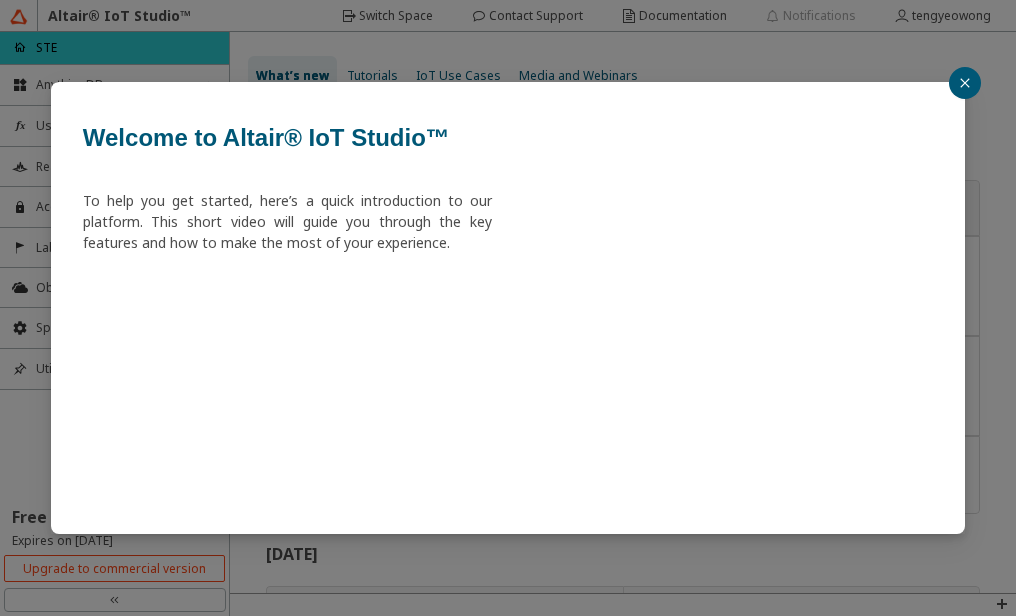 click 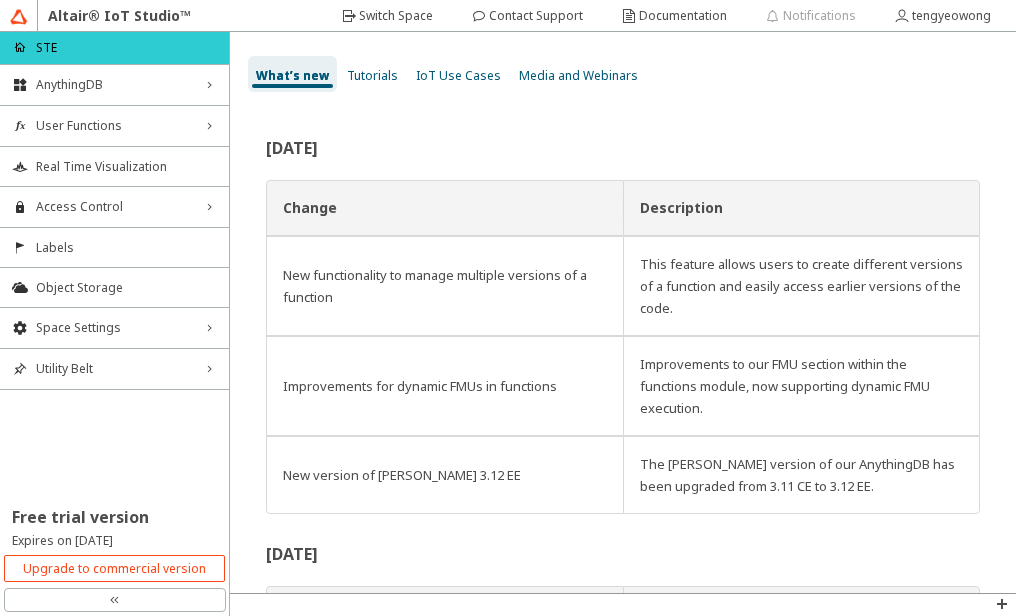 click on "home STE" at bounding box center (114, 48) 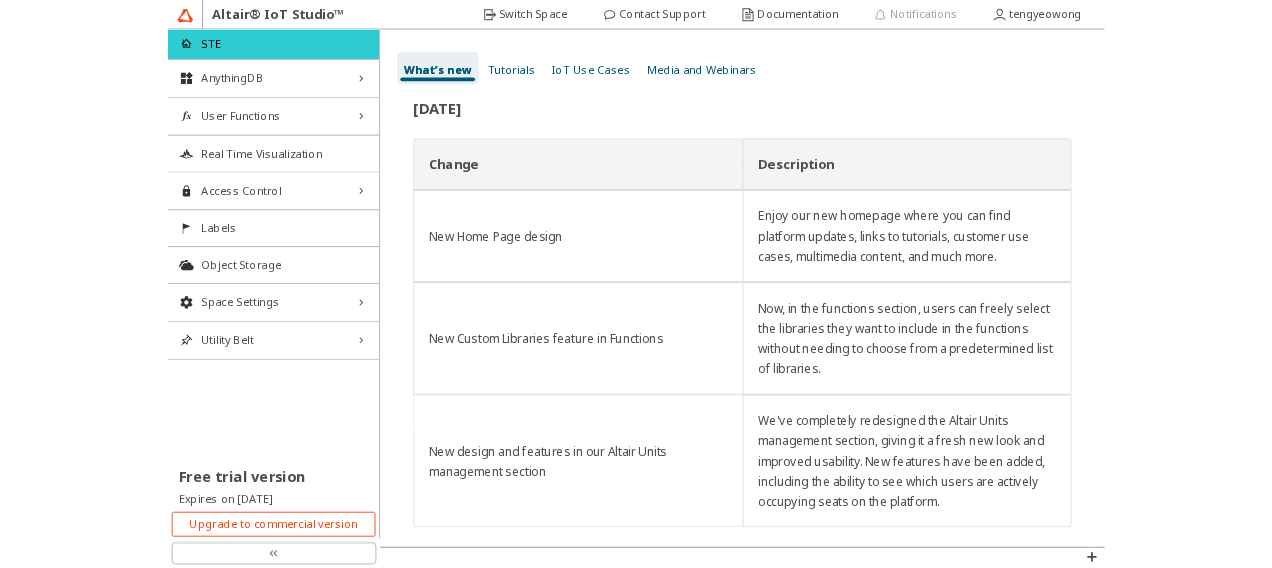 scroll, scrollTop: 875, scrollLeft: 0, axis: vertical 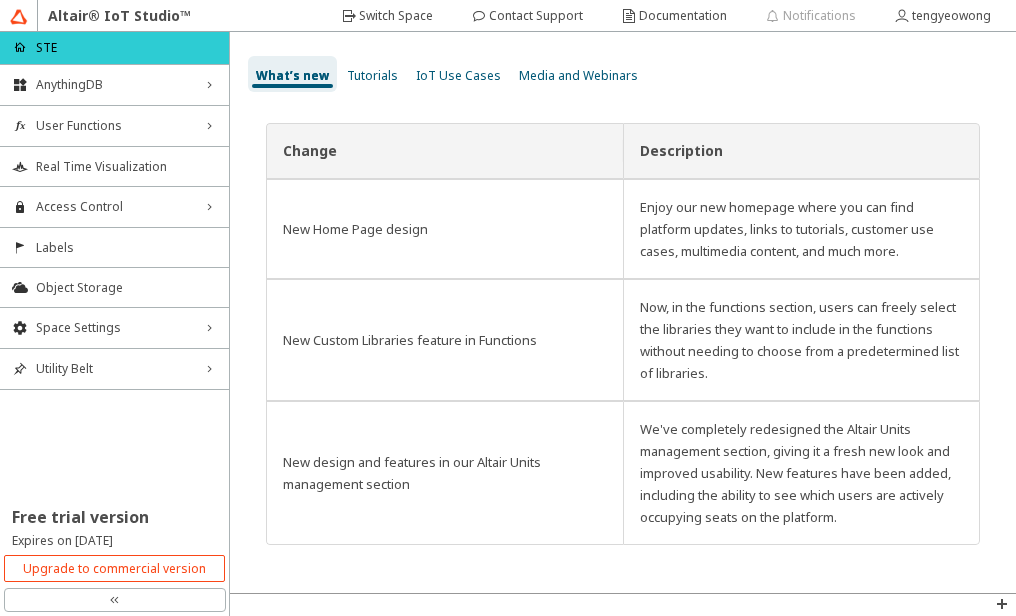 click on "STE" at bounding box center (46, 47) 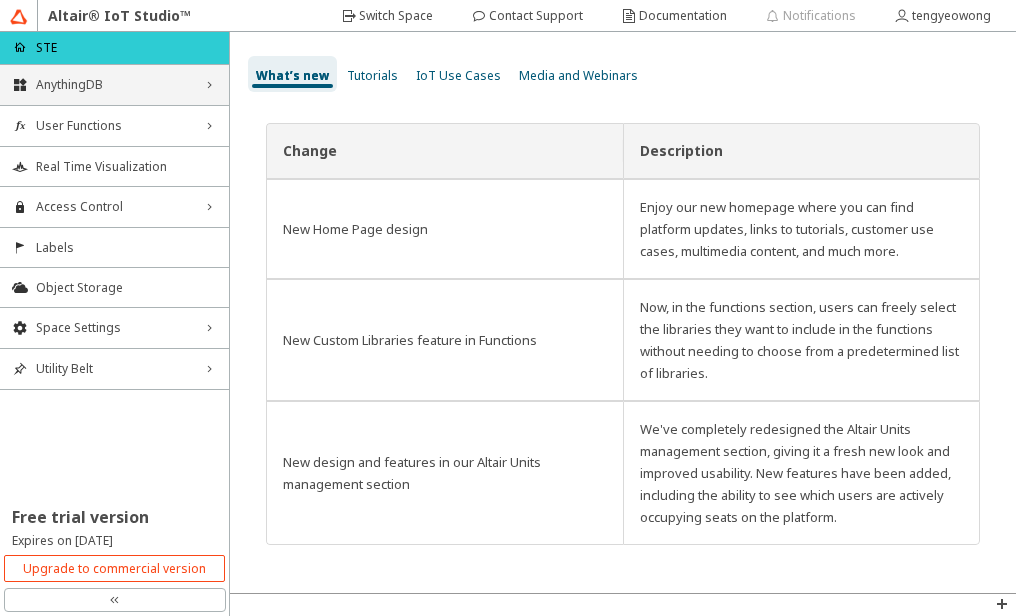 click on "right_chevron" 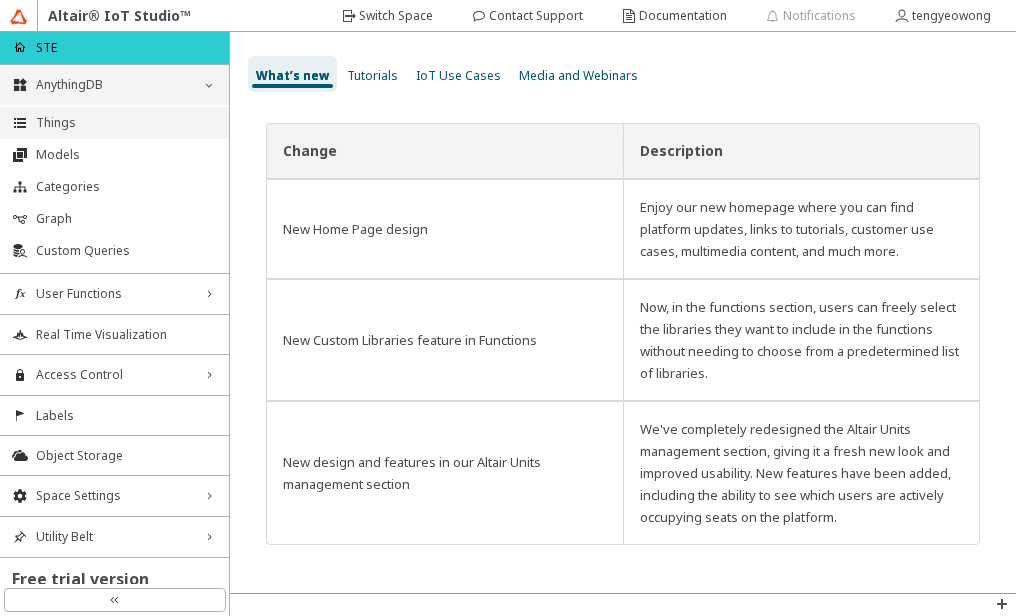click on "Things" at bounding box center [126, 123] 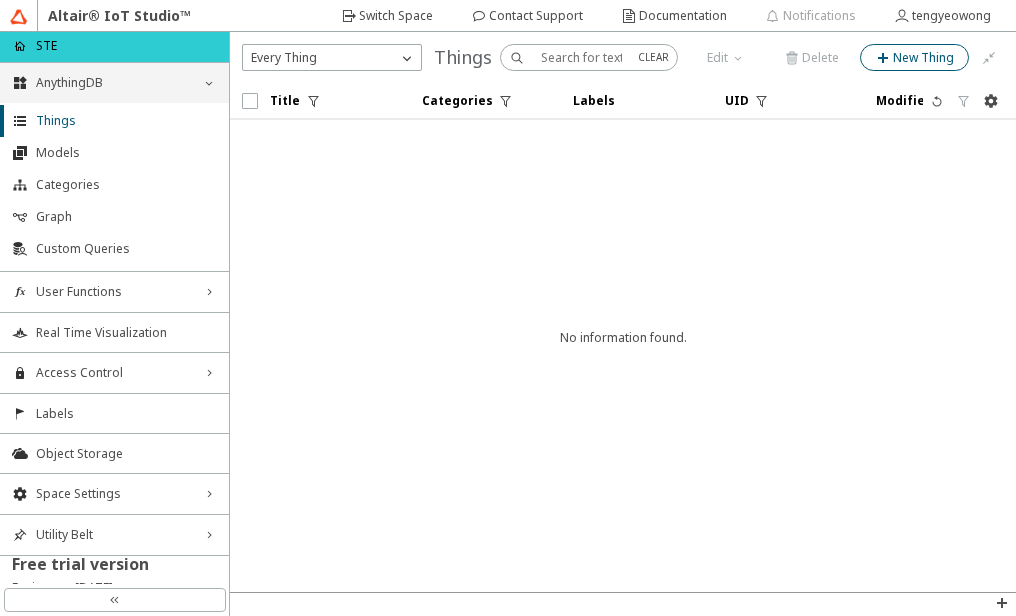 click on "New Thing" 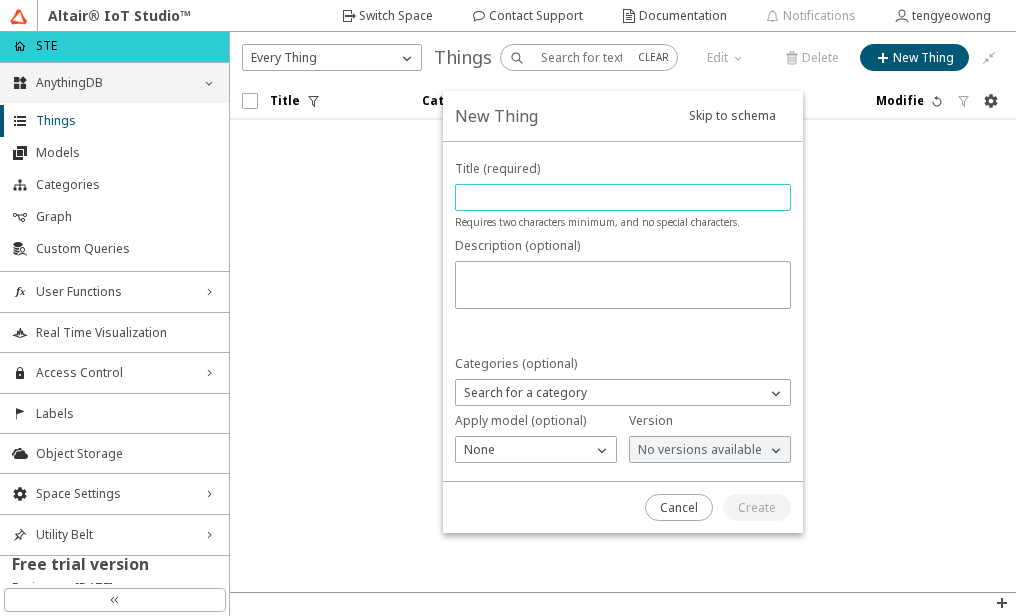 click at bounding box center (623, 197) 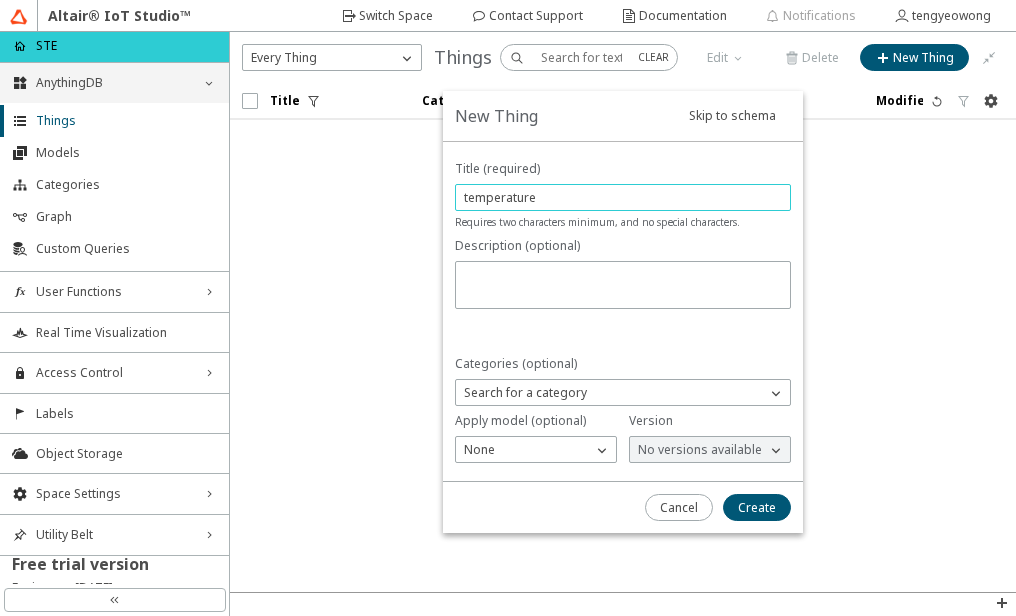 type on "temperature" 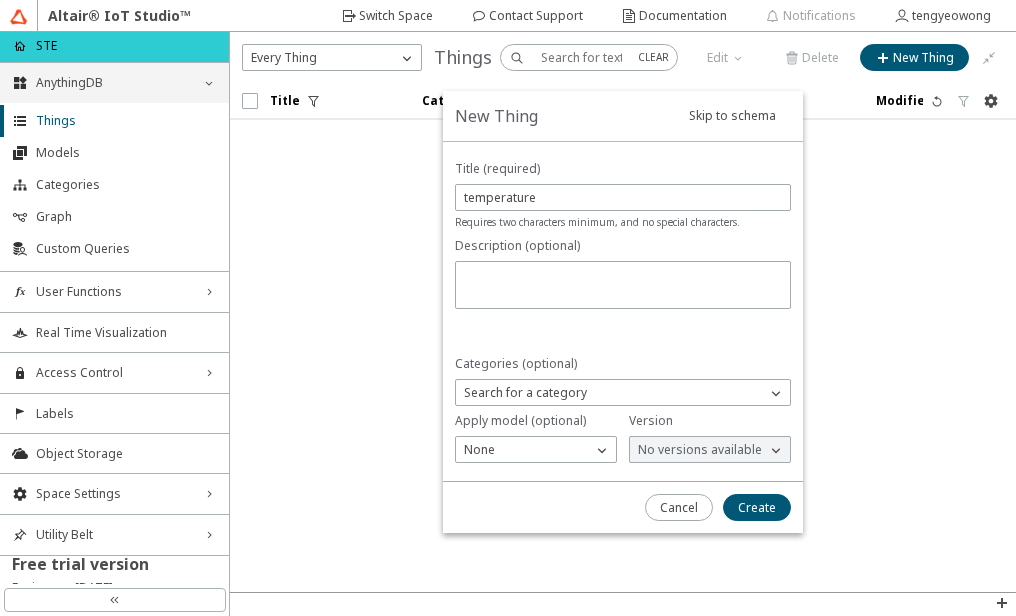 click on "New Thing" at bounding box center (623, 312) 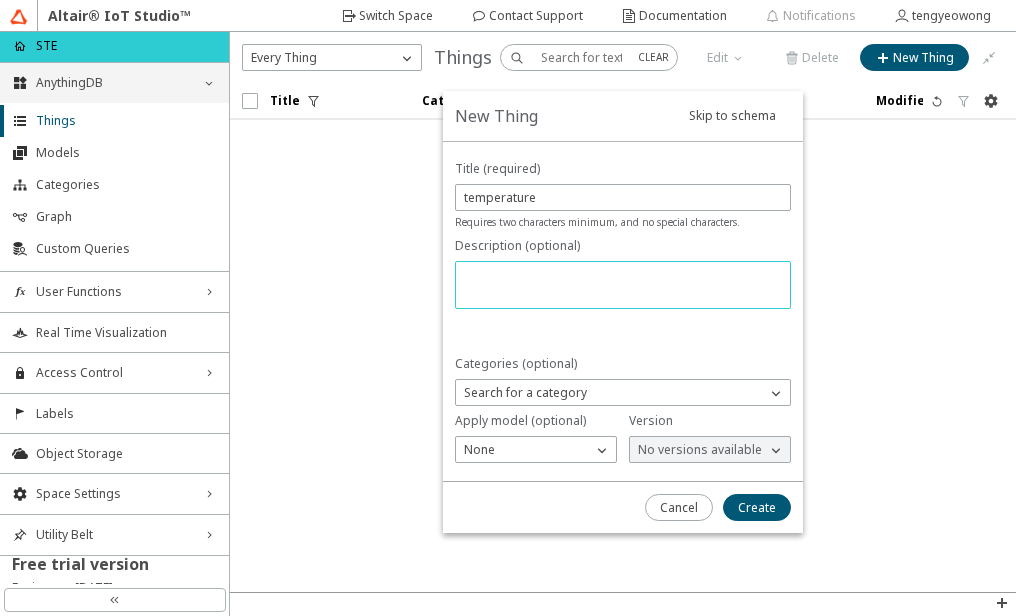 click at bounding box center [625, 287] 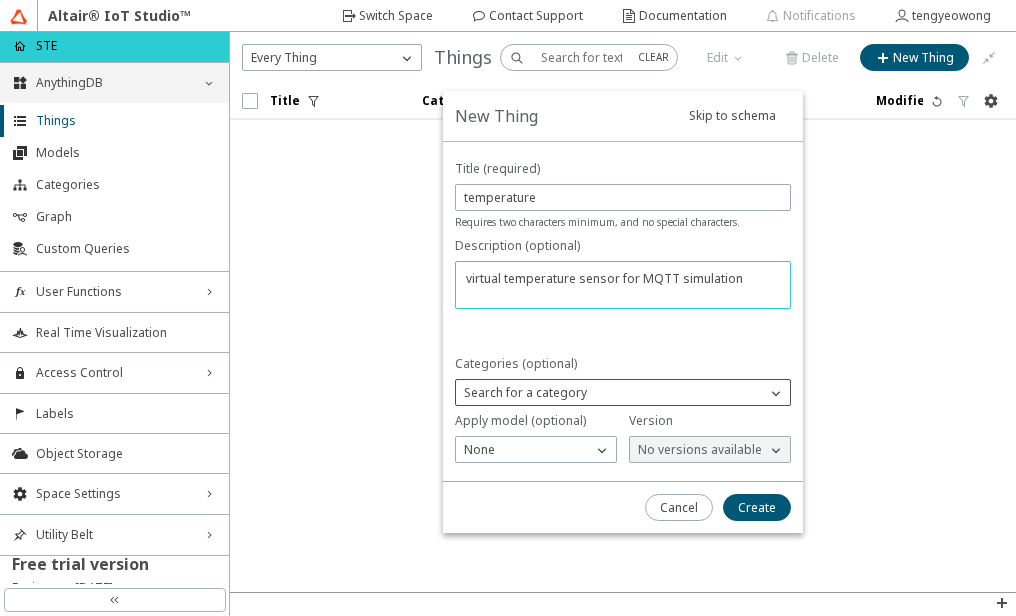 type on "virtual temperature sensor for MQTT simulation" 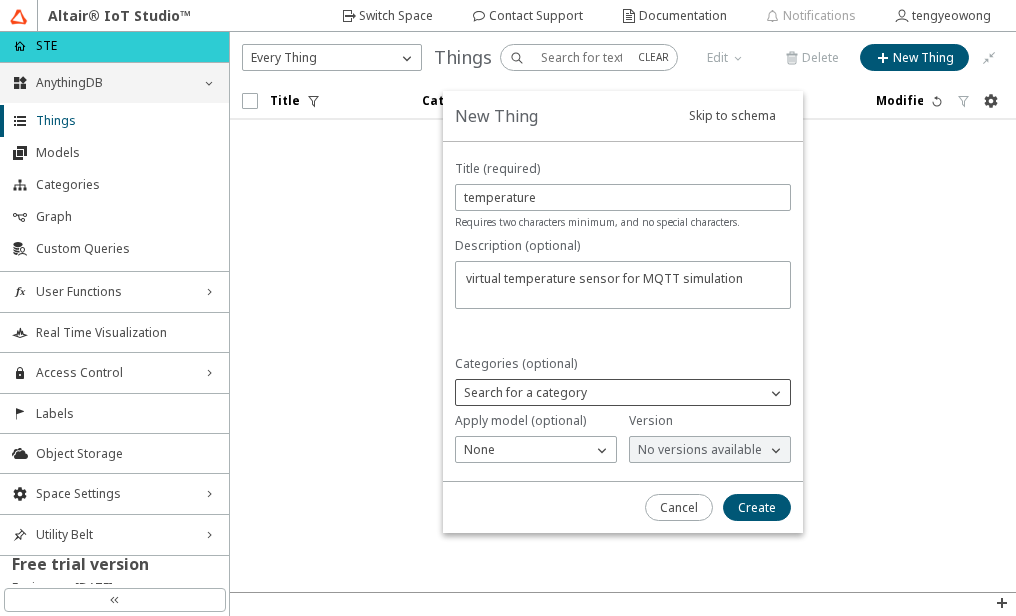 click at bounding box center (776, 393) 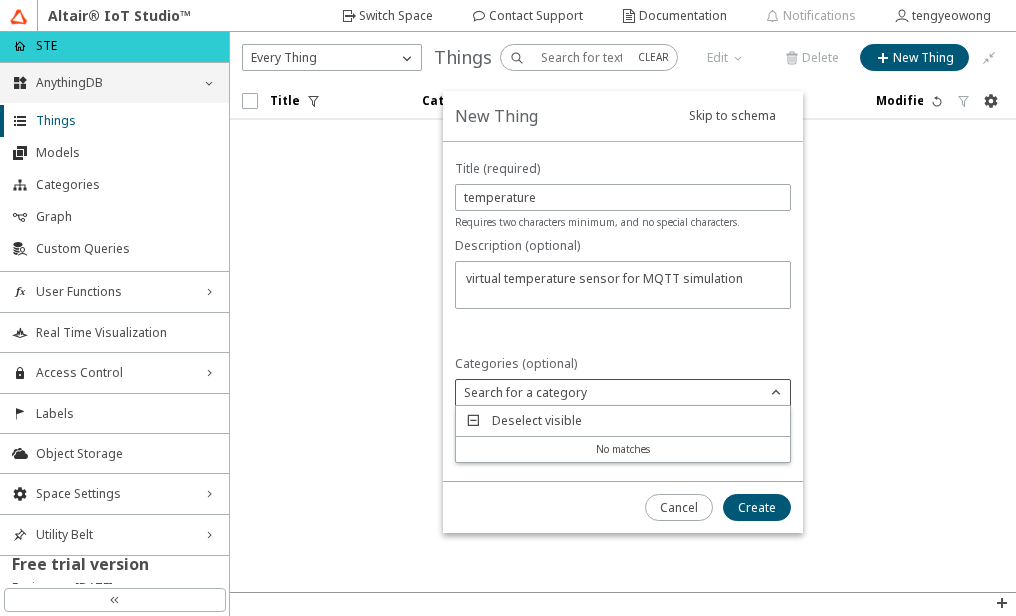click at bounding box center [623, 312] 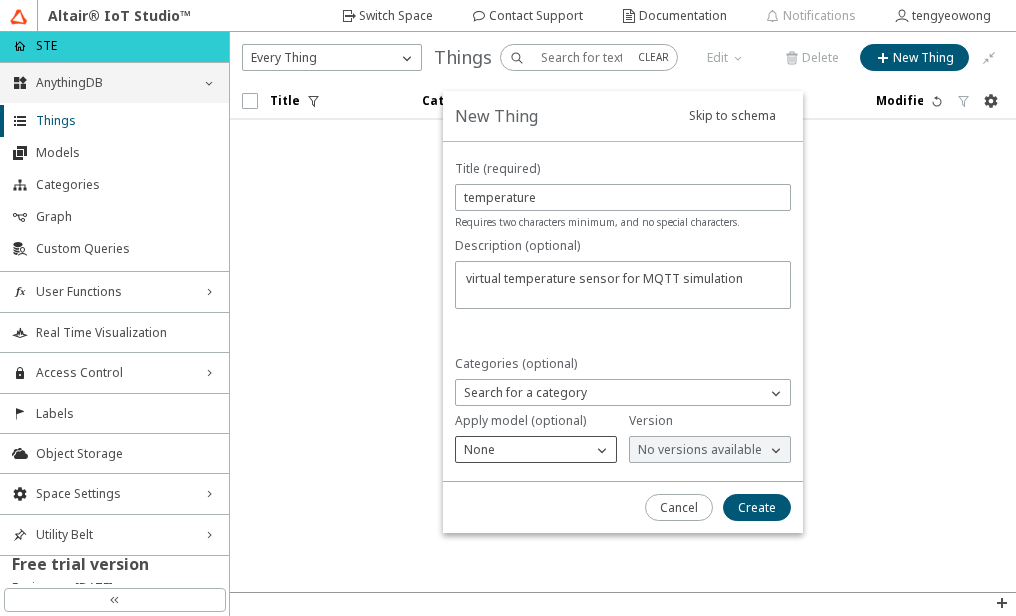 click at bounding box center (602, 450) 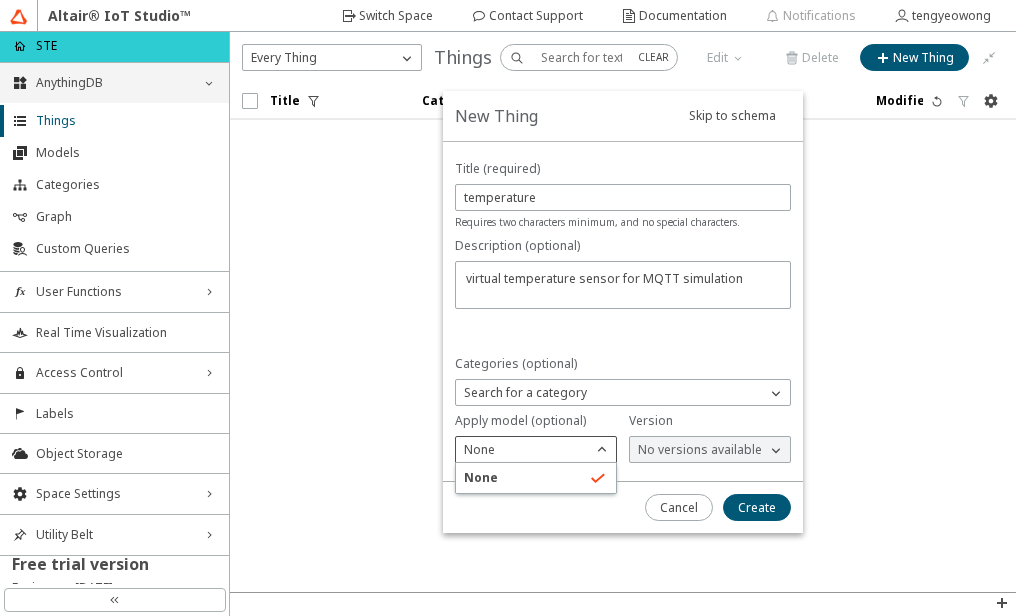 click at bounding box center (602, 450) 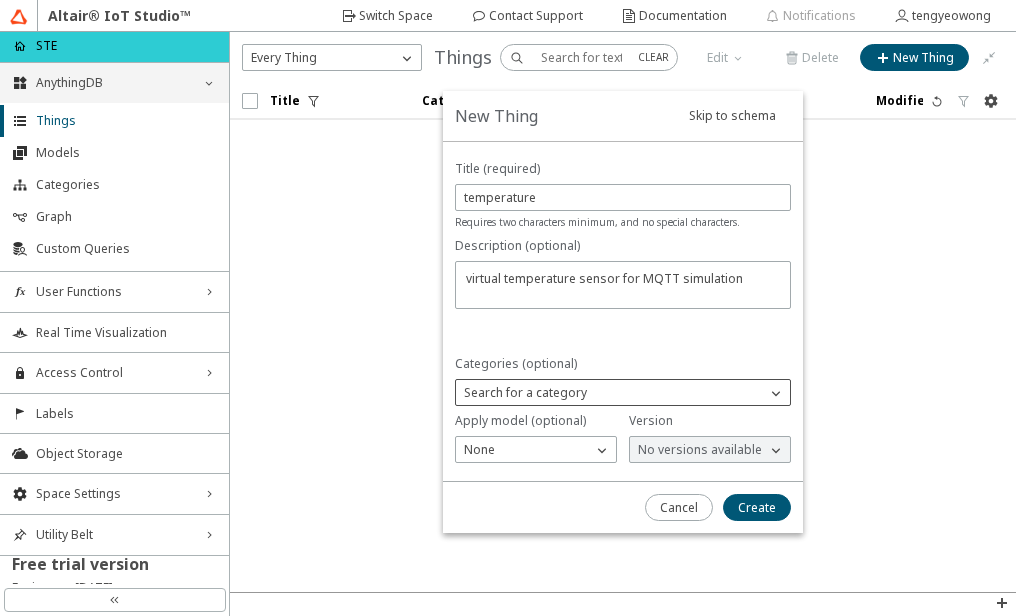 click at bounding box center [776, 393] 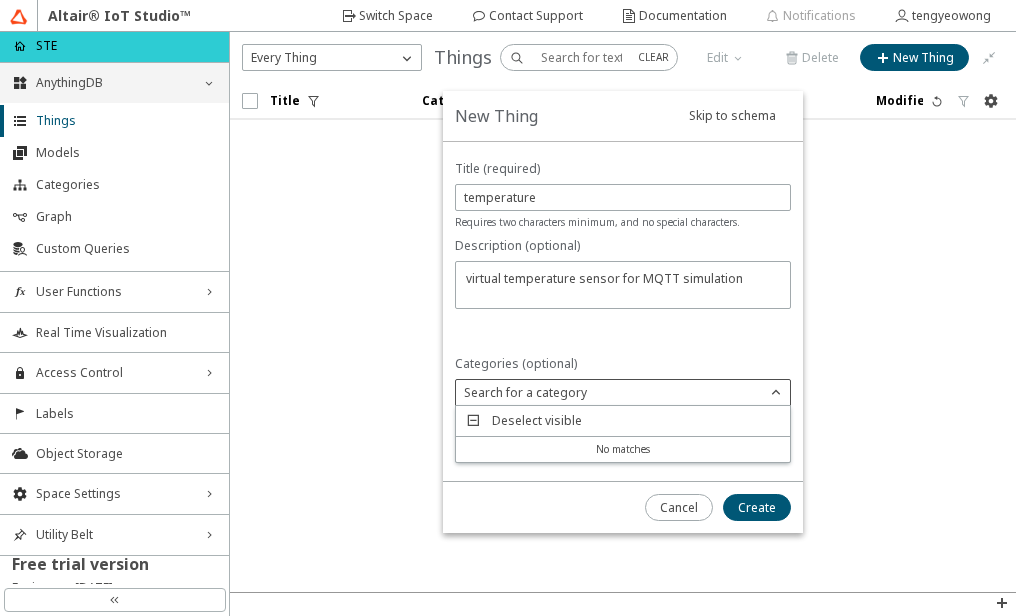 click on "Deselect visible" at bounding box center (537, 421) 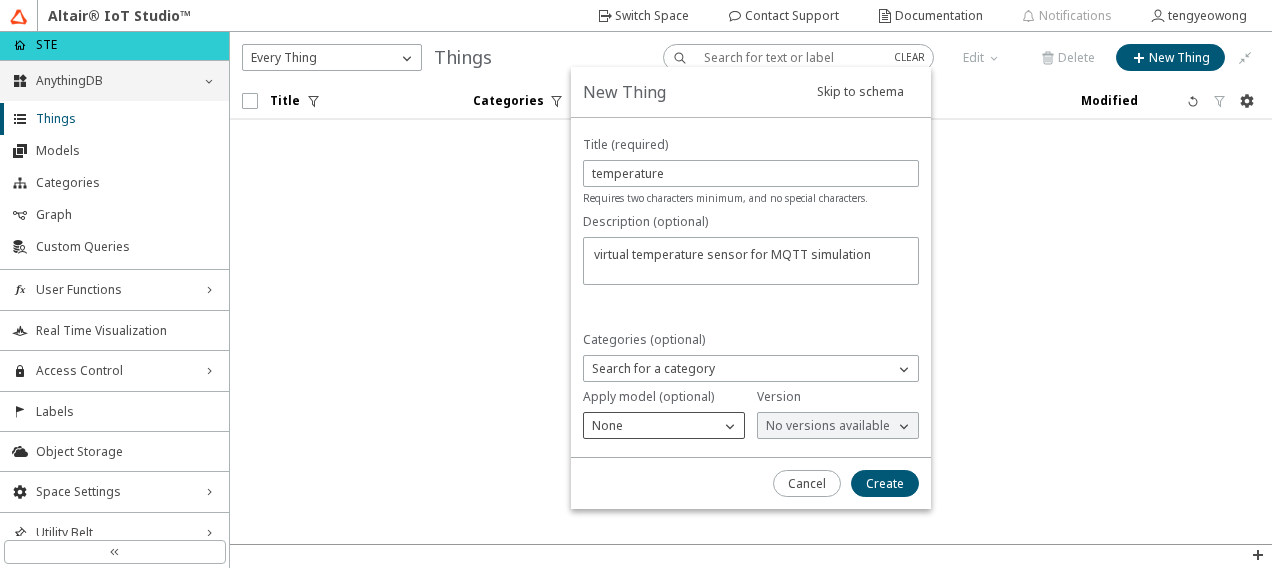 click at bounding box center (730, 426) 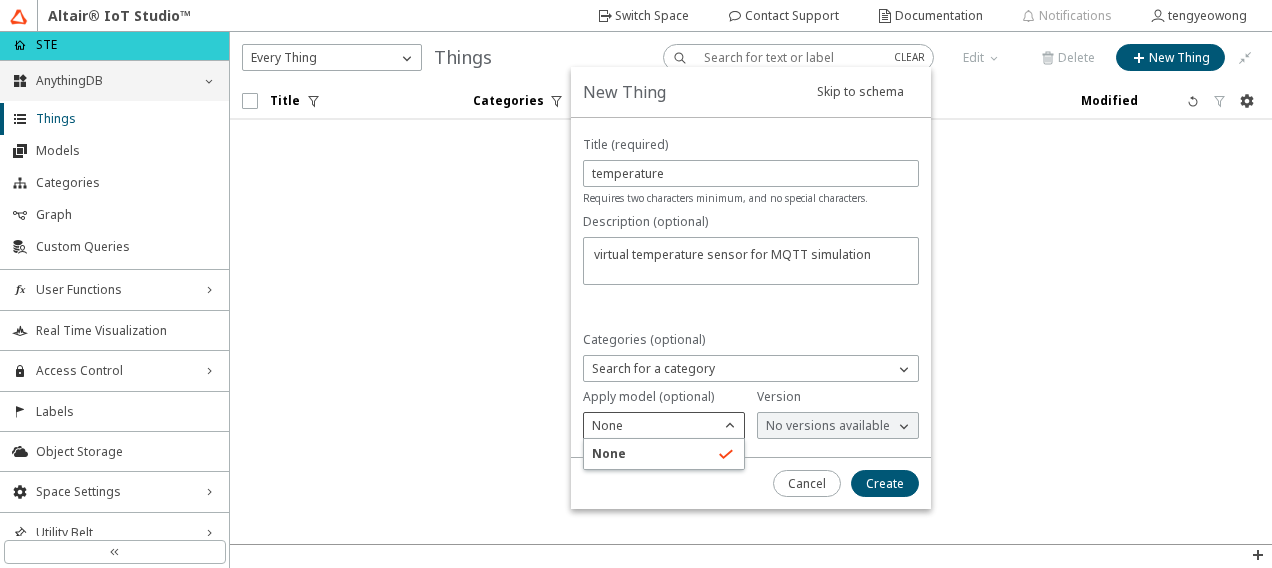 click at bounding box center (730, 426) 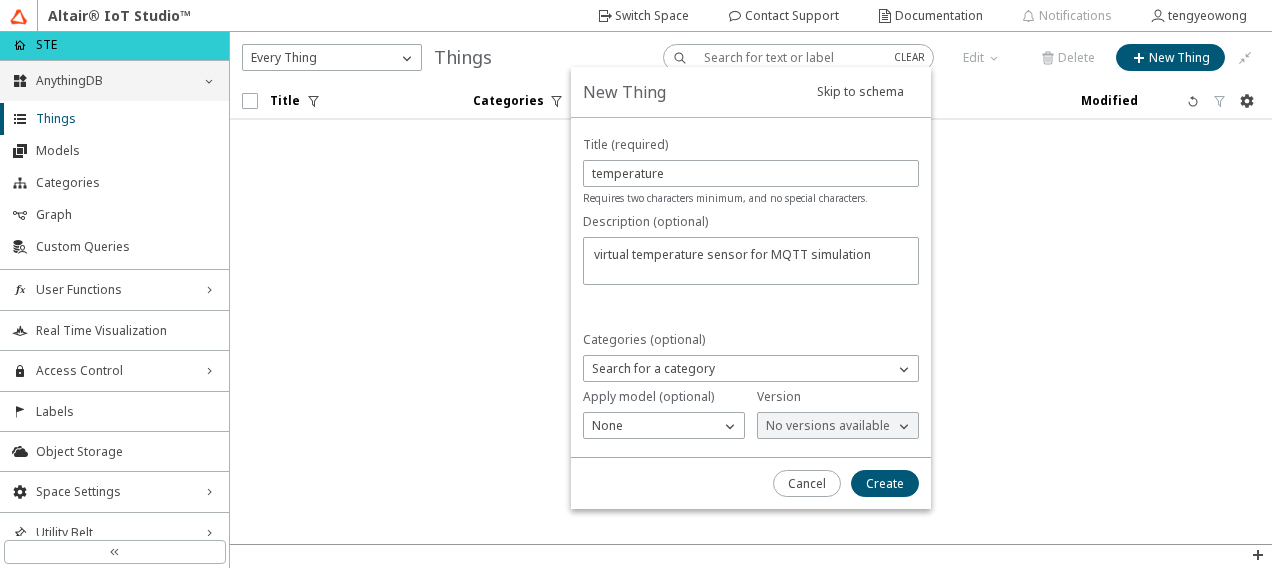 click at bounding box center (904, 426) 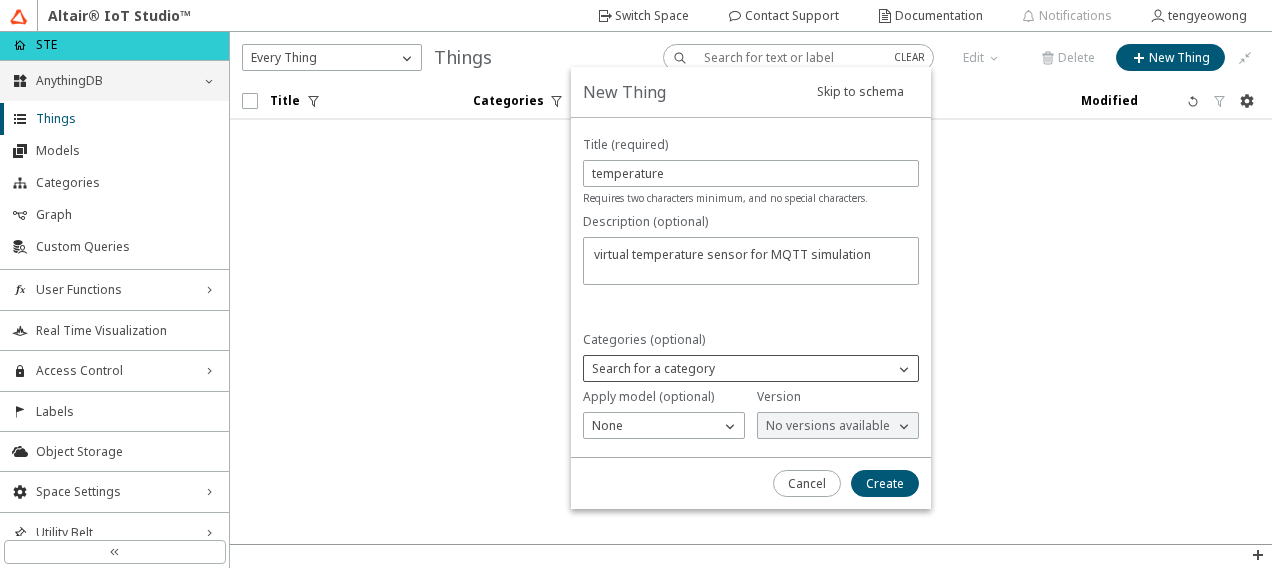 click at bounding box center (904, 369) 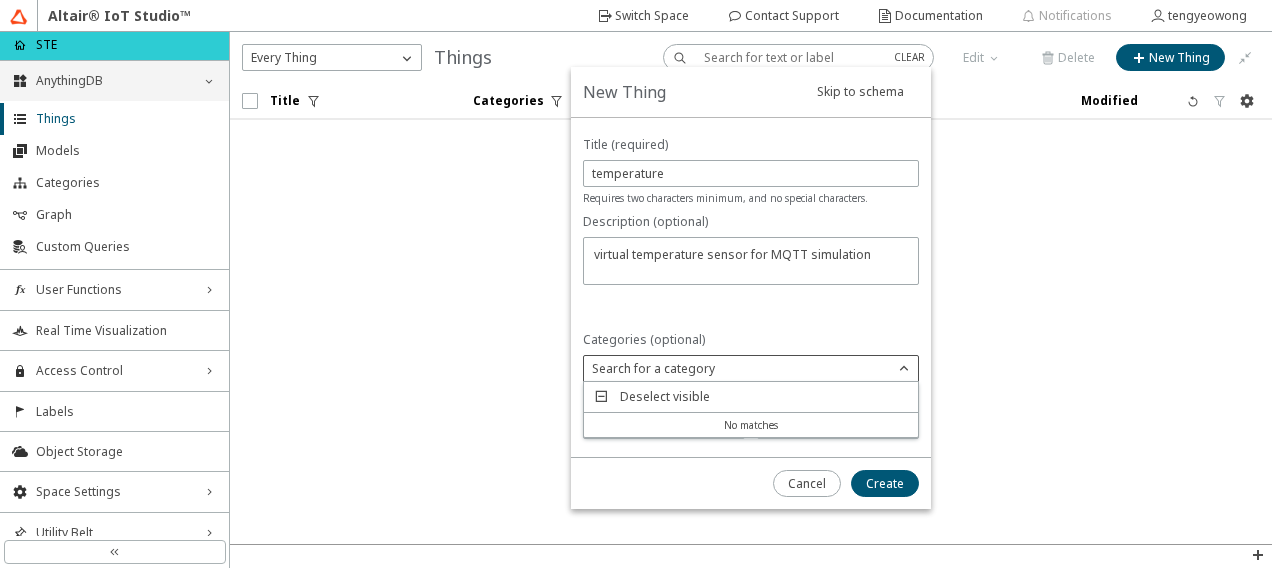 click at bounding box center [602, 397] 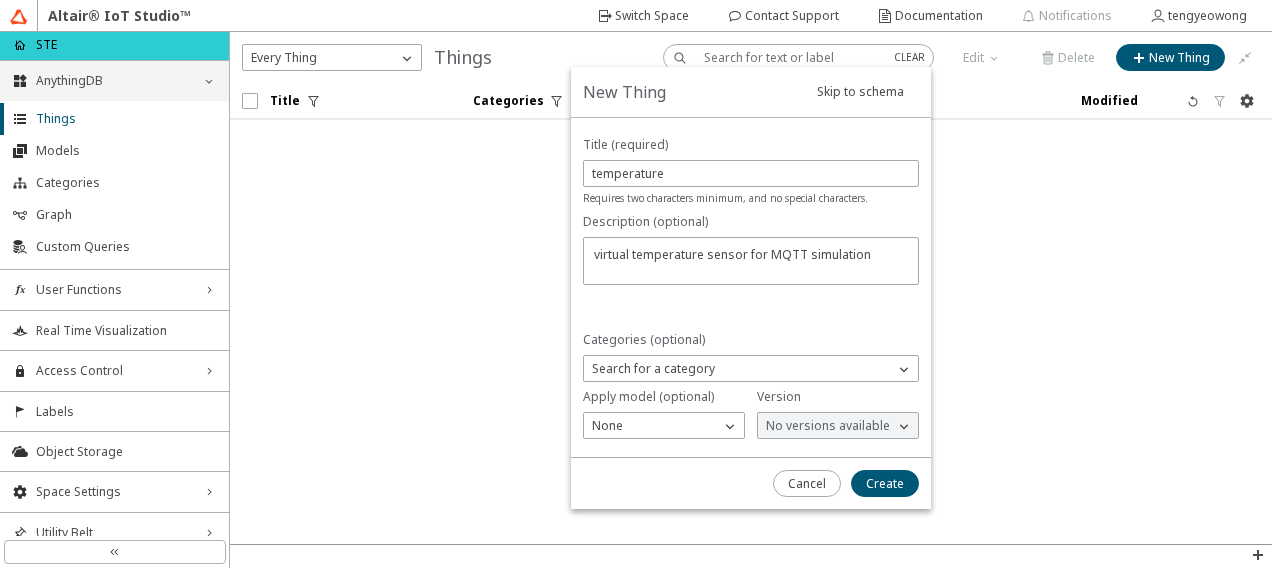 drag, startPoint x: 728, startPoint y: 84, endPoint x: 657, endPoint y: 101, distance: 73.00685 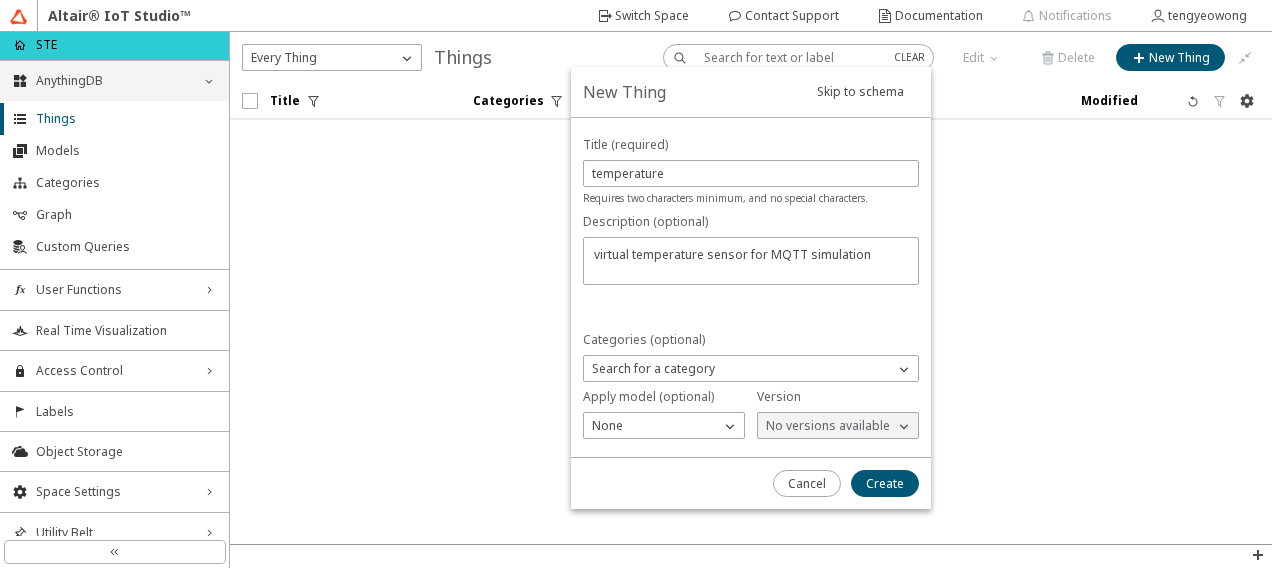 click on "New Thing" at bounding box center [751, 92] 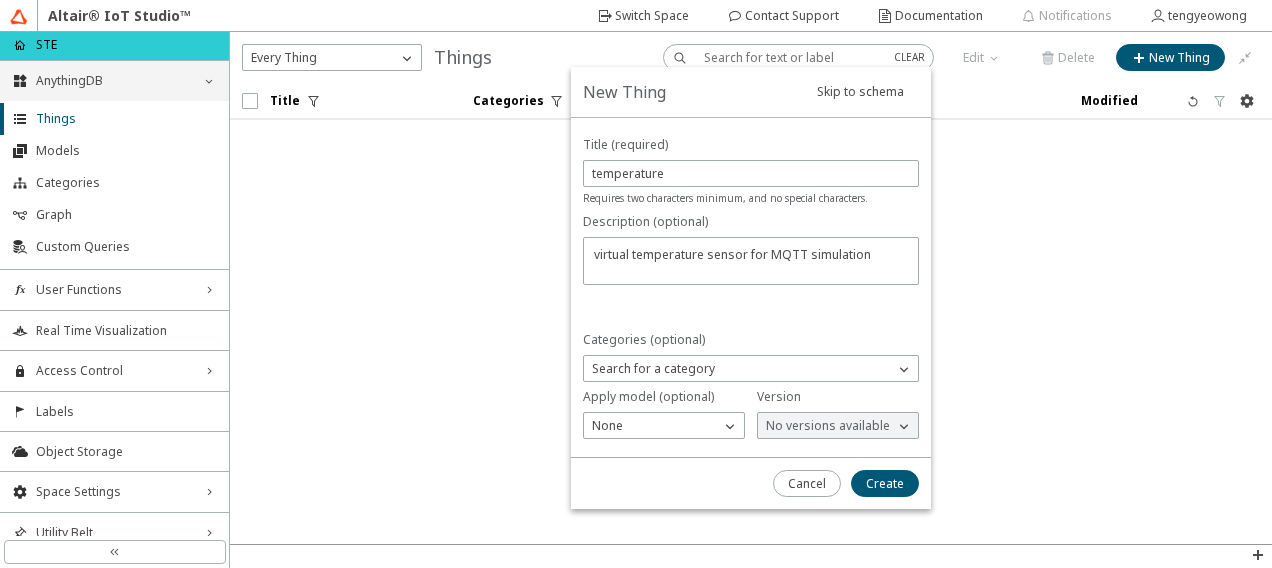 click on "New Thing" at bounding box center [751, 288] 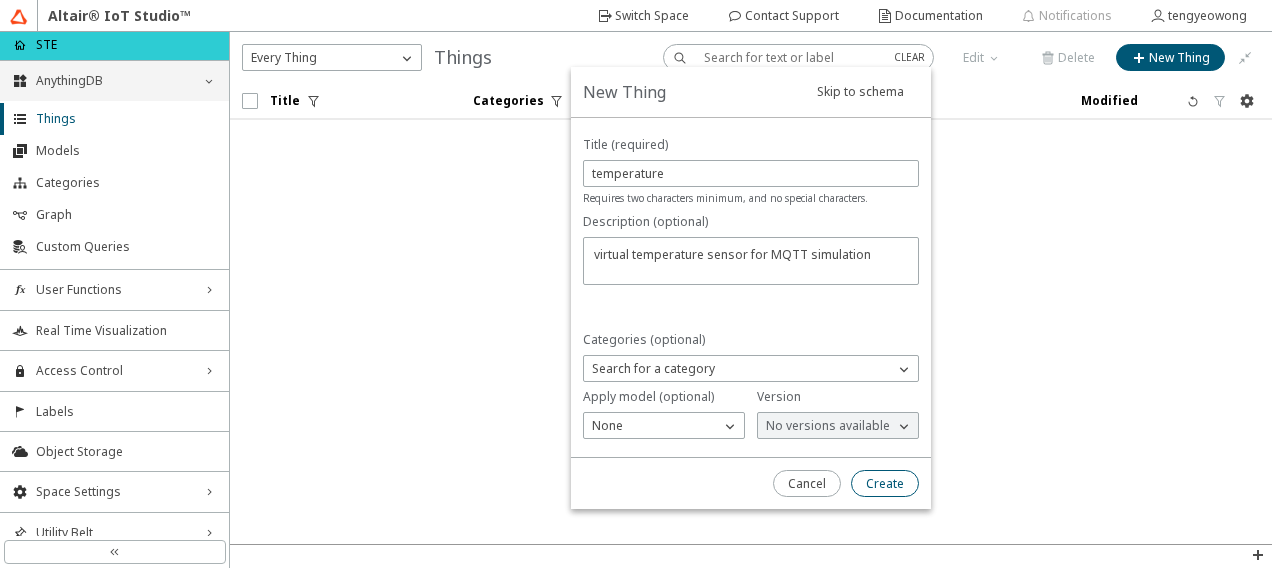 click on "Create" at bounding box center [0, 0] 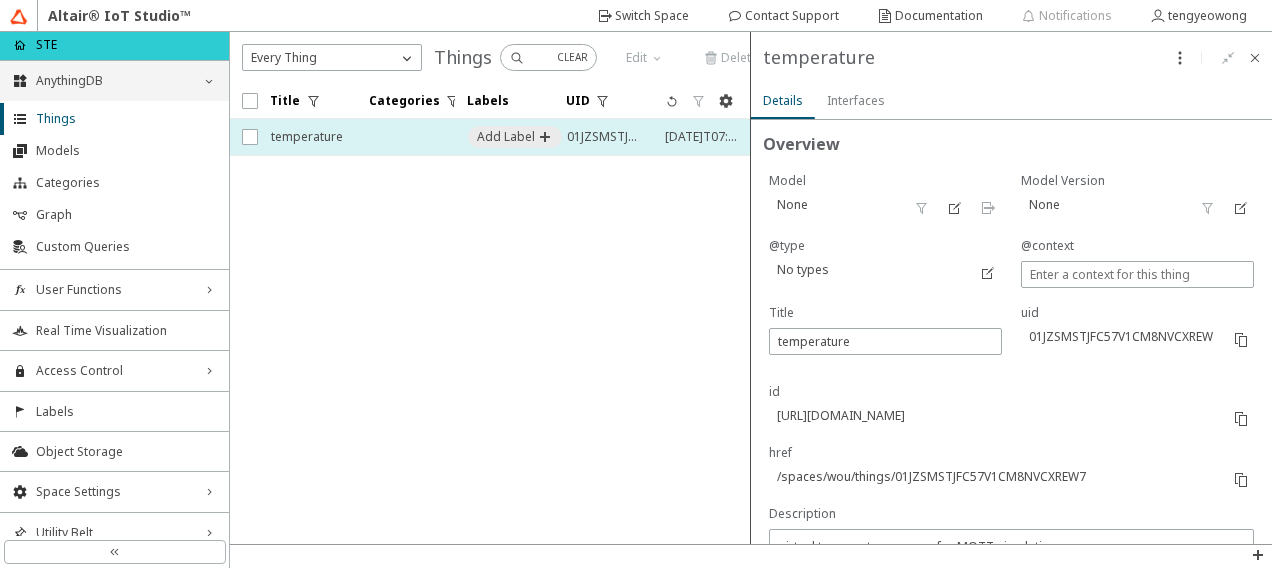 click at bounding box center (406, 137) 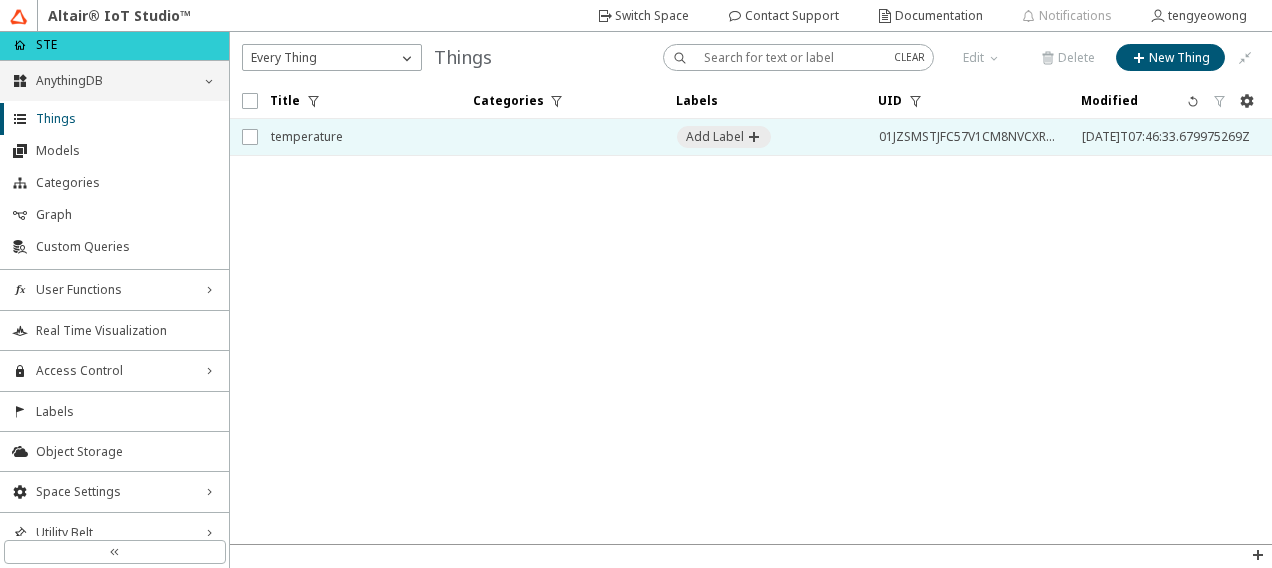 click on "temperature" at bounding box center (359, 137) 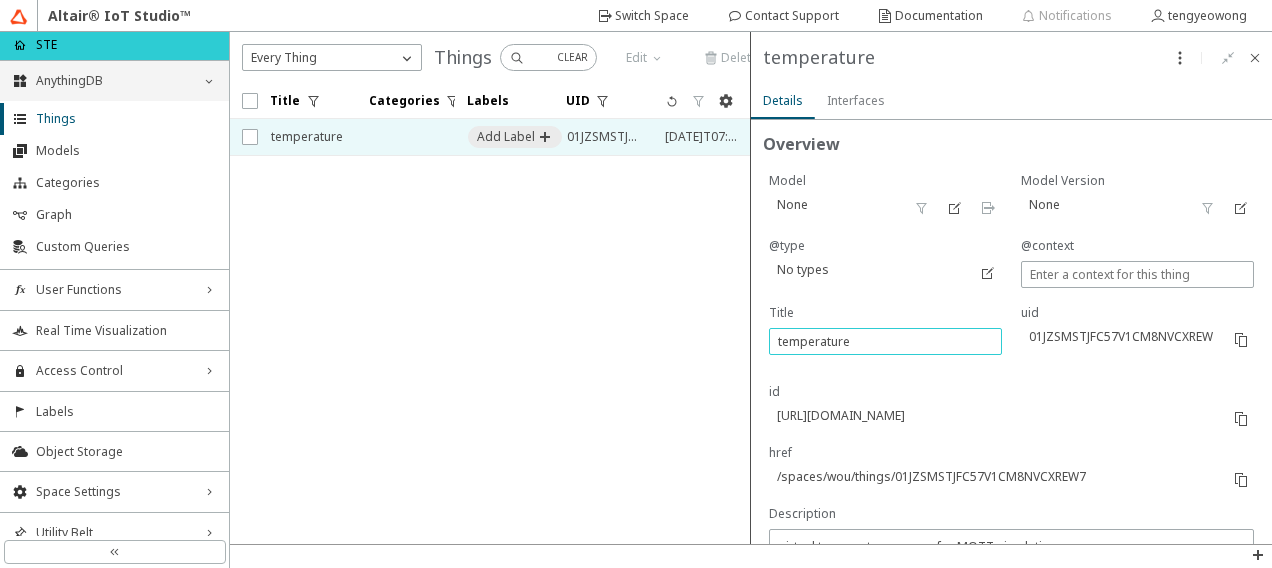 click on "temperature" at bounding box center [885, 341] 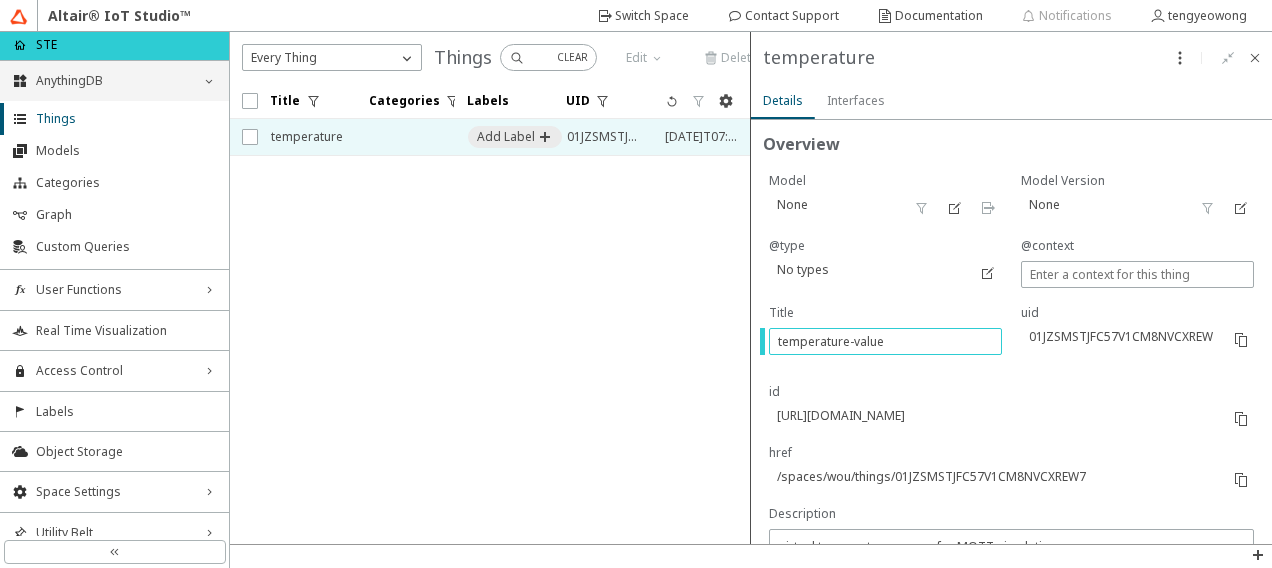 type on "temperature-value" 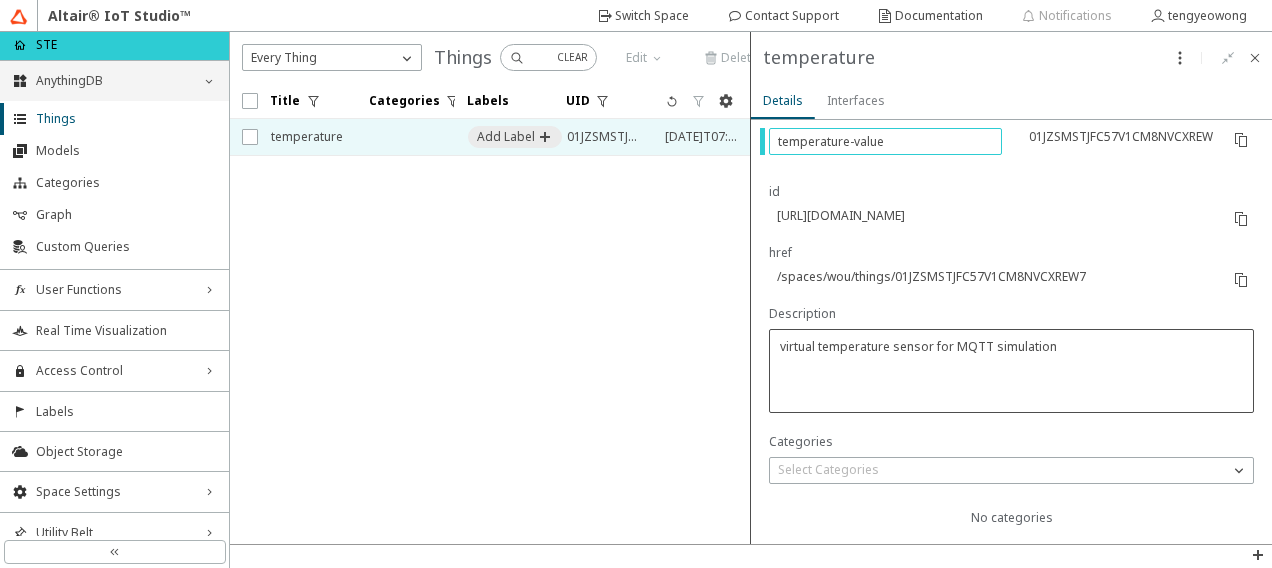 scroll, scrollTop: 300, scrollLeft: 0, axis: vertical 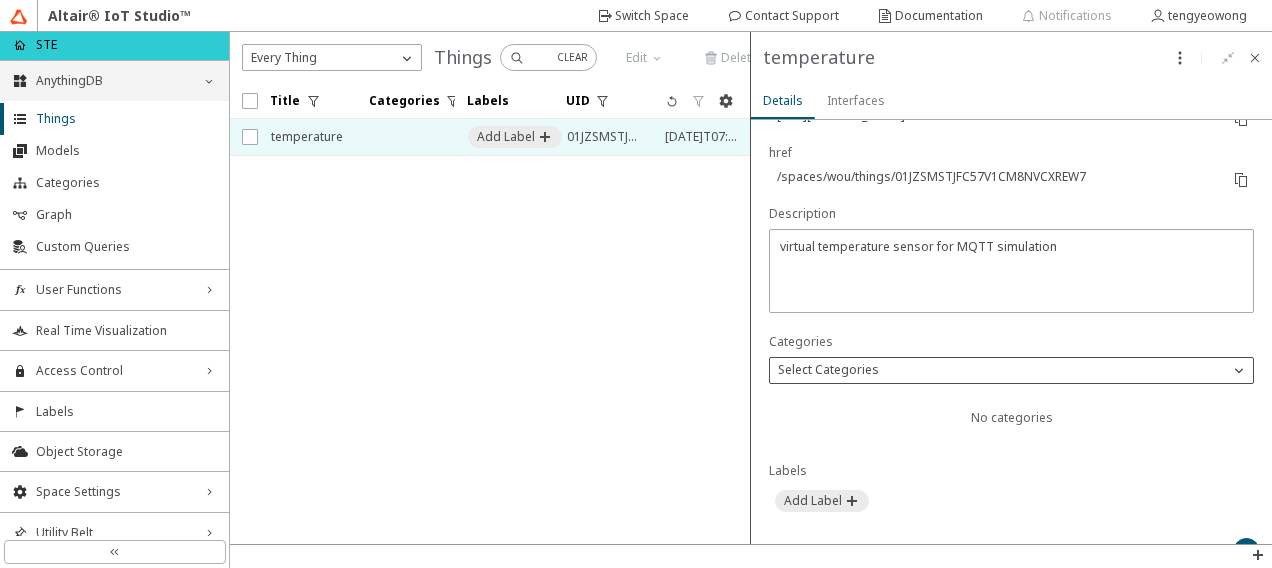 click at bounding box center [1239, 370] 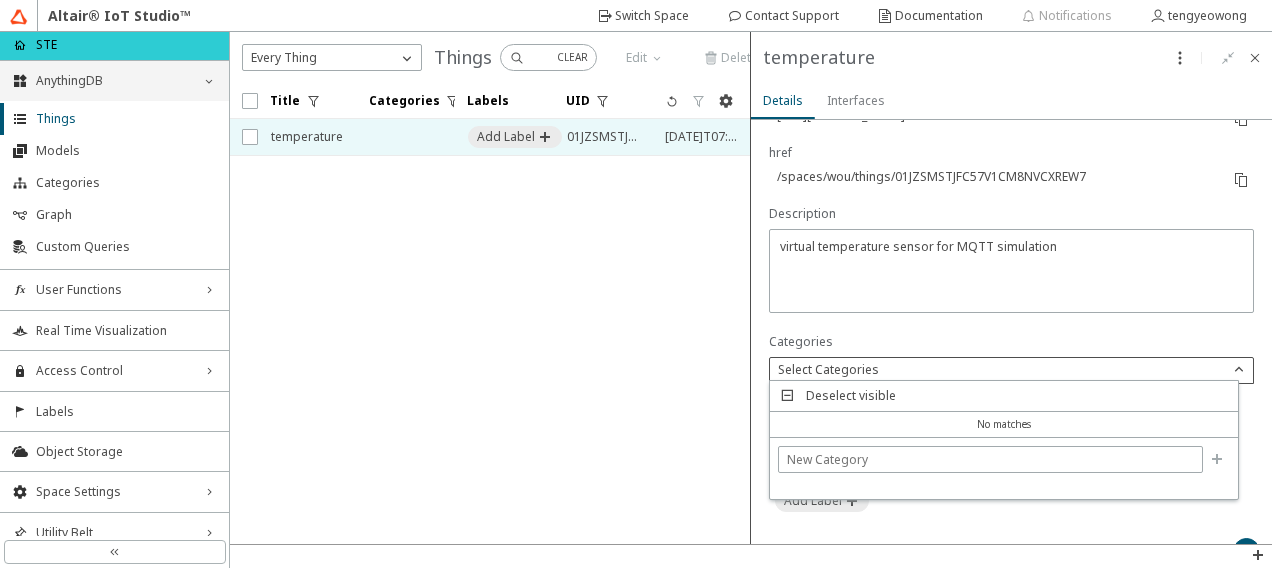 click at bounding box center (1239, 370) 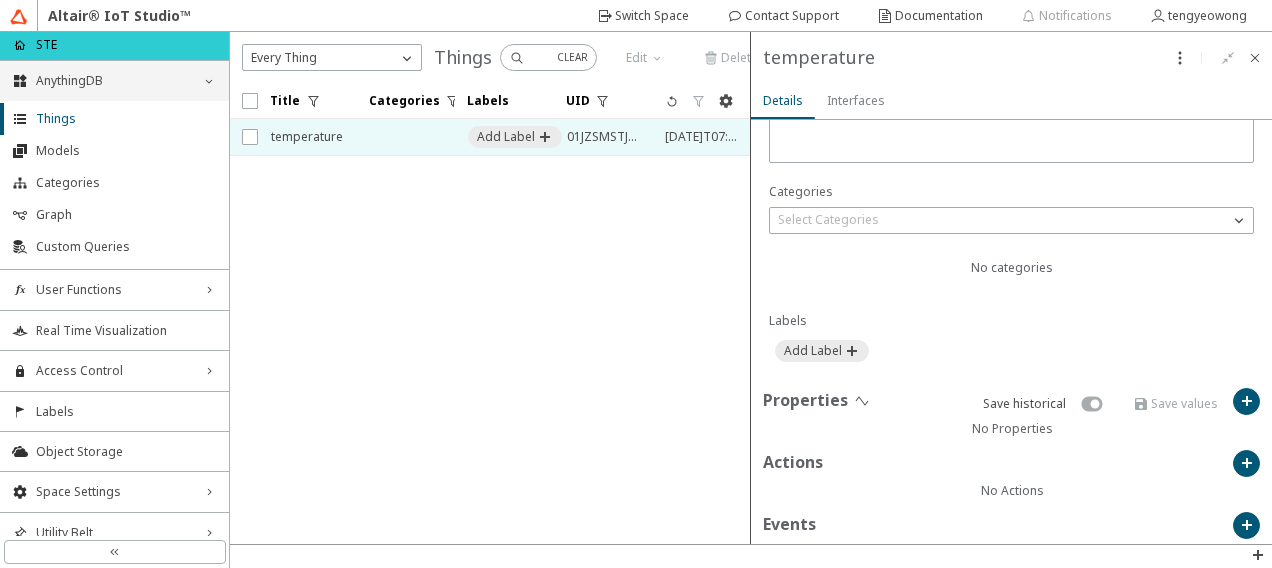 scroll, scrollTop: 550, scrollLeft: 0, axis: vertical 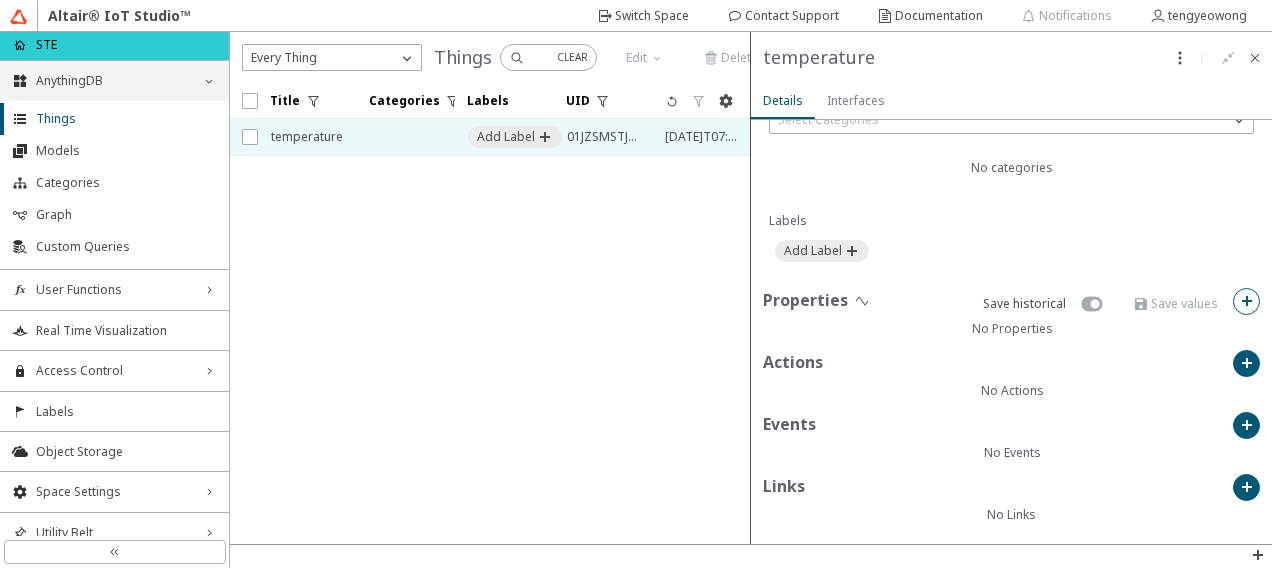 click 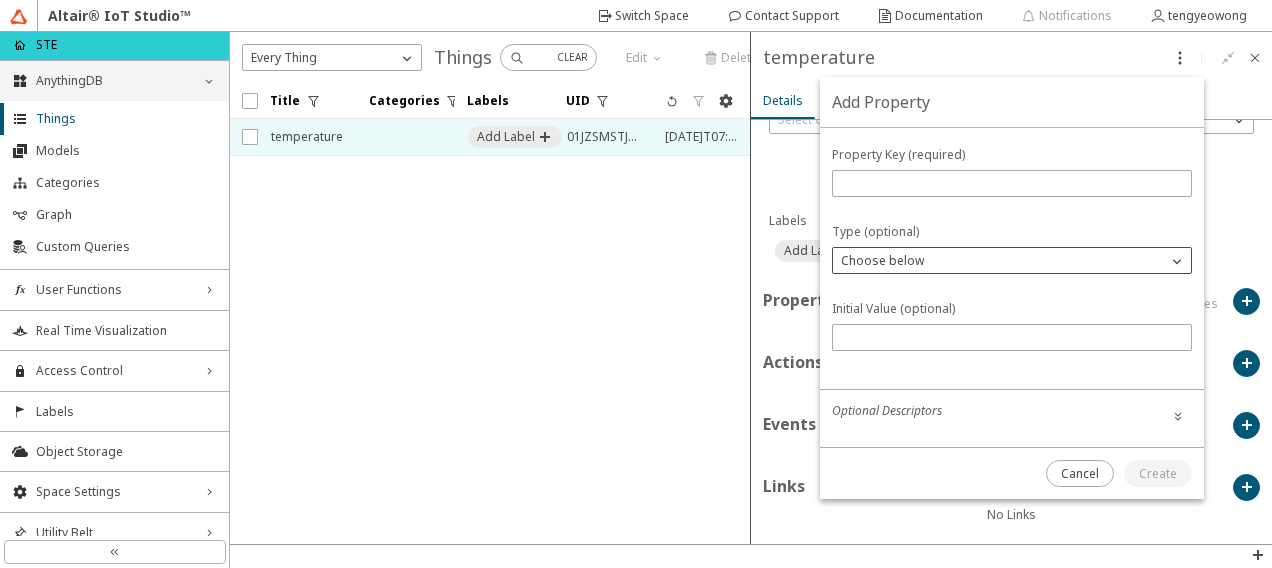 click at bounding box center (1177, 261) 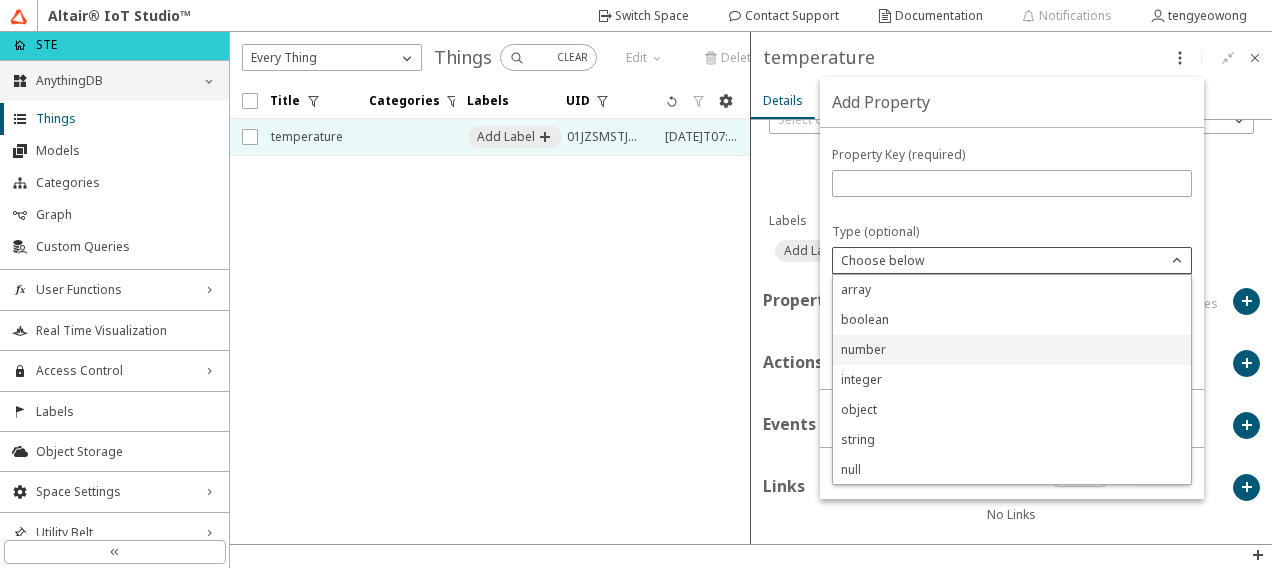 click on "number" 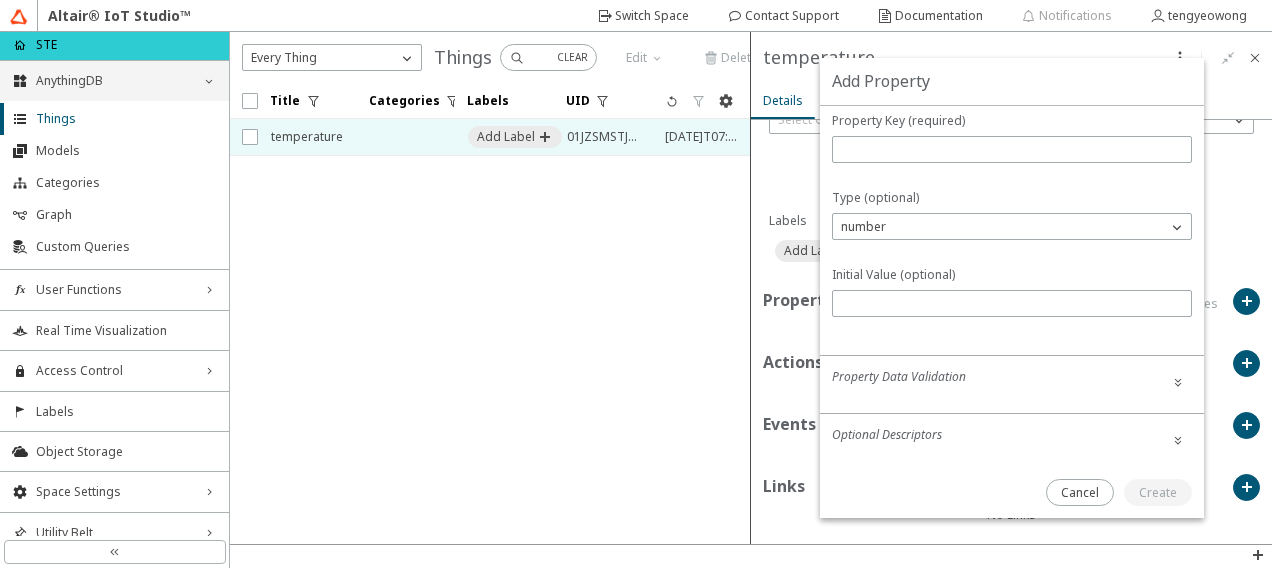 scroll, scrollTop: 15, scrollLeft: 0, axis: vertical 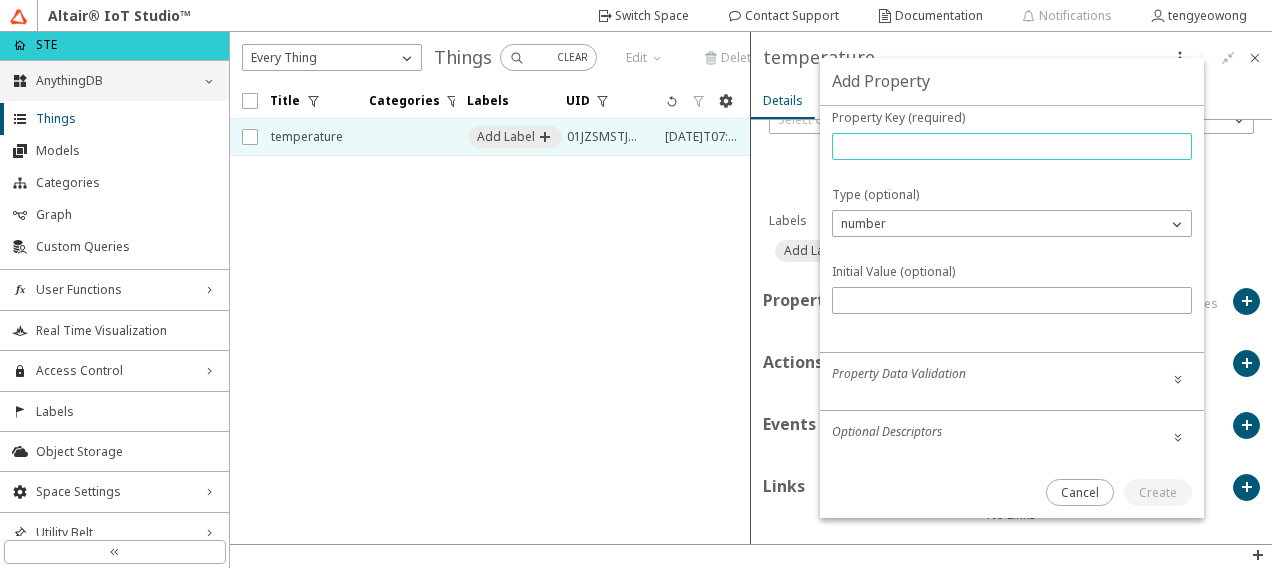 click at bounding box center (1012, 146) 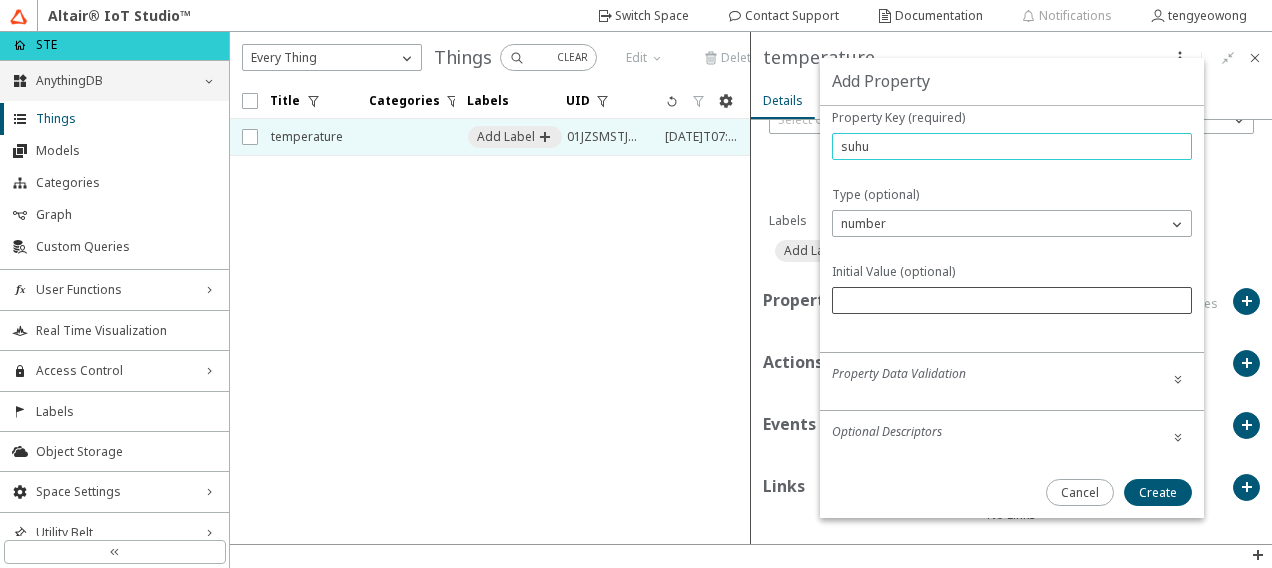 type on "suhu" 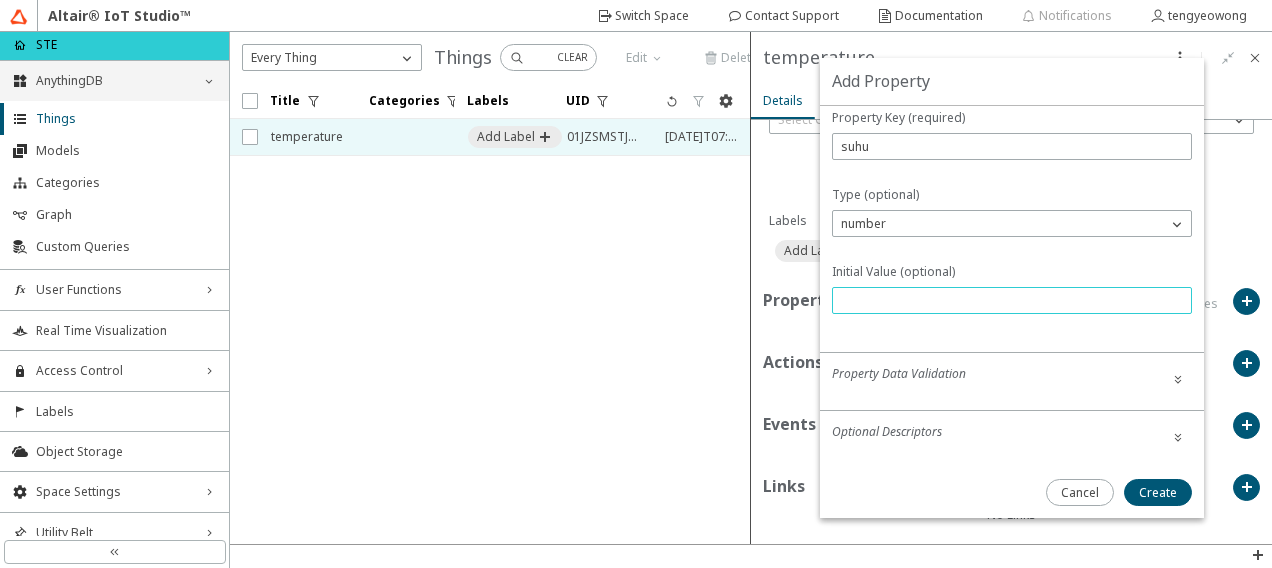 click at bounding box center (1012, 300) 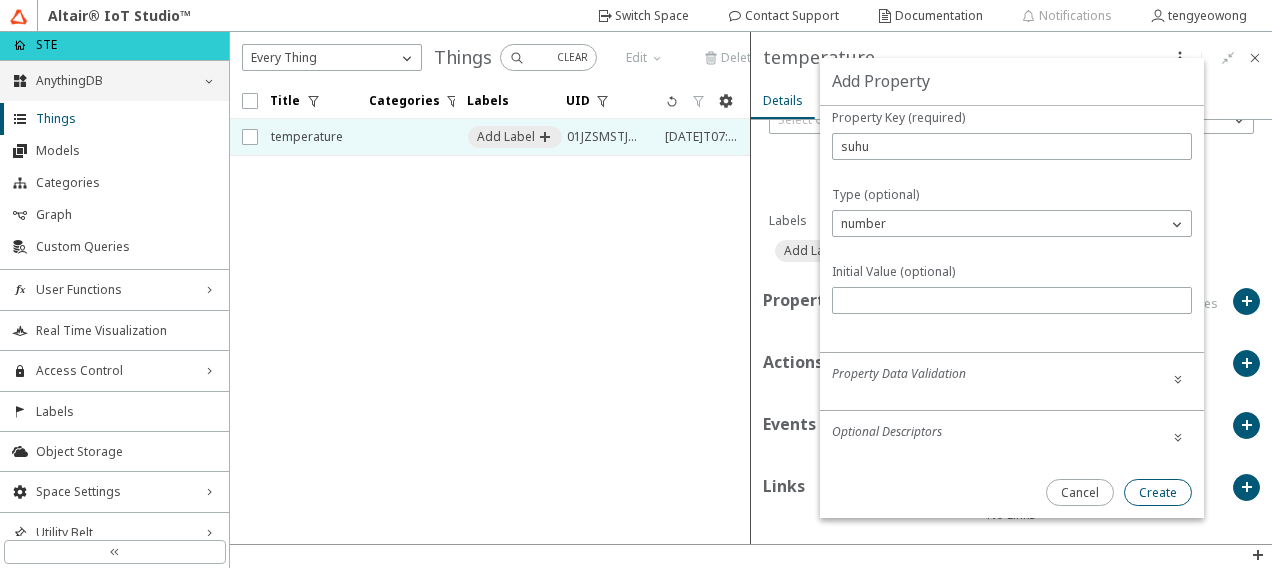 click on "Create" at bounding box center [0, 0] 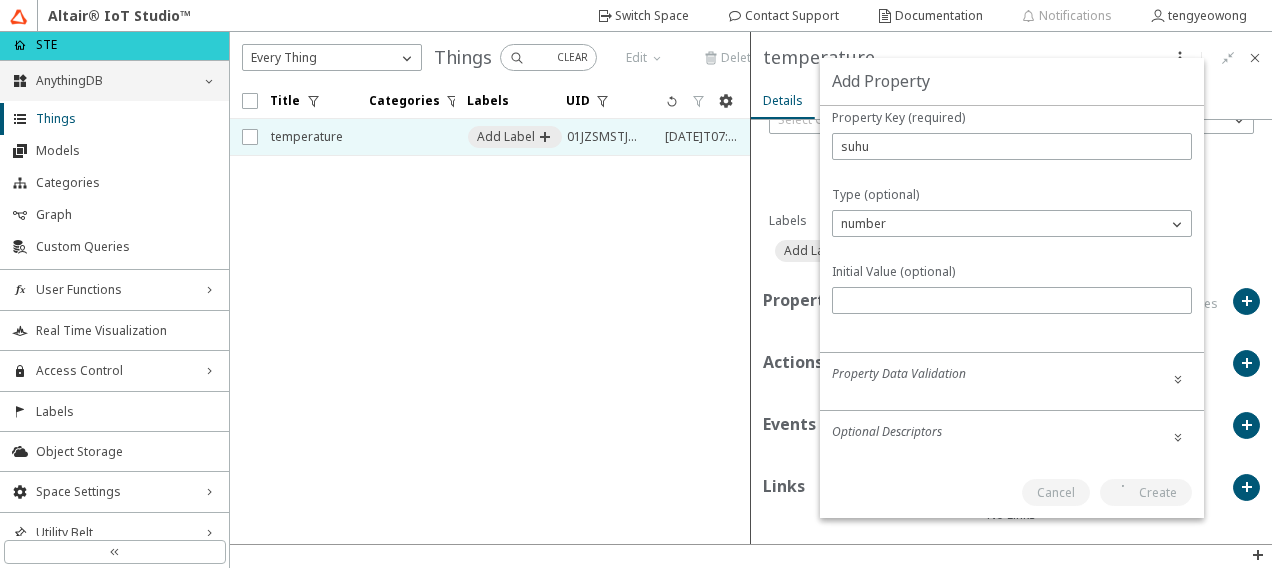 type on "temperature" 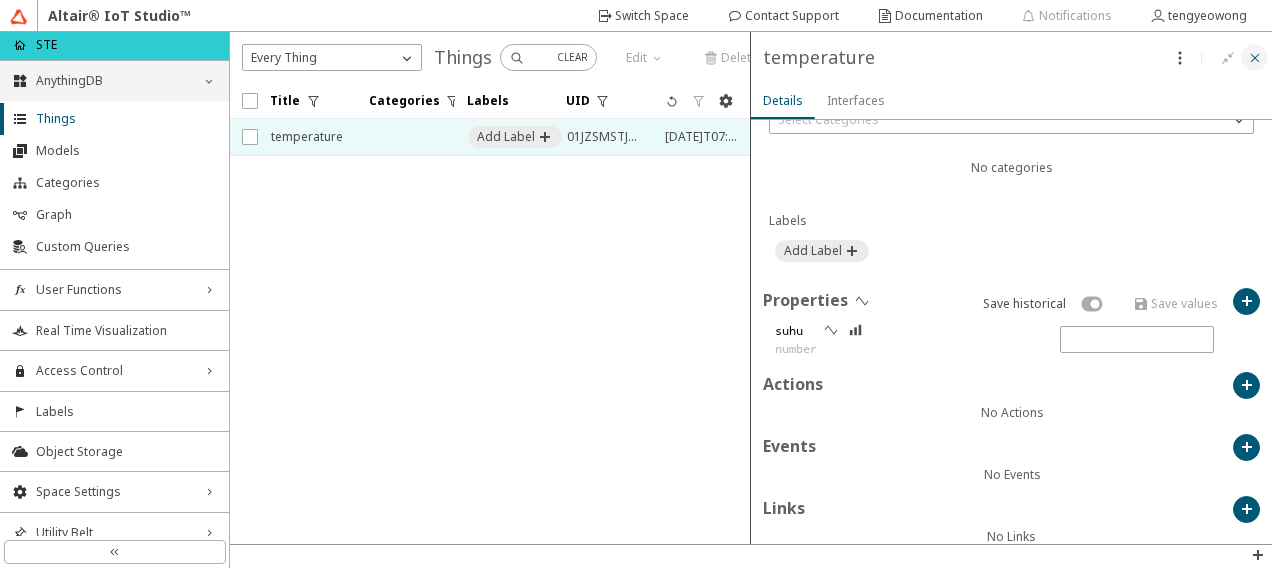 click 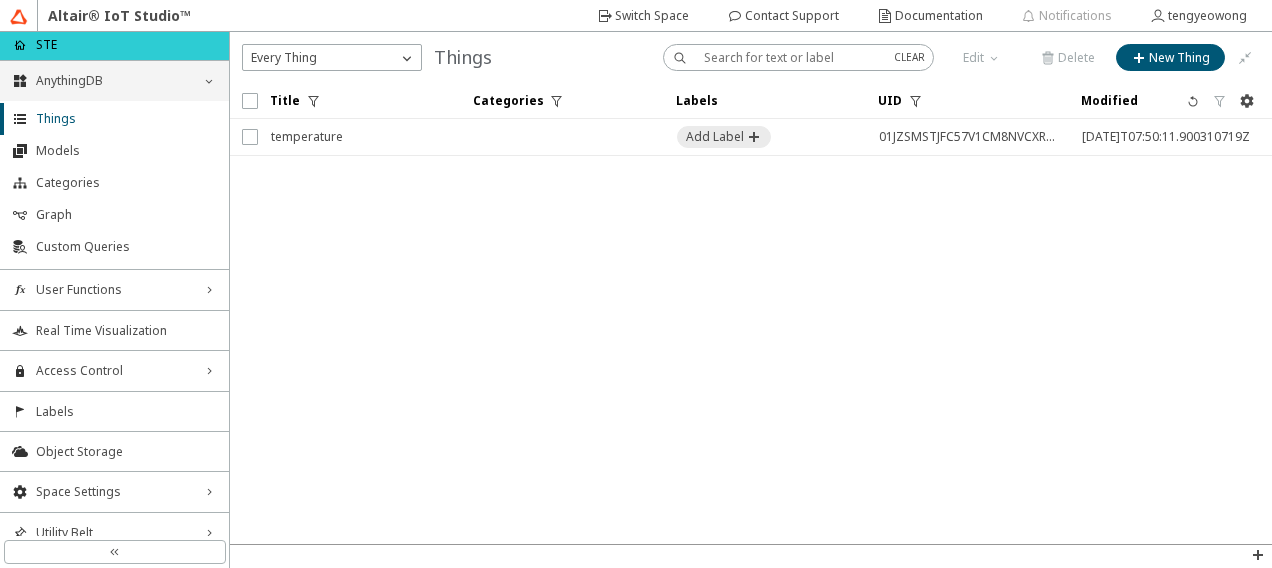 click on "home STE" at bounding box center [114, 46] 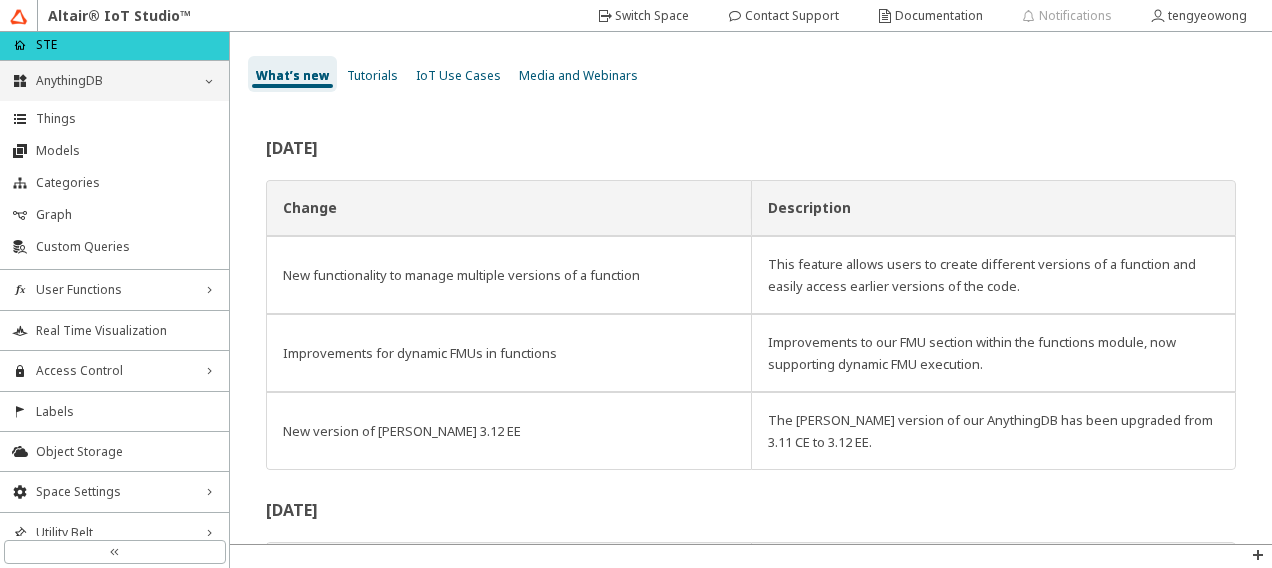click on "Tutorials" at bounding box center [372, 75] 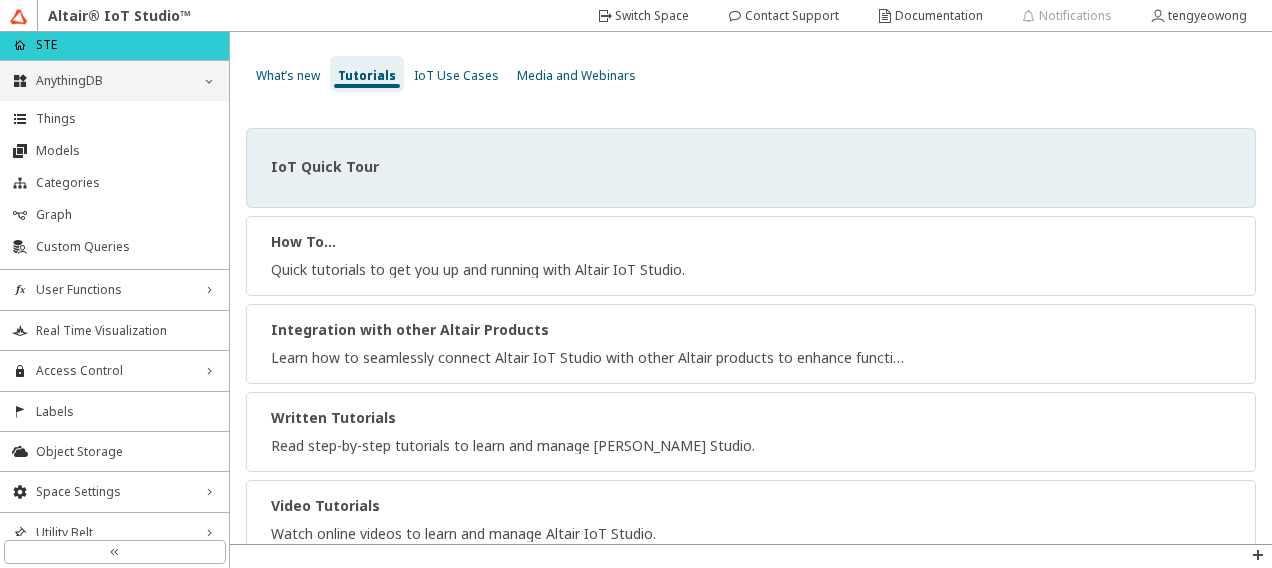 scroll, scrollTop: 39, scrollLeft: 0, axis: vertical 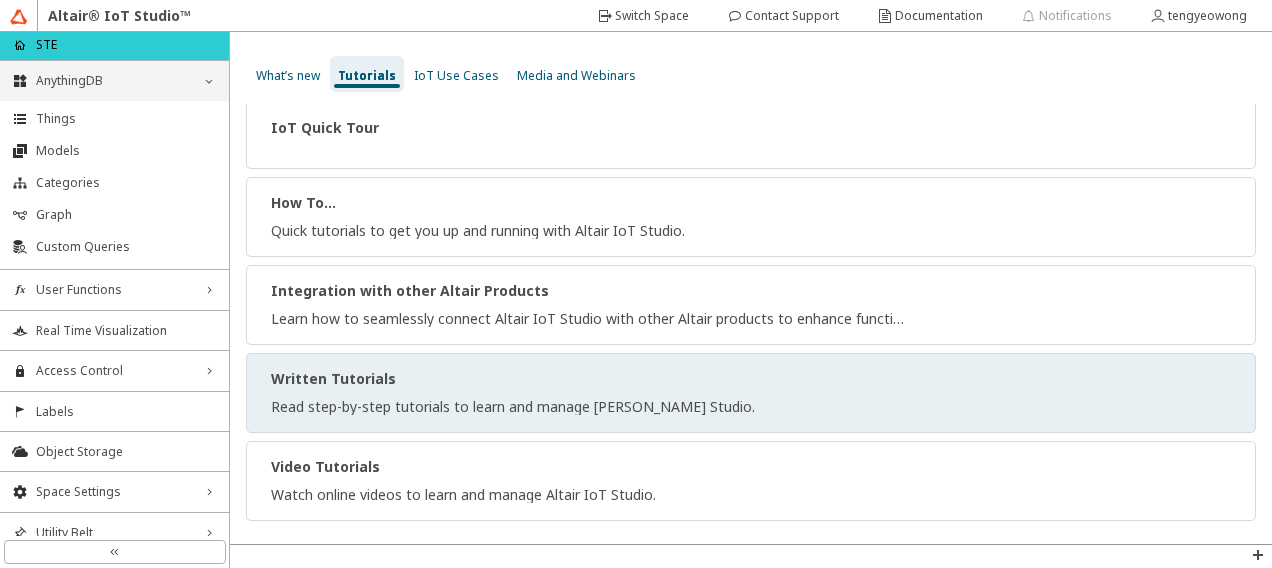 click on "Written Tutorials Read step-by-step tutorials to learn and manage Altair IoT Studio." at bounding box center (751, 393) 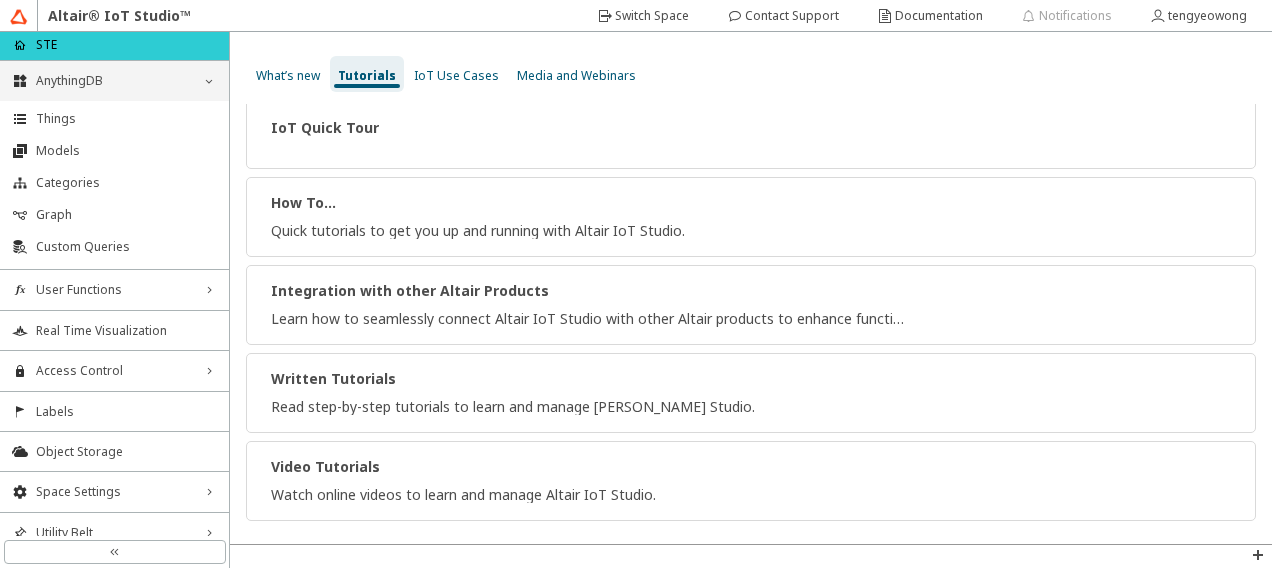click on "What’s new" at bounding box center (288, 75) 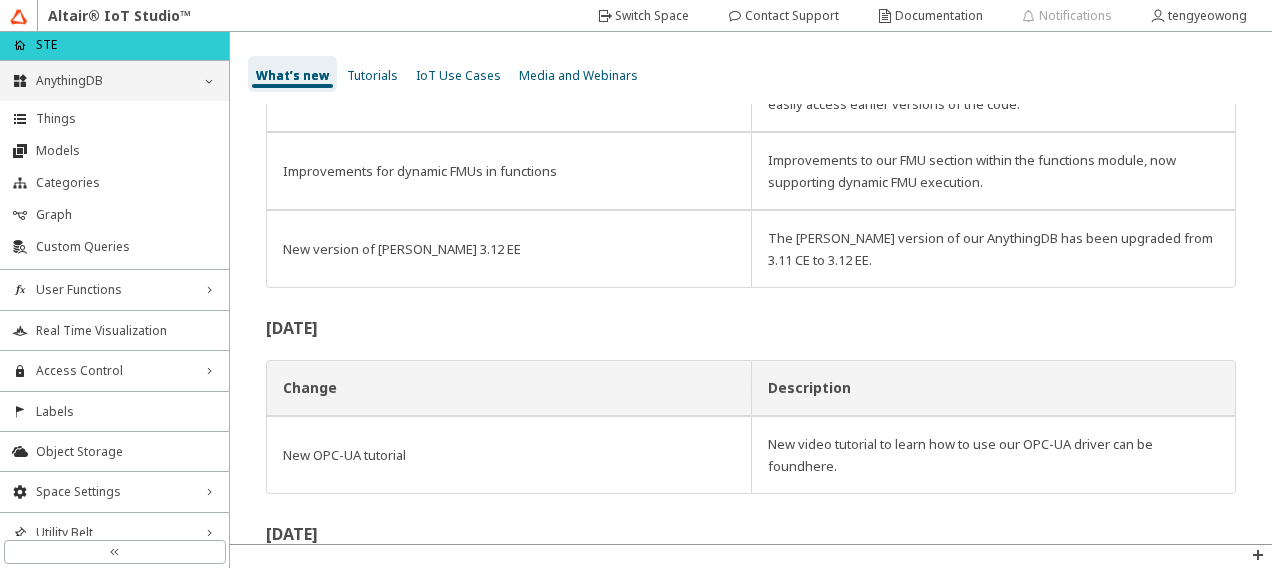 scroll, scrollTop: 51, scrollLeft: 0, axis: vertical 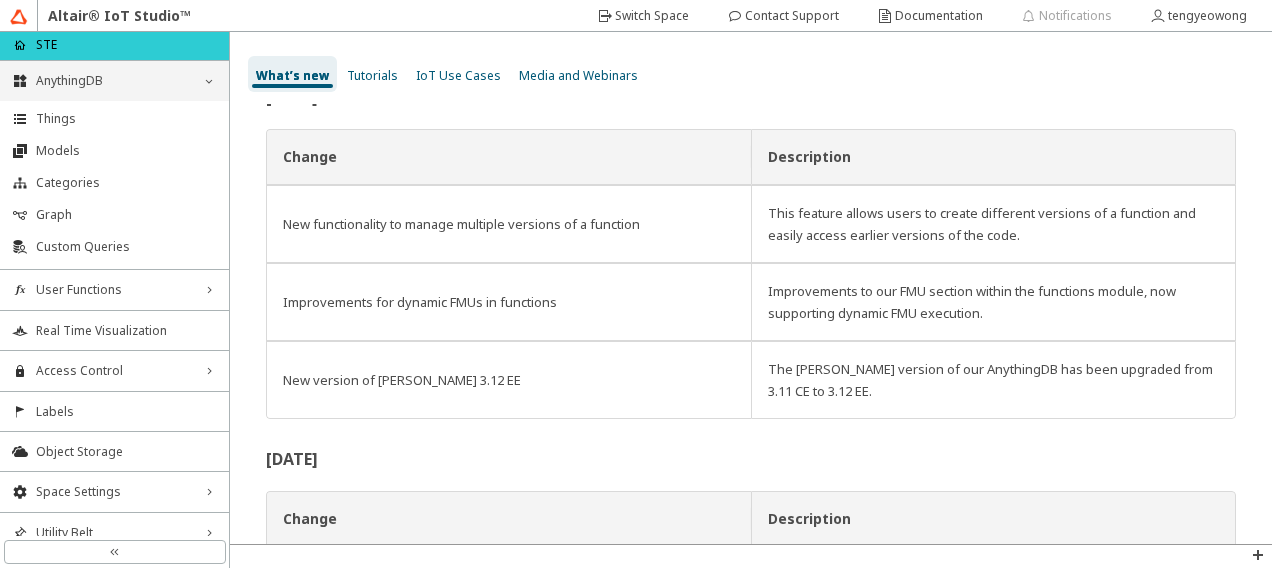 click on "AnythingDB" at bounding box center (114, 81) 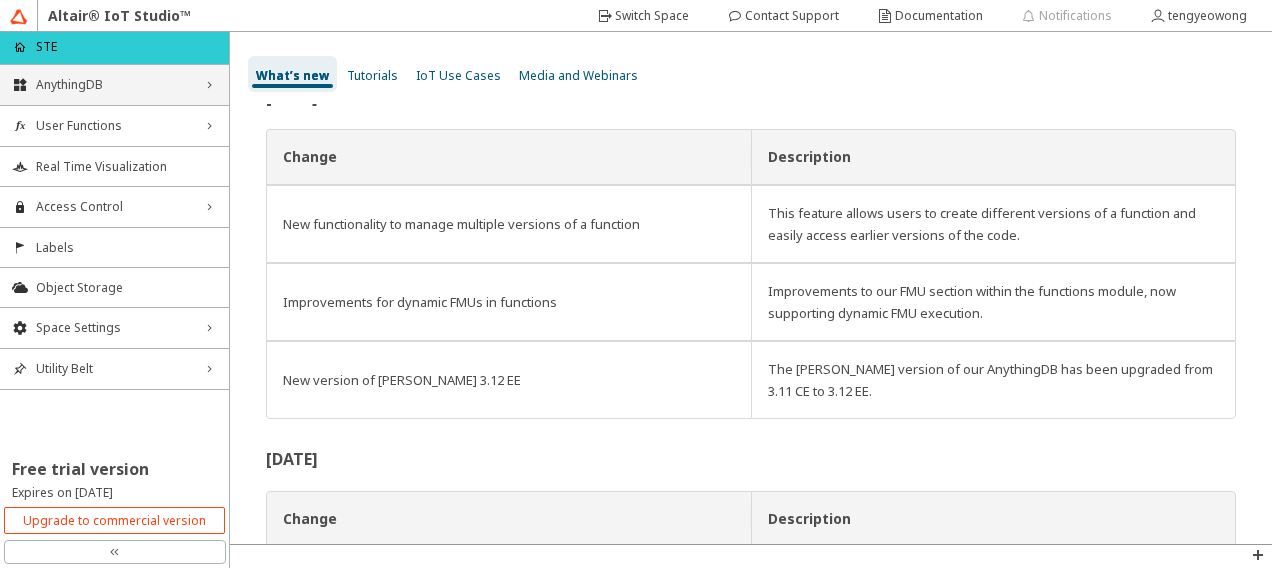 click on "AnythingDB" at bounding box center [114, 85] 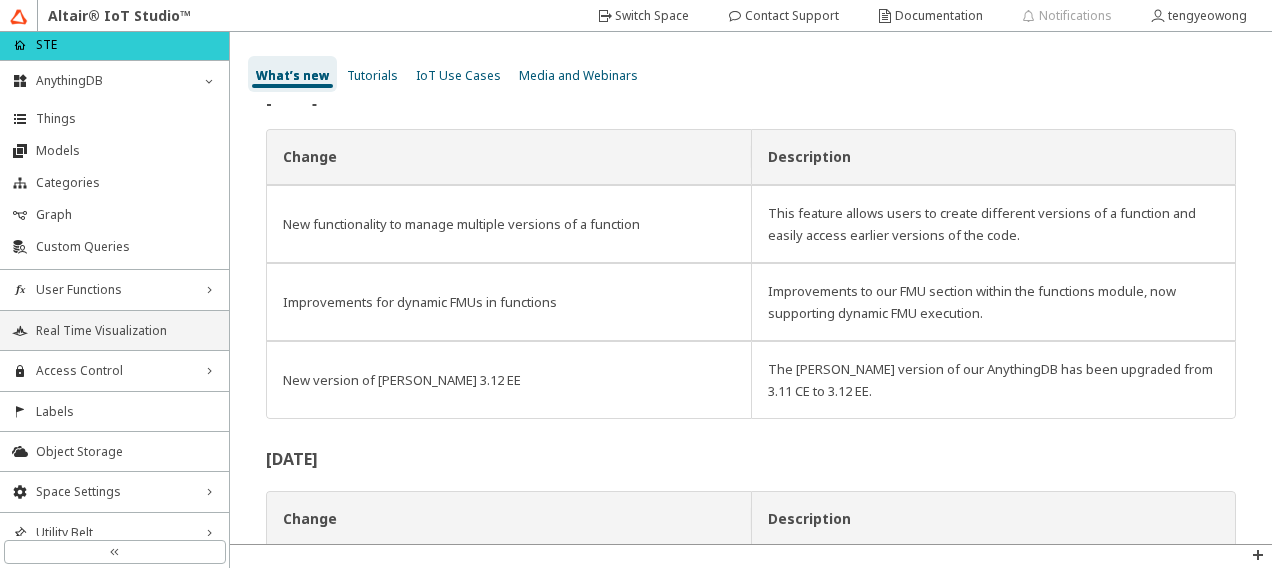 scroll, scrollTop: 91, scrollLeft: 0, axis: vertical 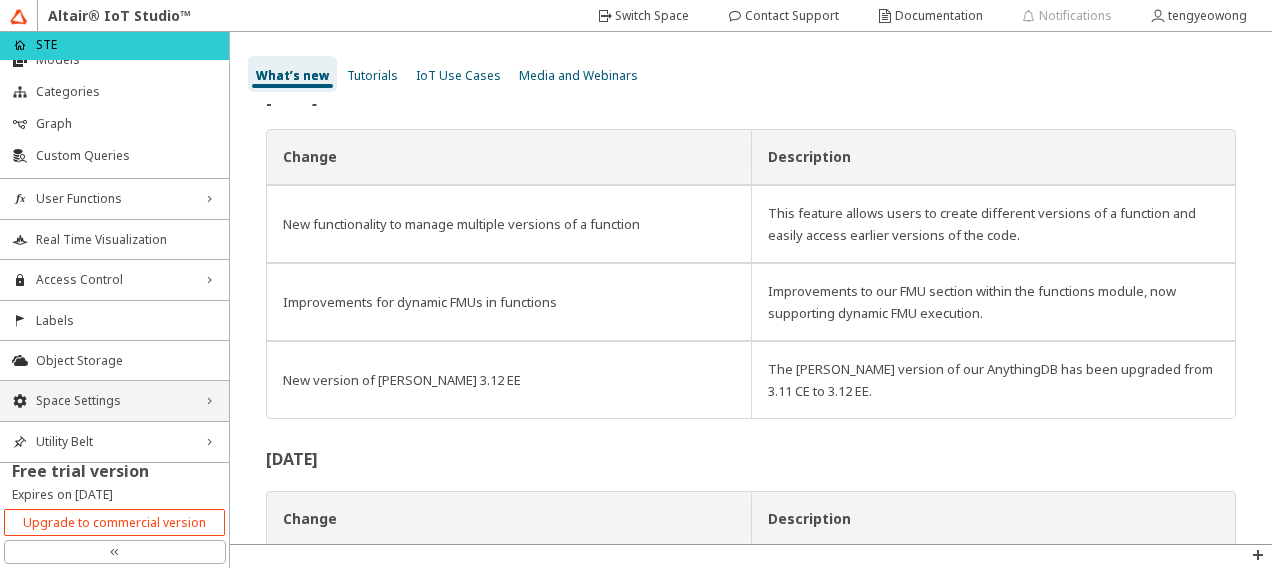 click on "Space Settings" at bounding box center (114, 401) 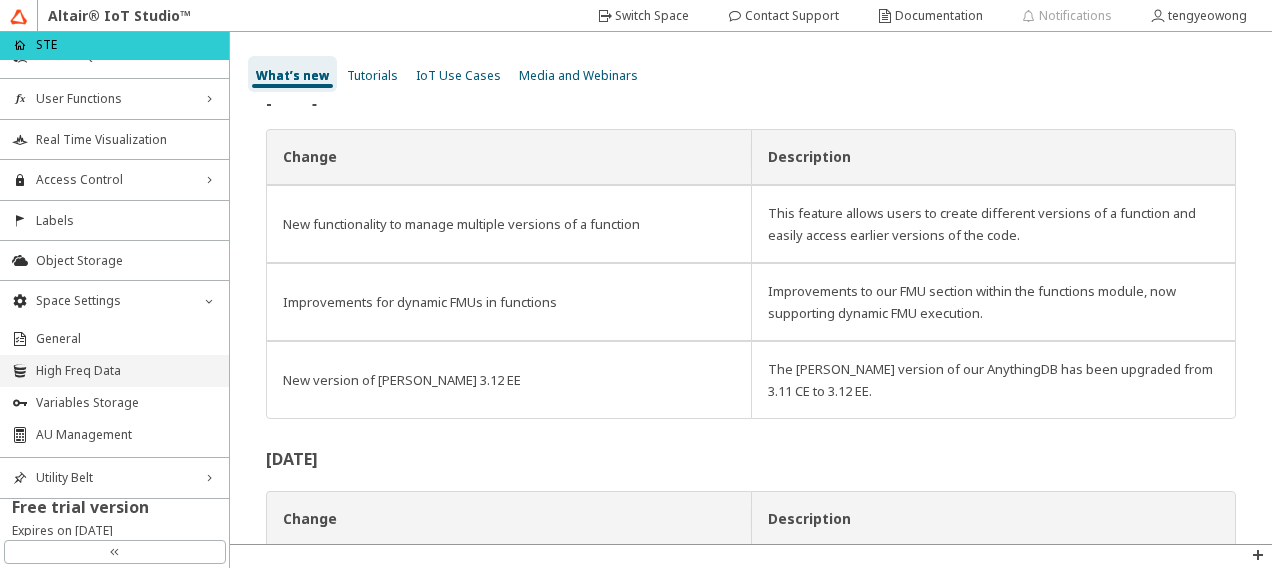 scroll, scrollTop: 227, scrollLeft: 0, axis: vertical 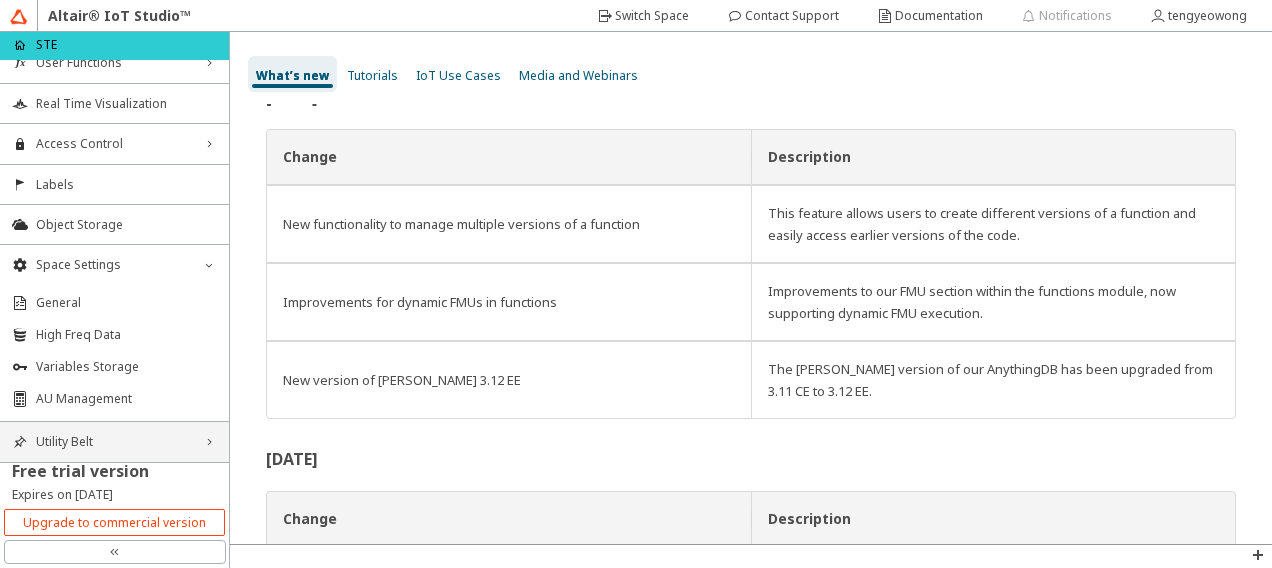 click on "Utility Belt" at bounding box center (114, 442) 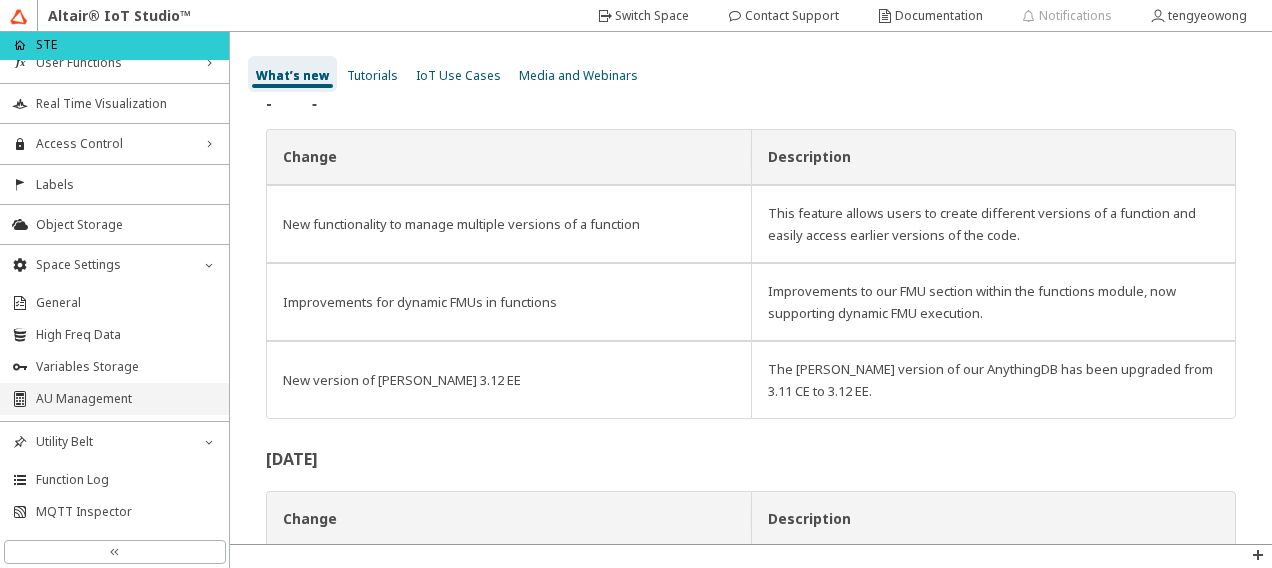 scroll, scrollTop: 327, scrollLeft: 0, axis: vertical 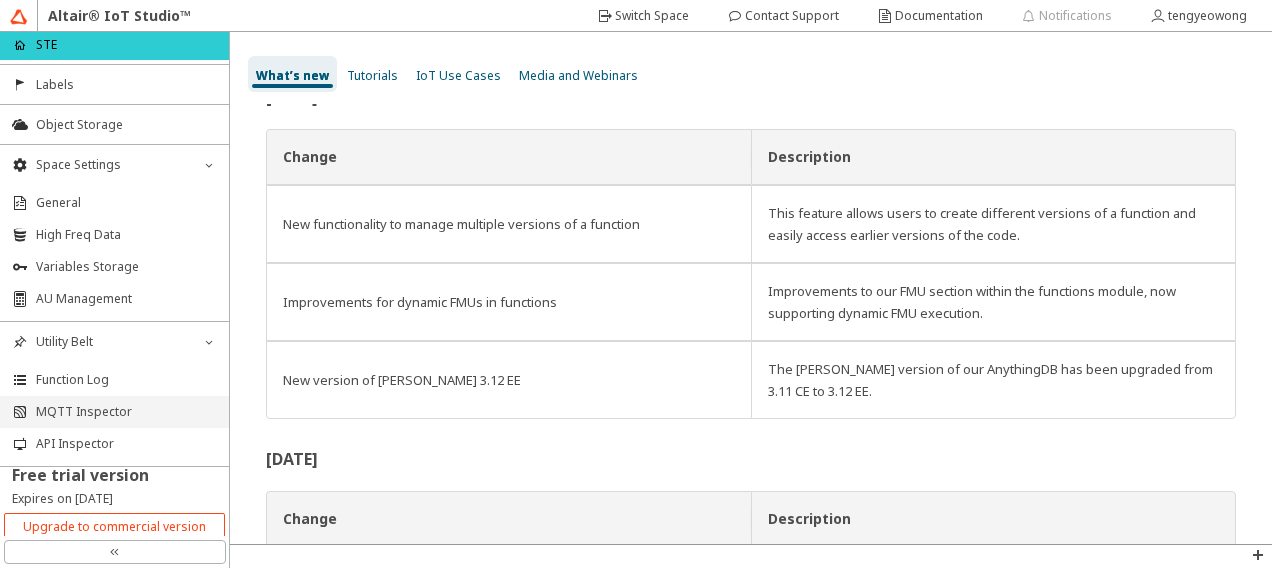 click on "MQTT Inspector" at bounding box center (126, 412) 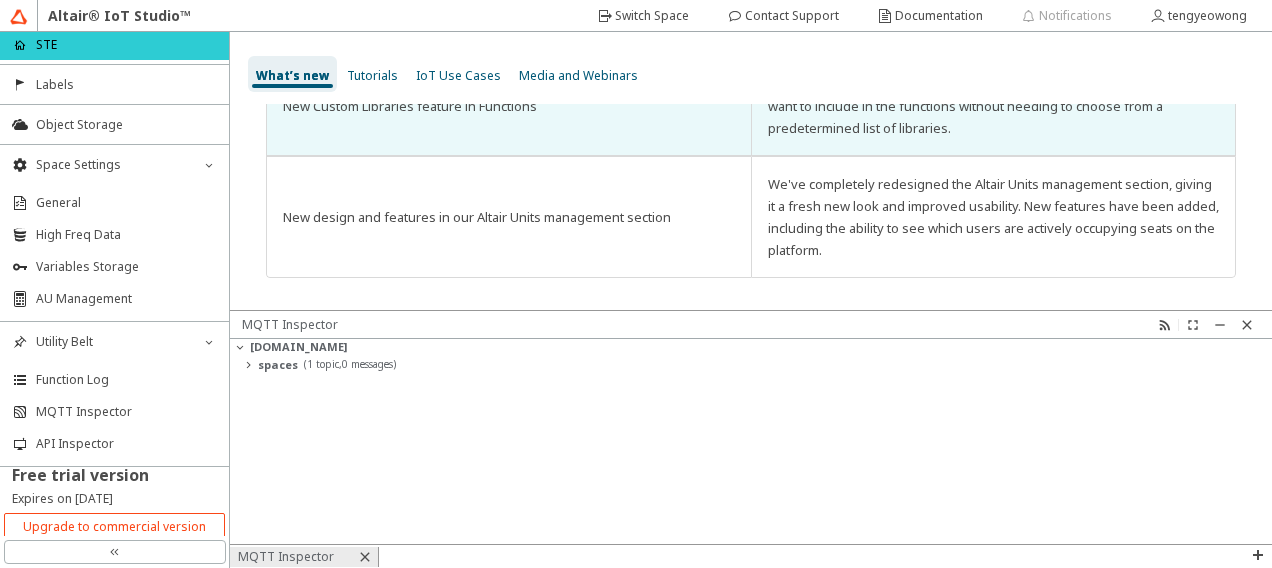 scroll, scrollTop: 1038, scrollLeft: 0, axis: vertical 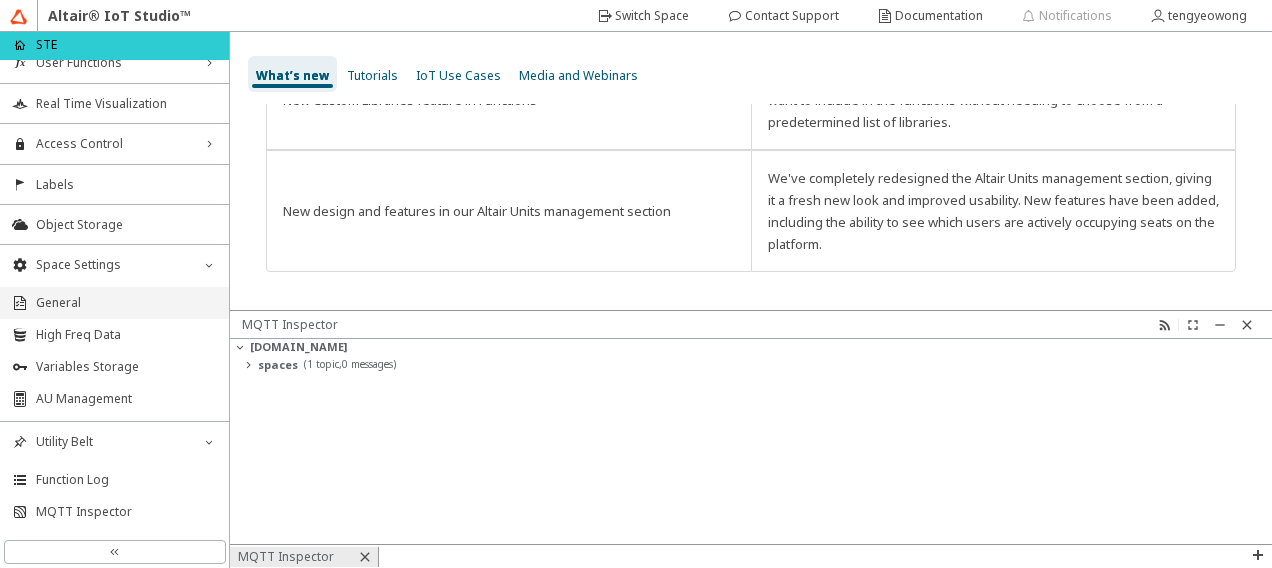 click on "General" at bounding box center [126, 303] 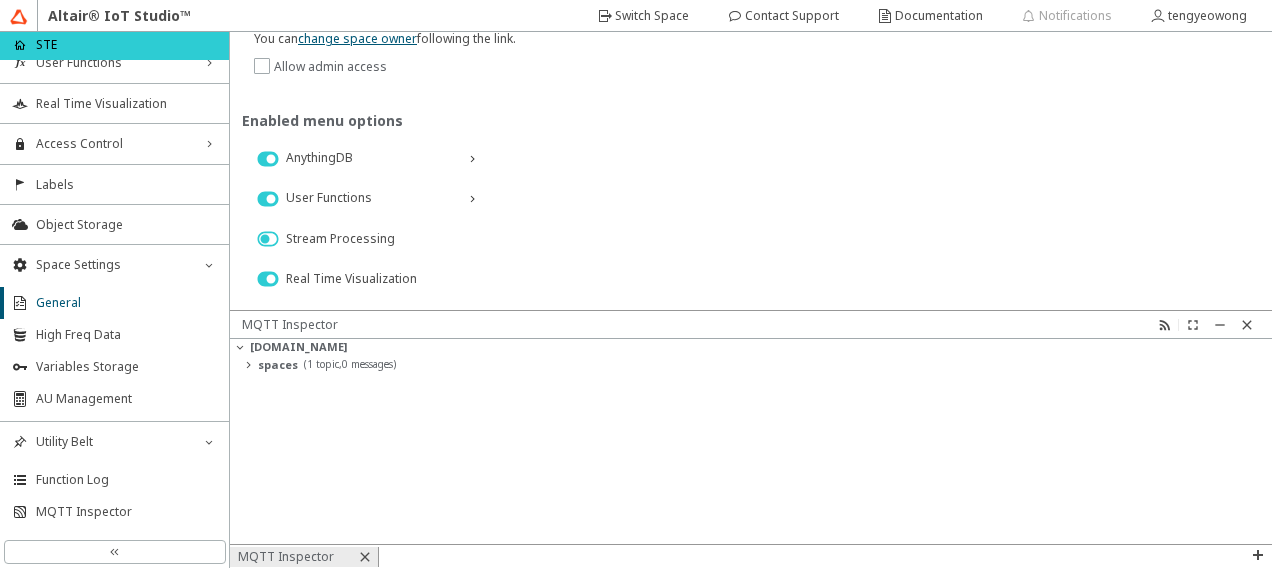 scroll, scrollTop: 400, scrollLeft: 0, axis: vertical 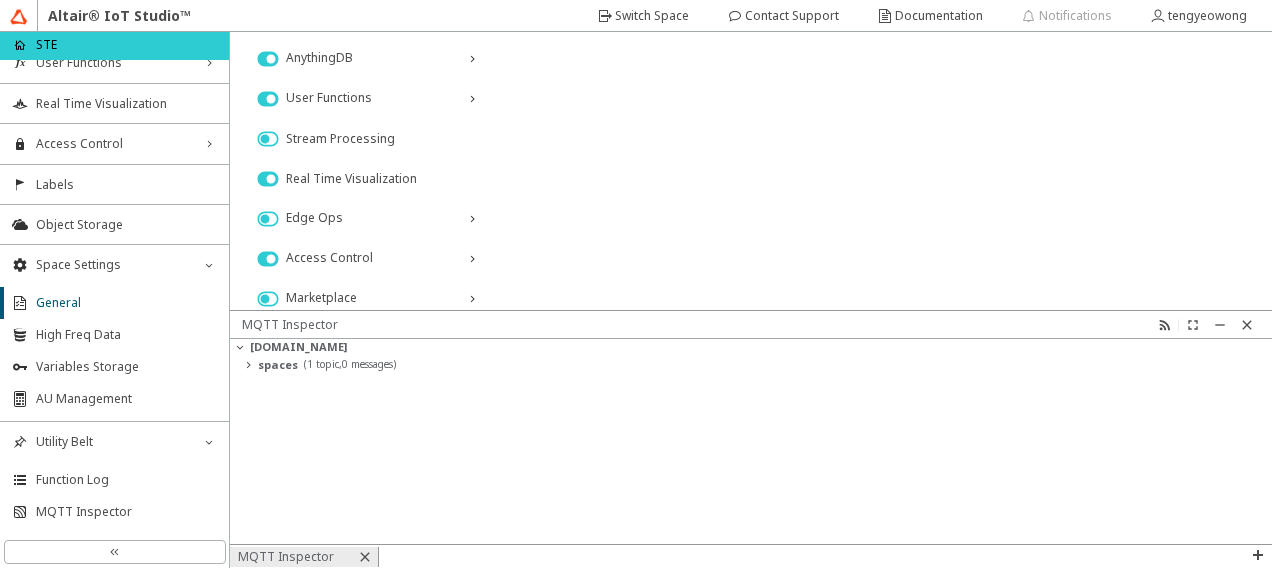 click 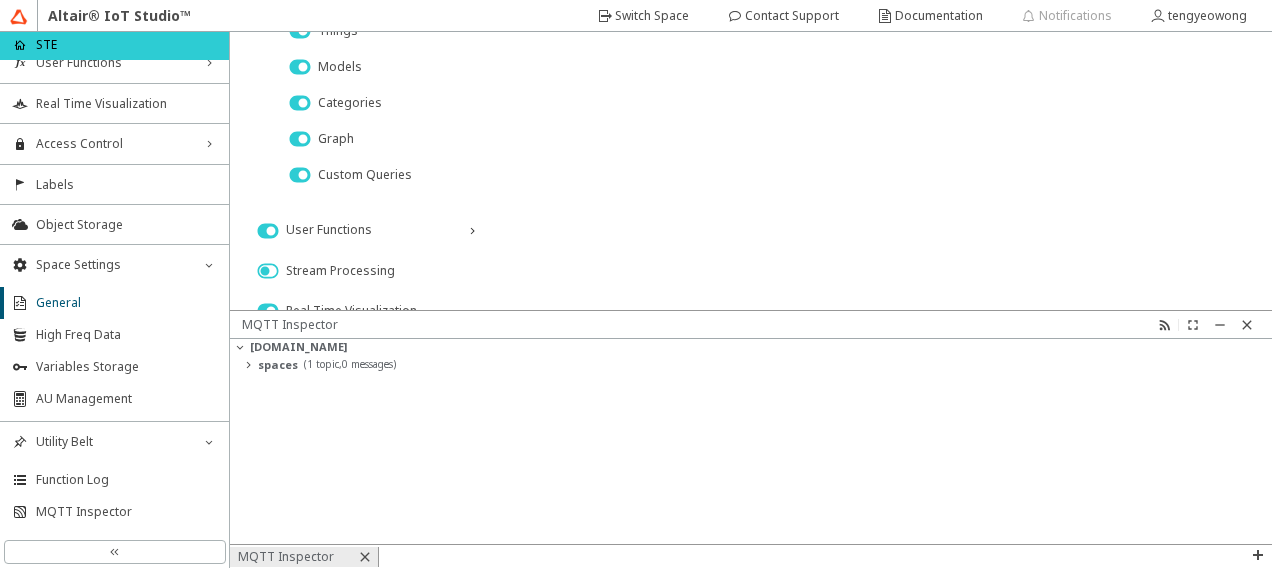 scroll, scrollTop: 500, scrollLeft: 0, axis: vertical 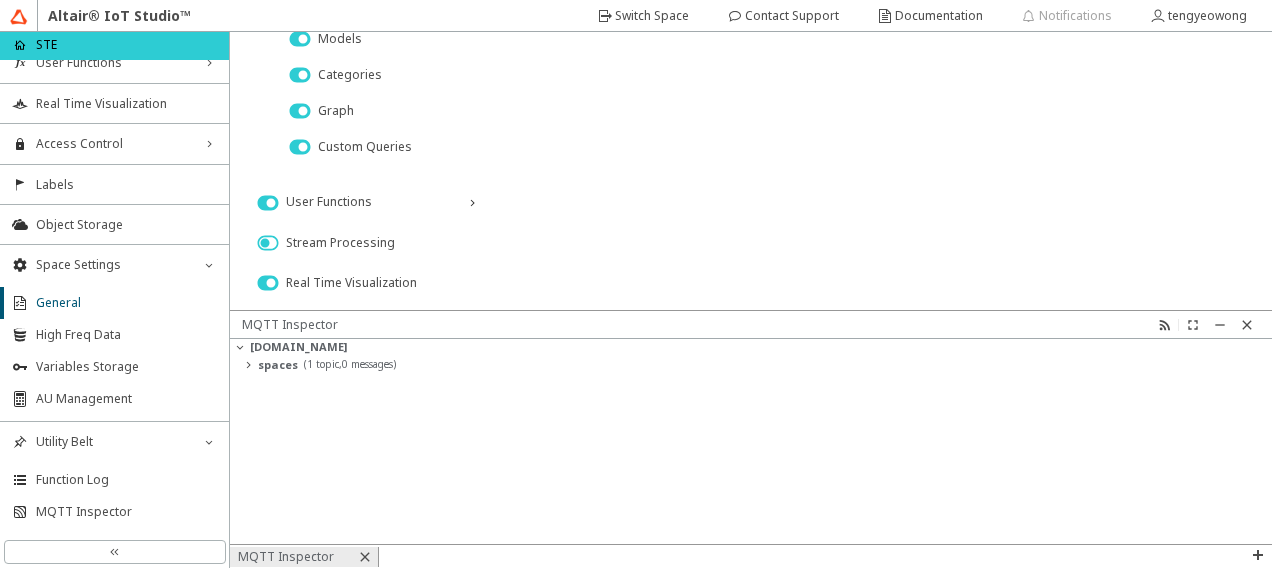 click 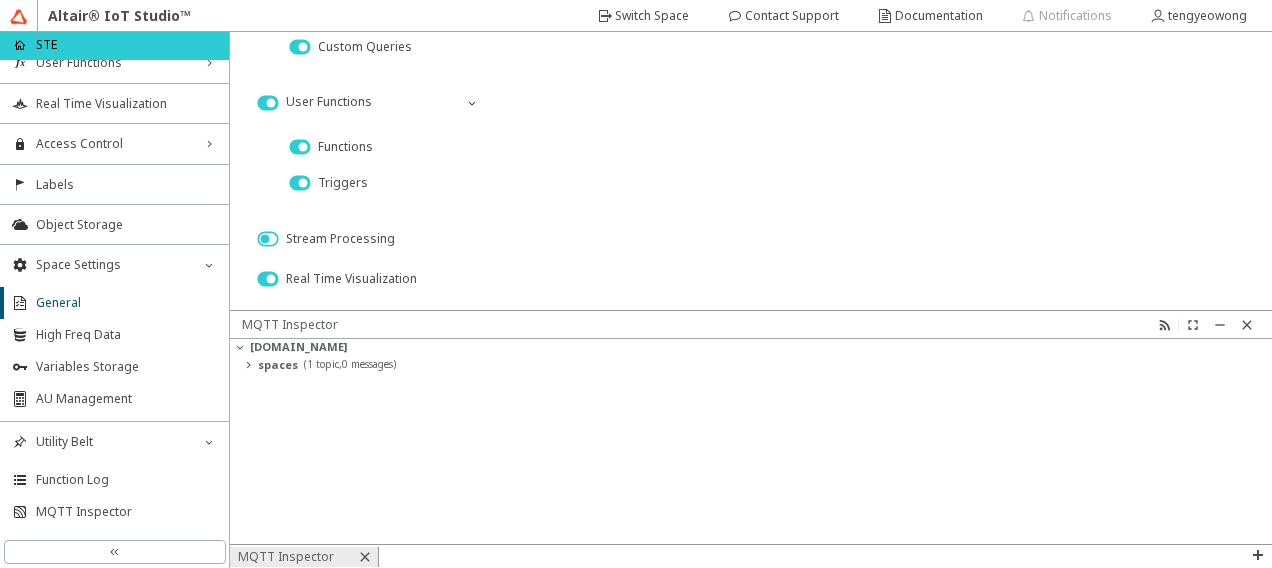 scroll, scrollTop: 700, scrollLeft: 0, axis: vertical 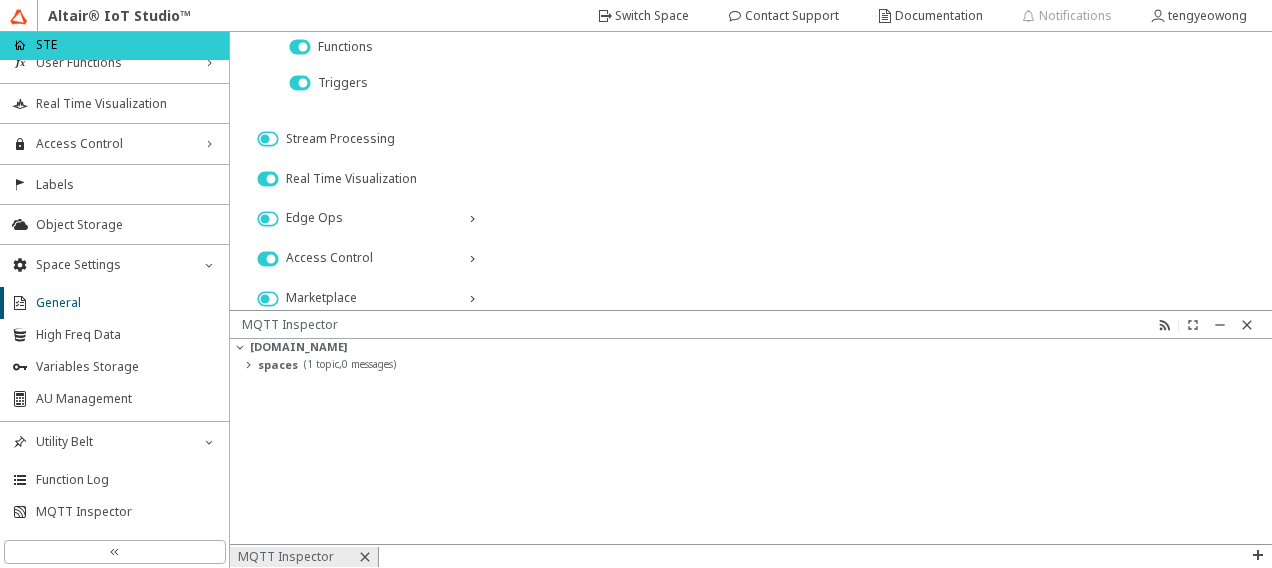click 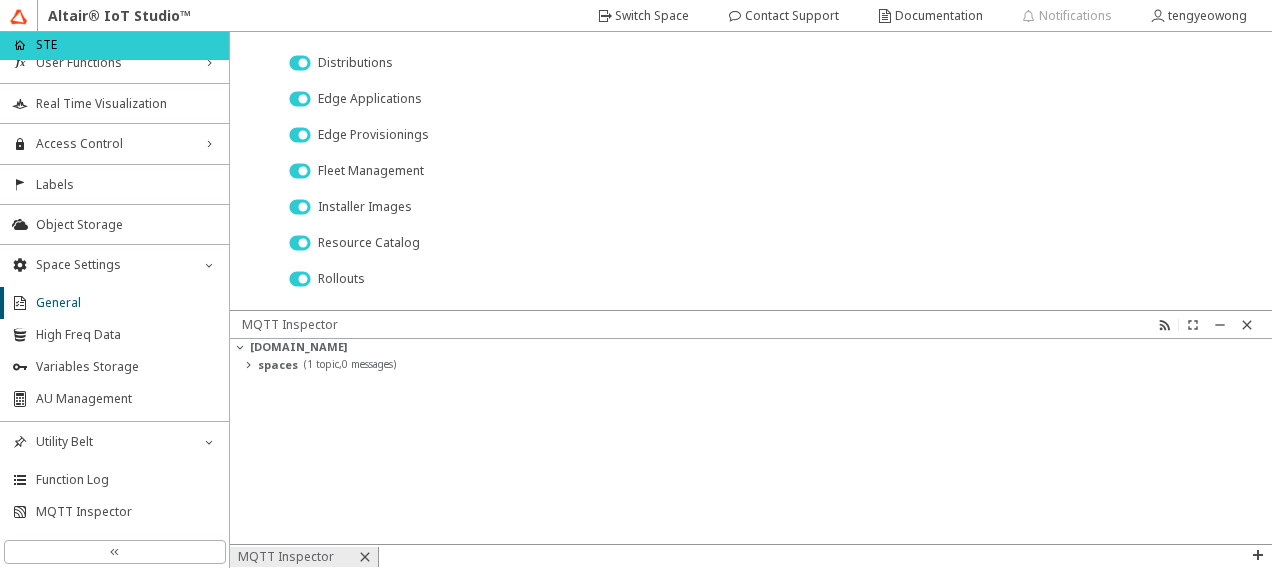 scroll, scrollTop: 1000, scrollLeft: 0, axis: vertical 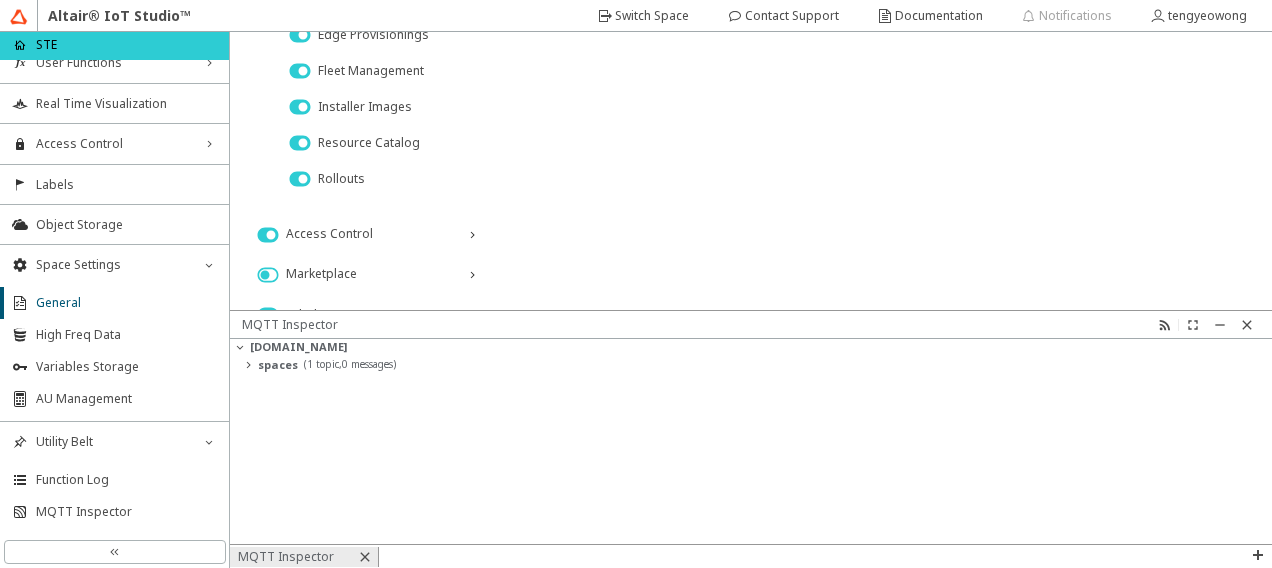 click at bounding box center (466, 235) 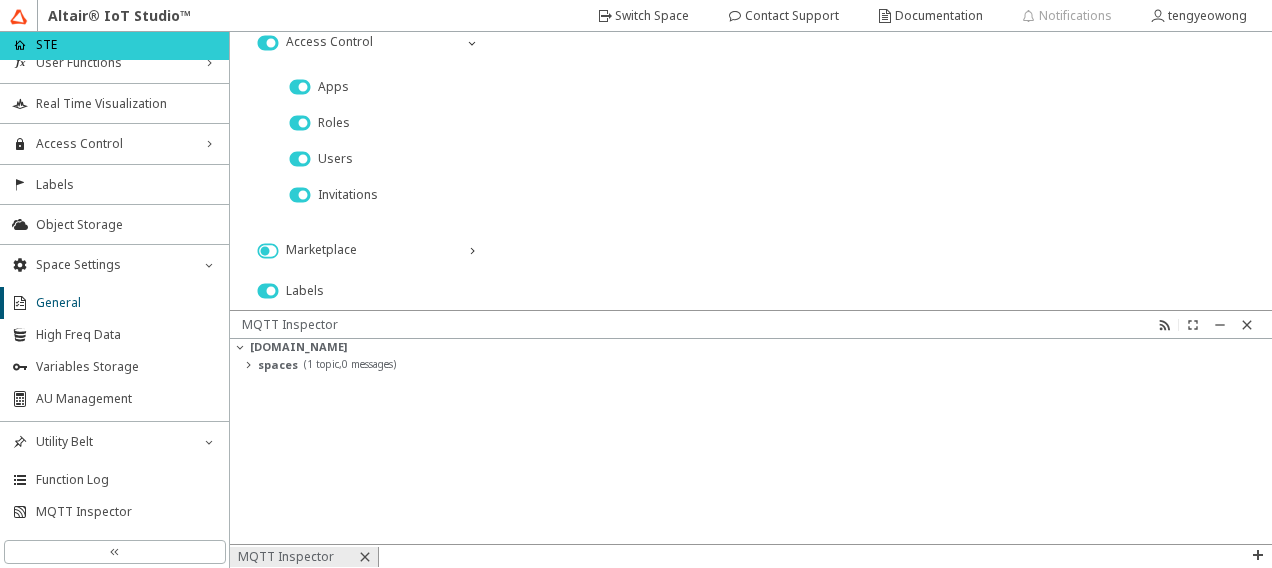 scroll, scrollTop: 1200, scrollLeft: 0, axis: vertical 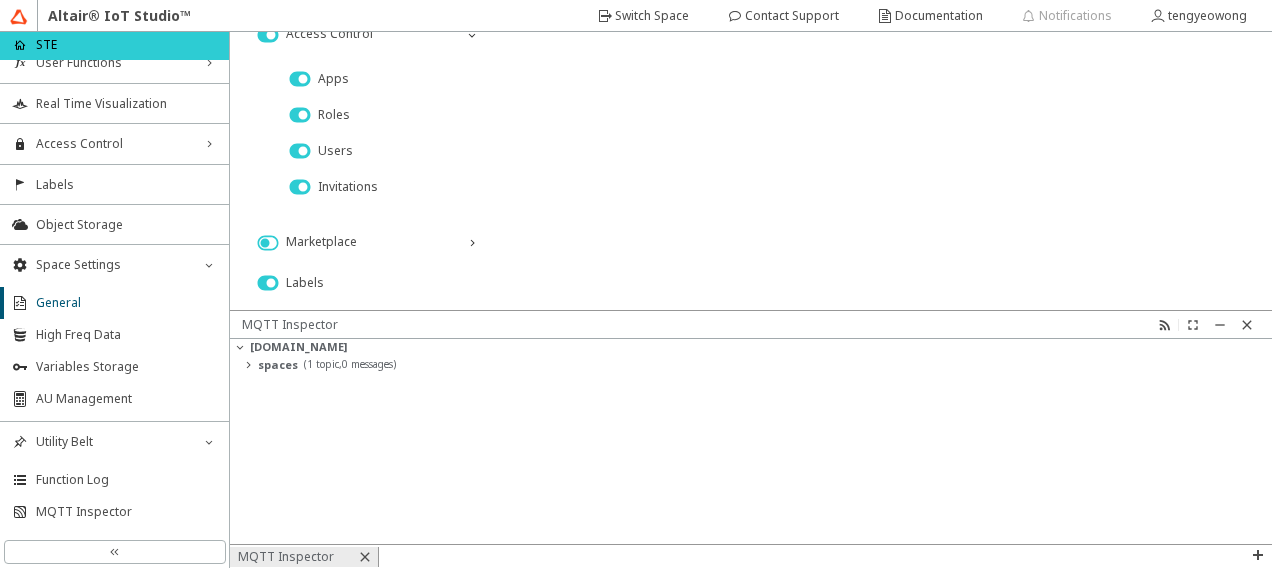 drag, startPoint x: 358, startPoint y: 76, endPoint x: 386, endPoint y: 80, distance: 28.284271 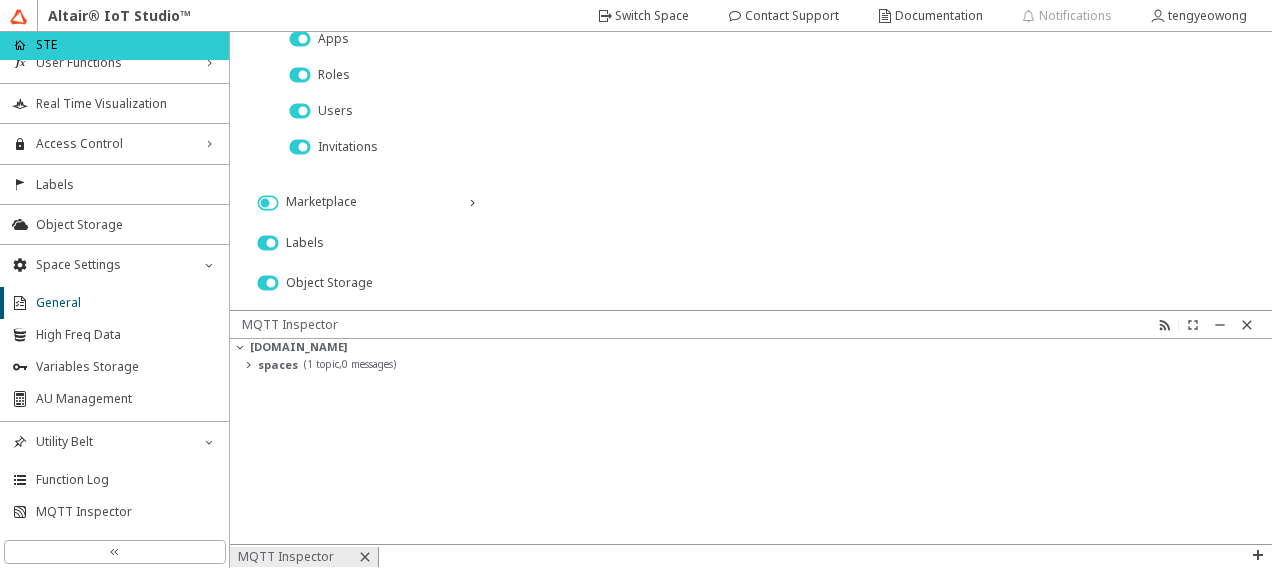 scroll, scrollTop: 1274, scrollLeft: 0, axis: vertical 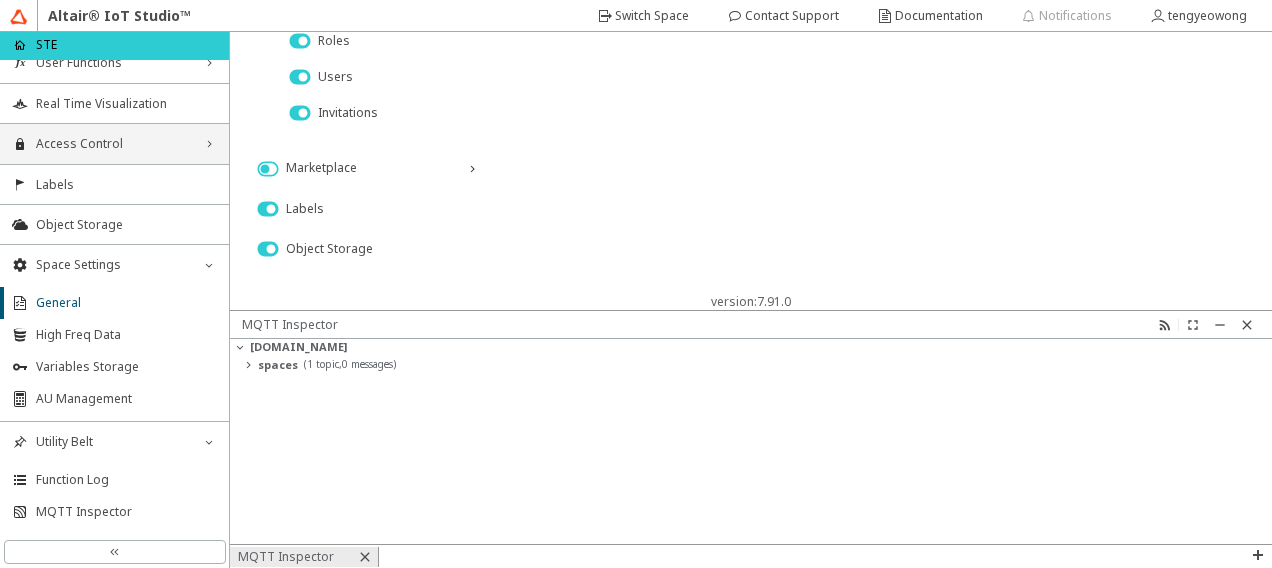 click 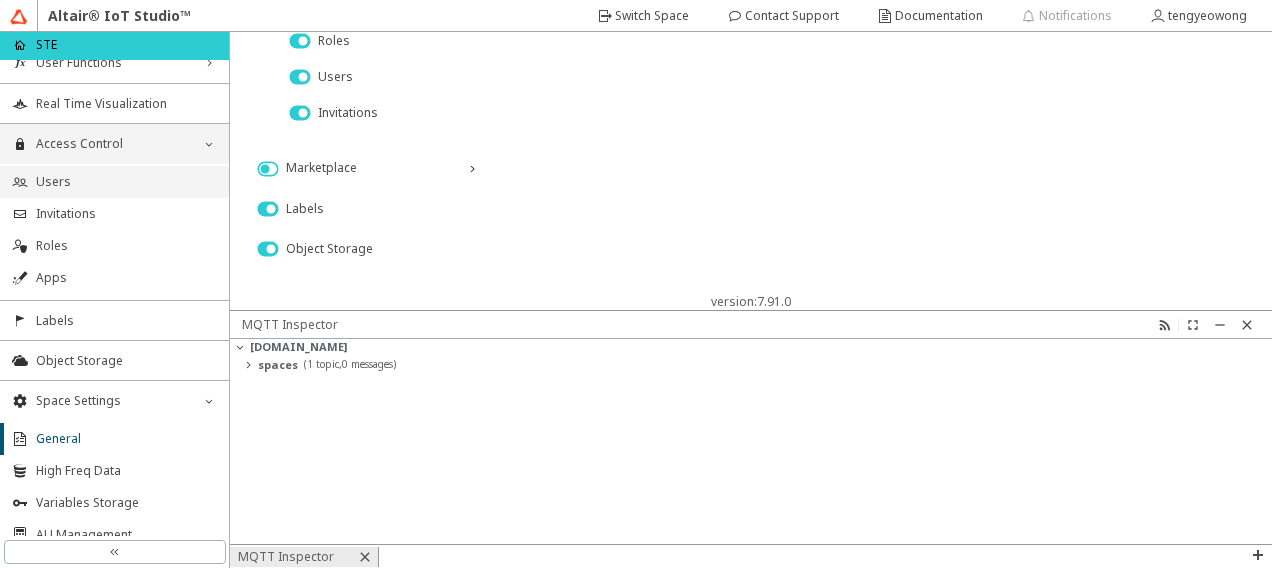 click on "Users" at bounding box center (126, 182) 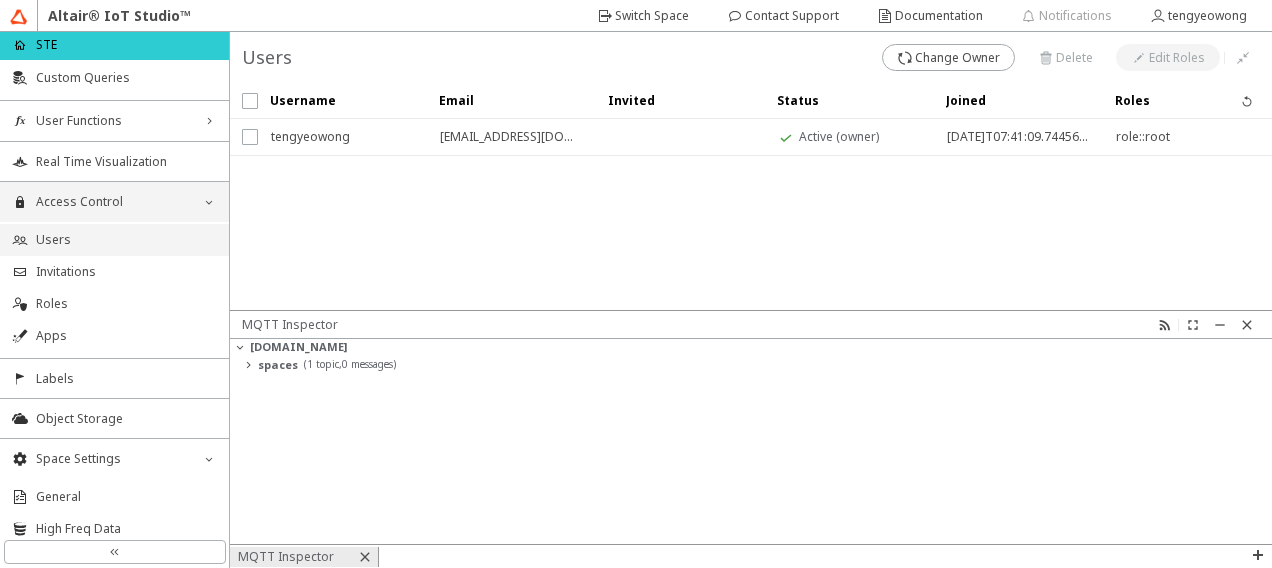 scroll, scrollTop: 127, scrollLeft: 0, axis: vertical 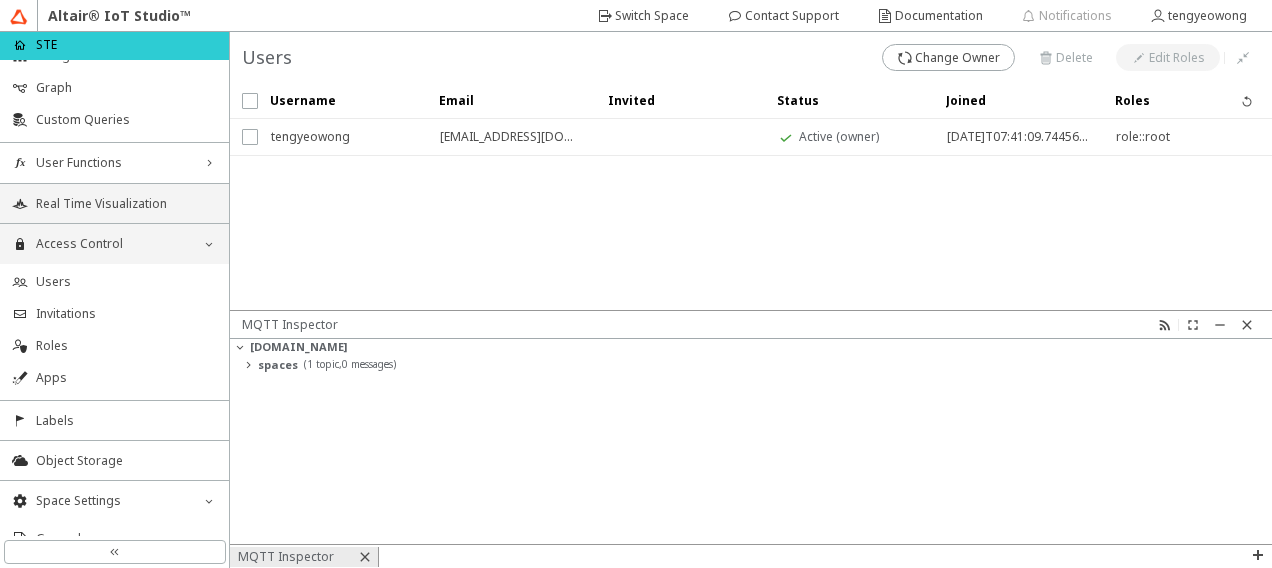 click on "Real Time Visualization" at bounding box center (126, 204) 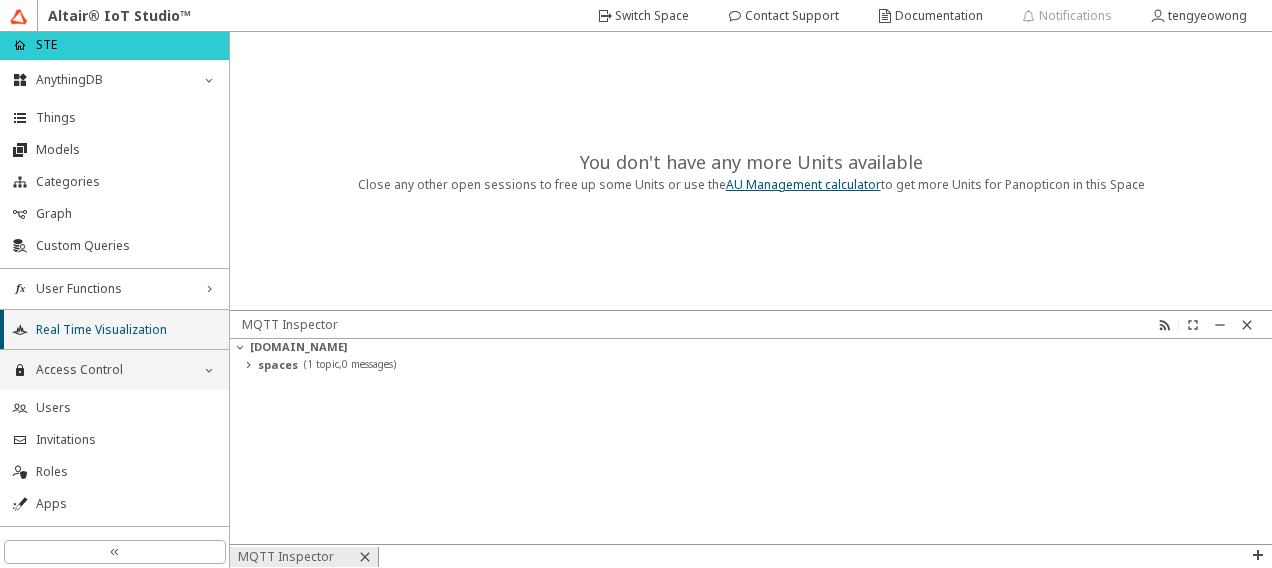 scroll, scrollTop: 0, scrollLeft: 0, axis: both 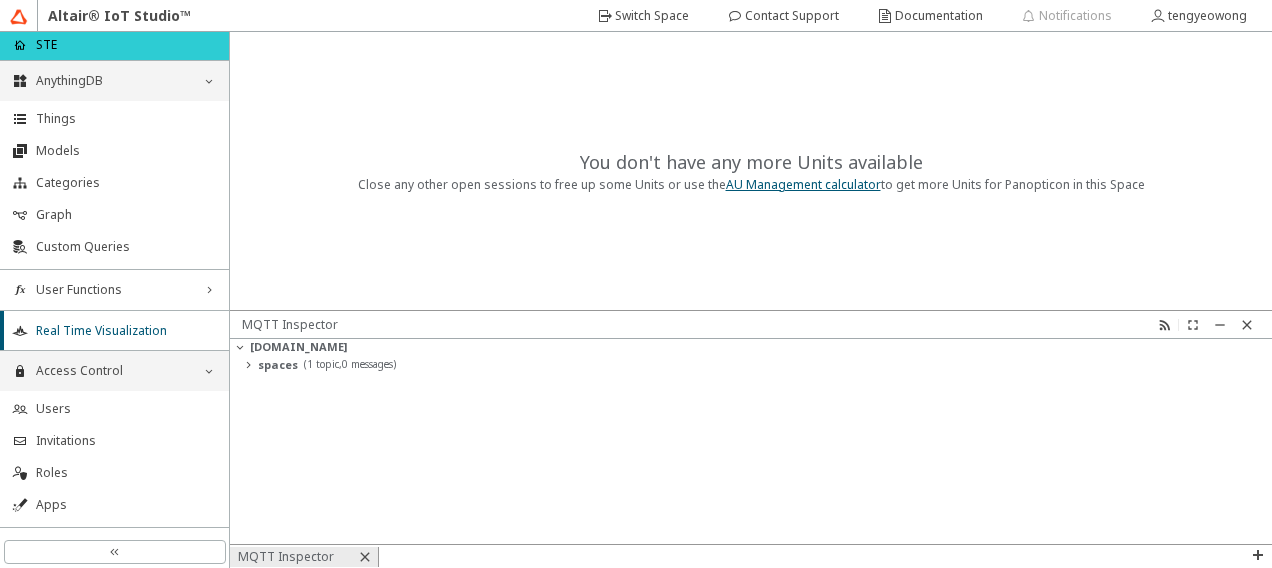 click on "AnythingDB" at bounding box center (114, 81) 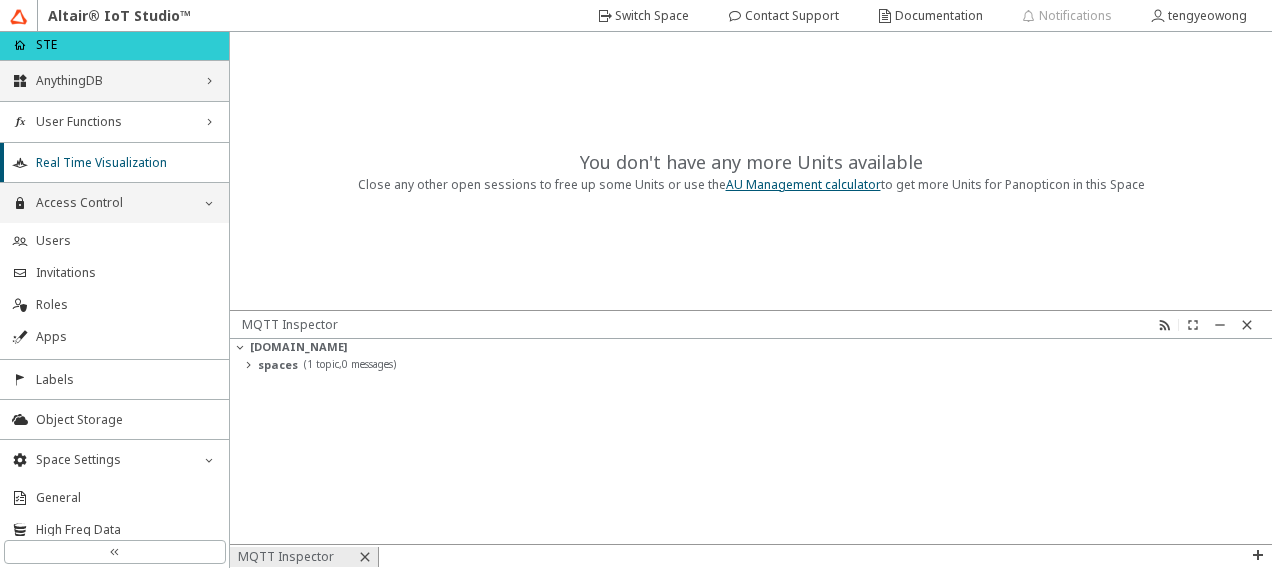 click on "AnythingDB right_chevron" at bounding box center [114, 81] 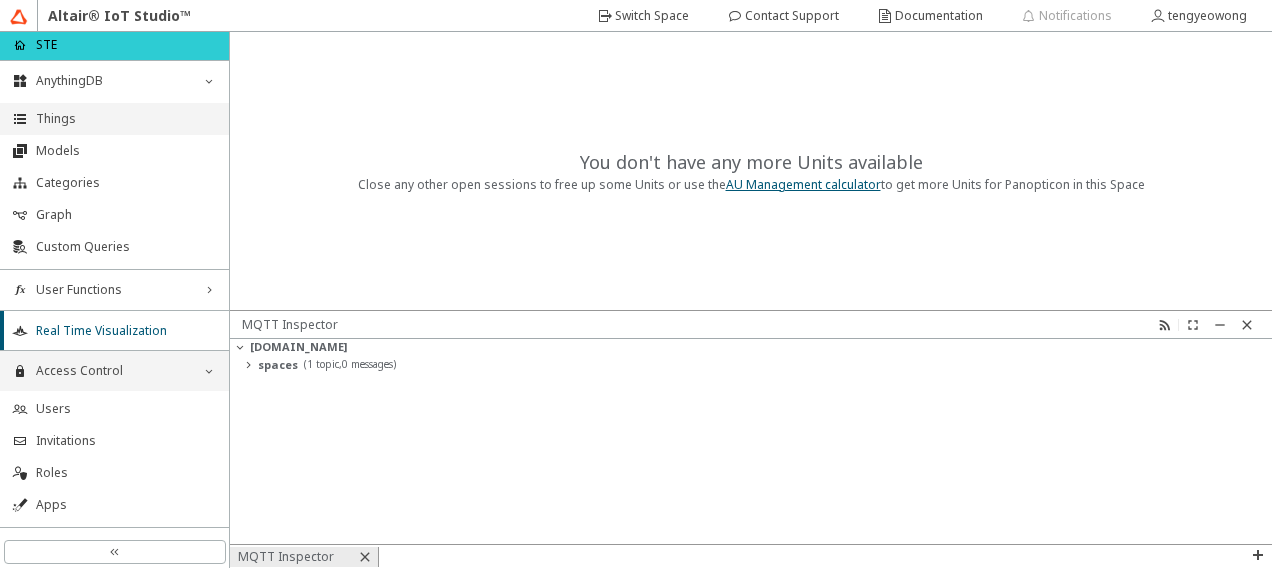 click on "Things" at bounding box center (114, 119) 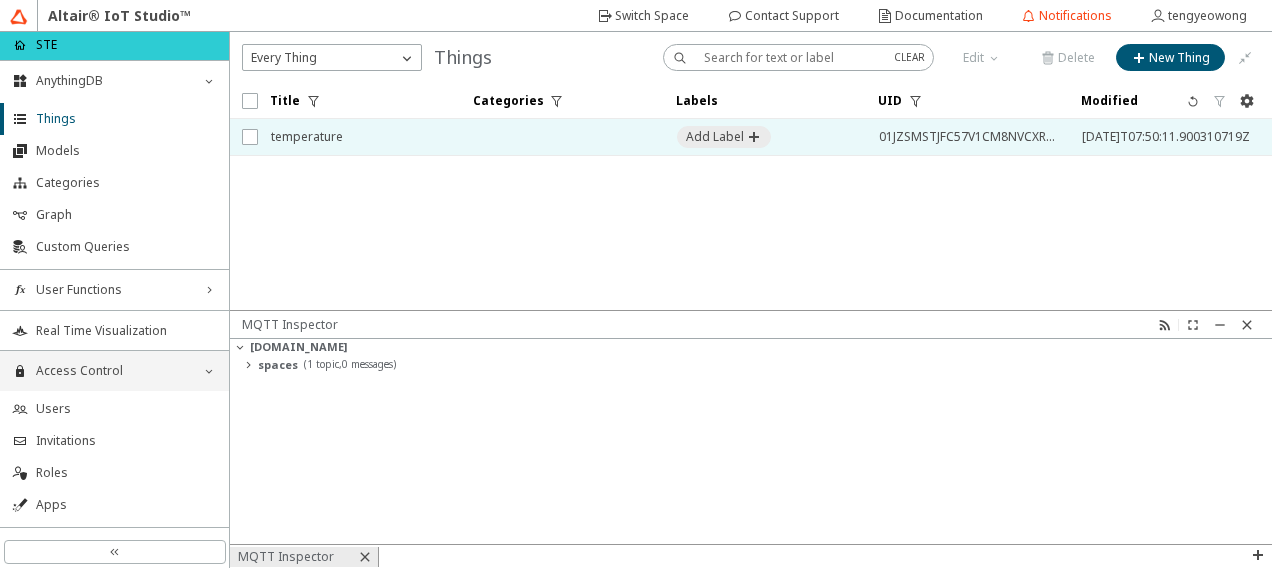 click on "temperature" at bounding box center [359, 137] 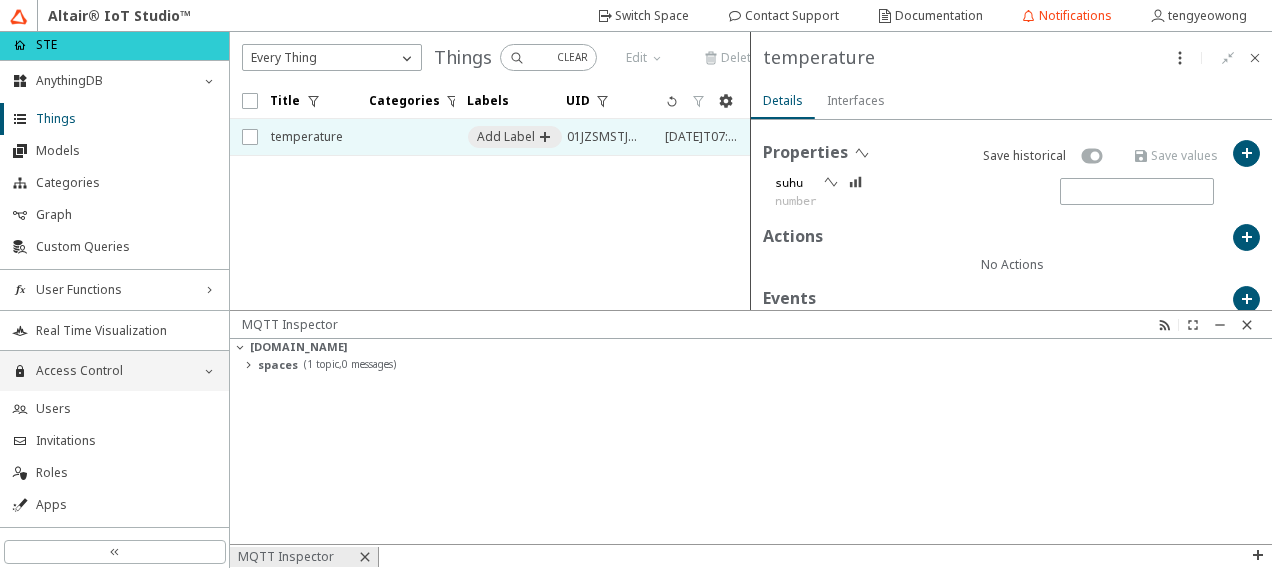 scroll, scrollTop: 505, scrollLeft: 0, axis: vertical 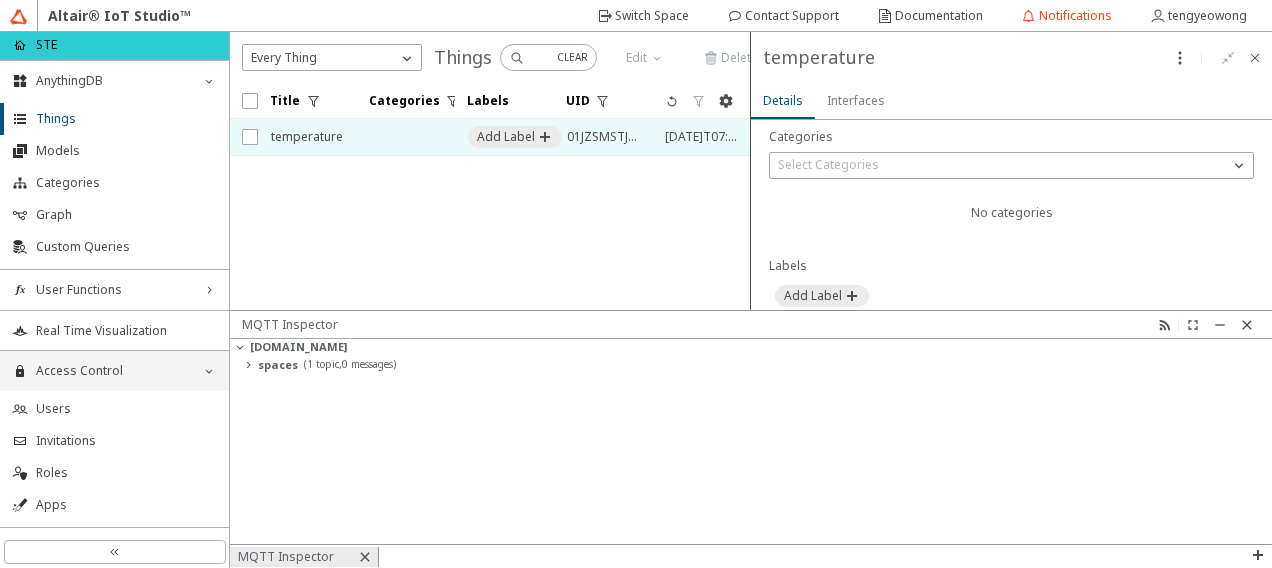 click on "Interfaces" at bounding box center [0, 0] 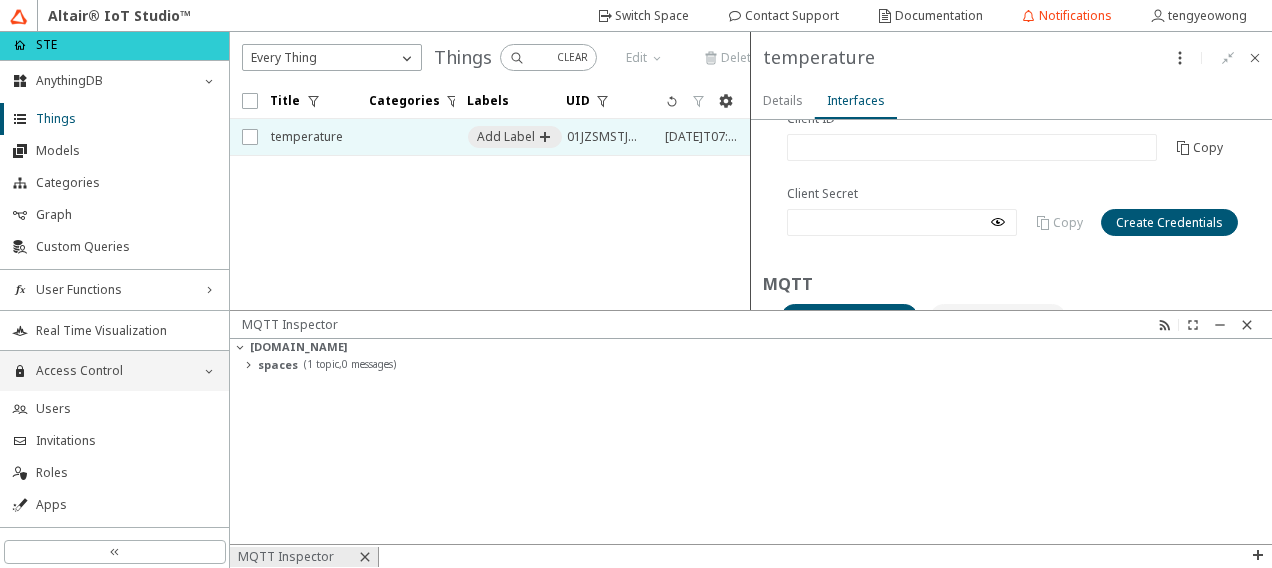 scroll, scrollTop: 97, scrollLeft: 0, axis: vertical 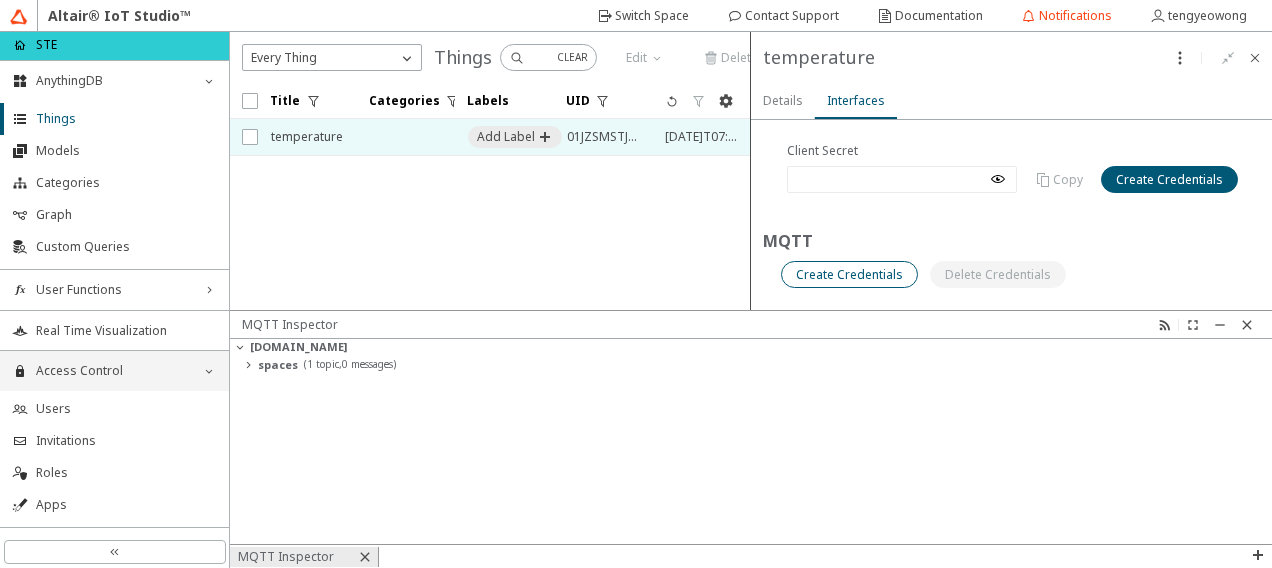 click on "Create Credentials" at bounding box center [0, 0] 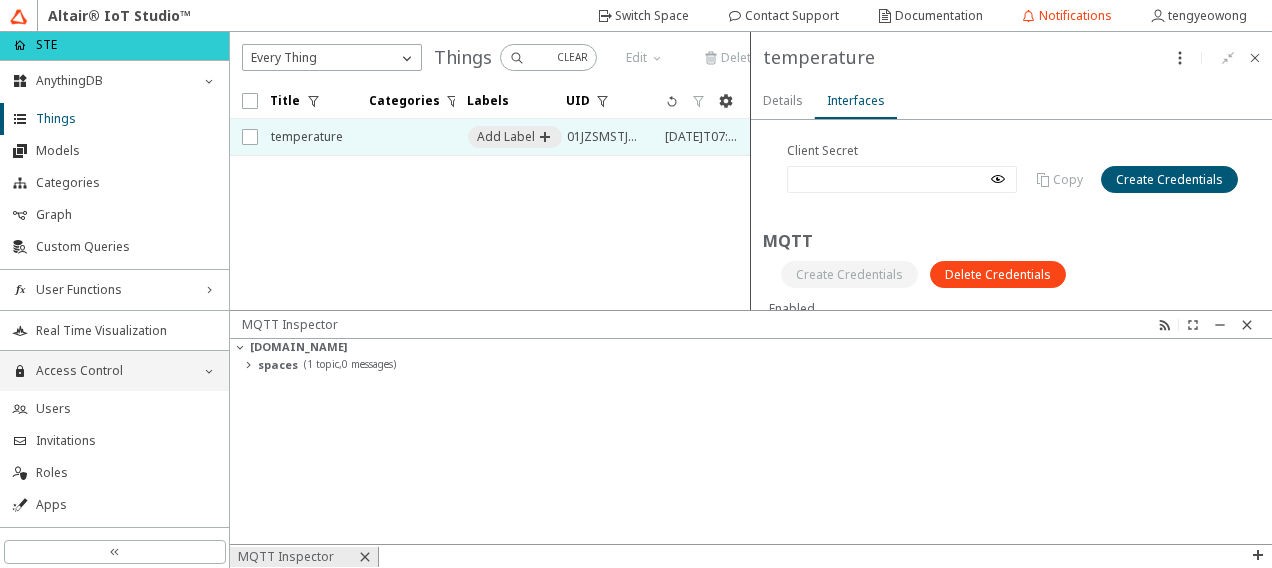 type on "TengYeowOng" 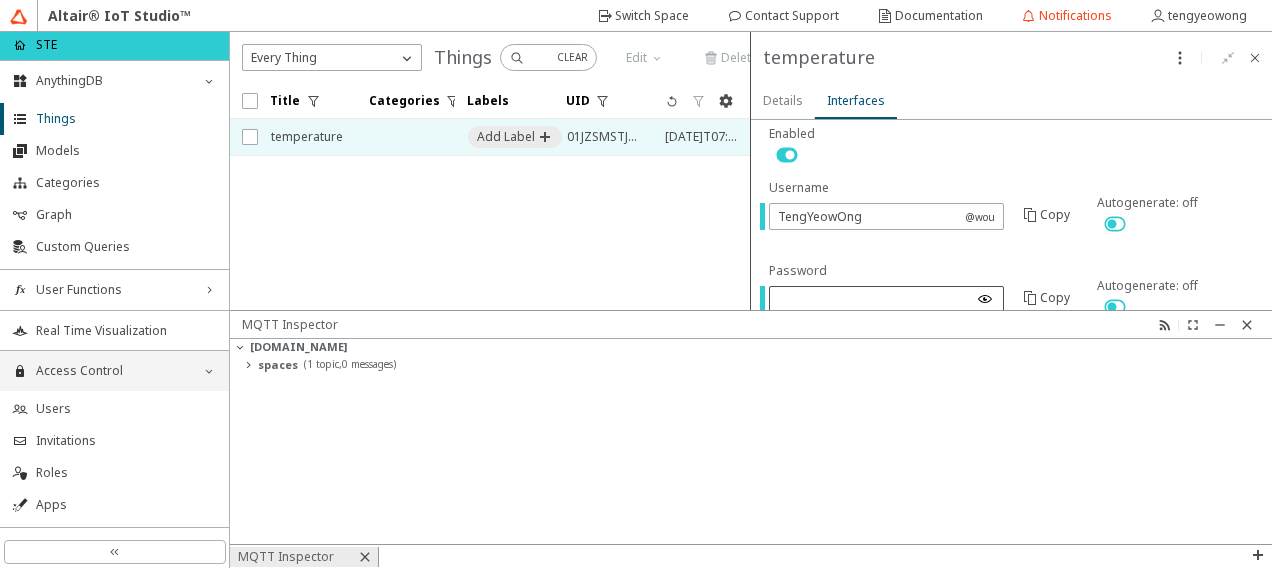 scroll, scrollTop: 297, scrollLeft: 0, axis: vertical 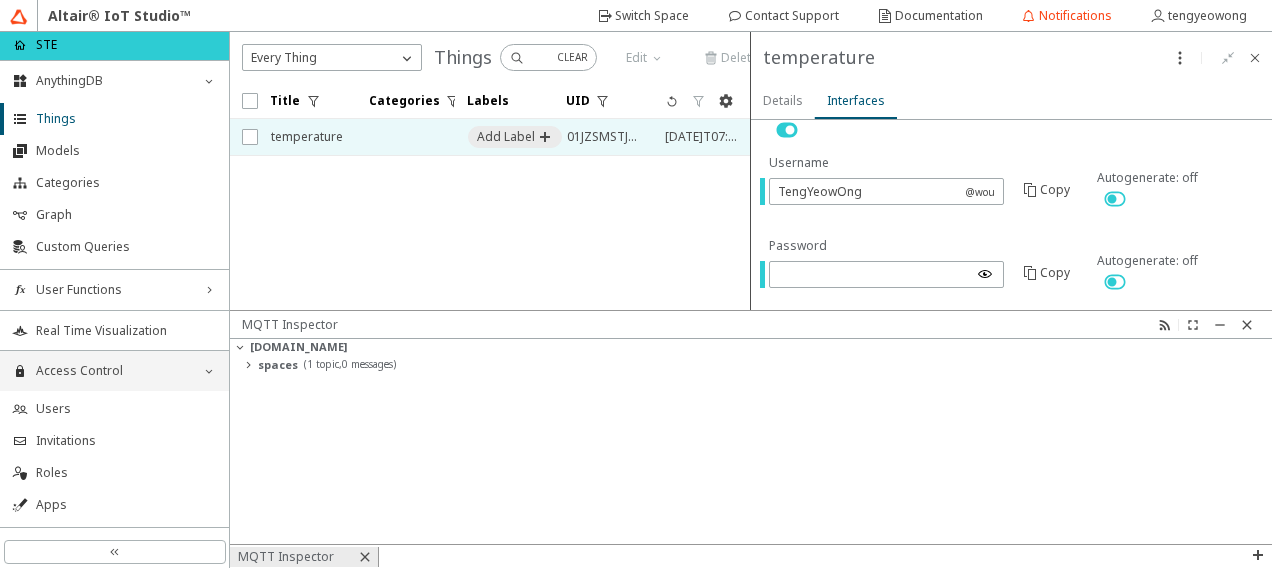click 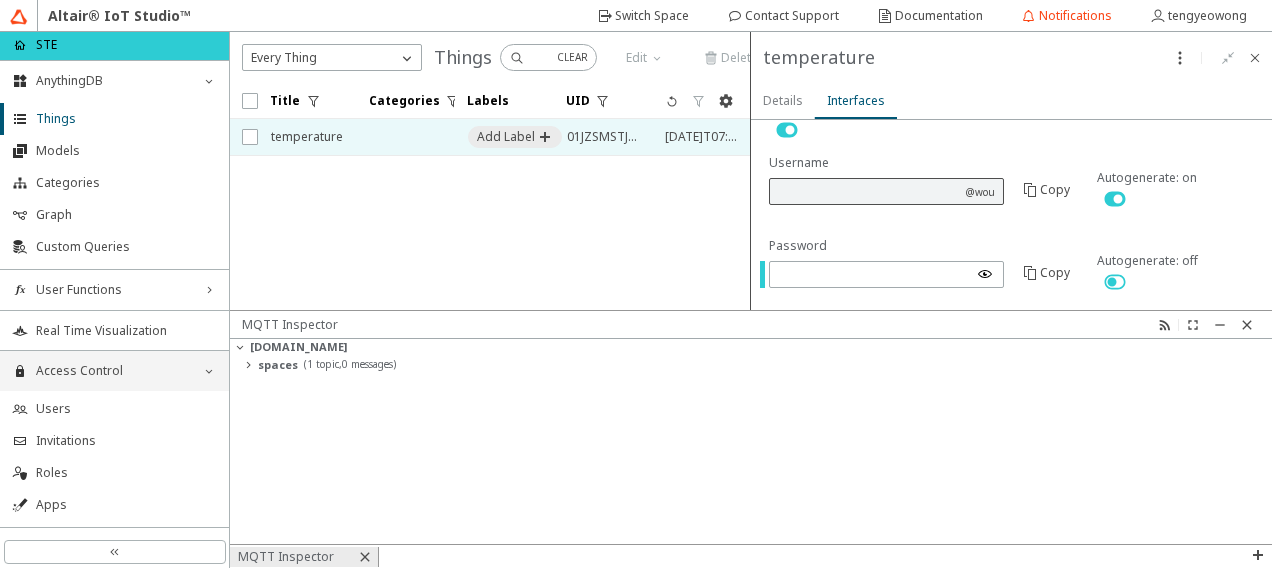 drag, startPoint x: 1106, startPoint y: 276, endPoint x: 1123, endPoint y: 282, distance: 18.027756 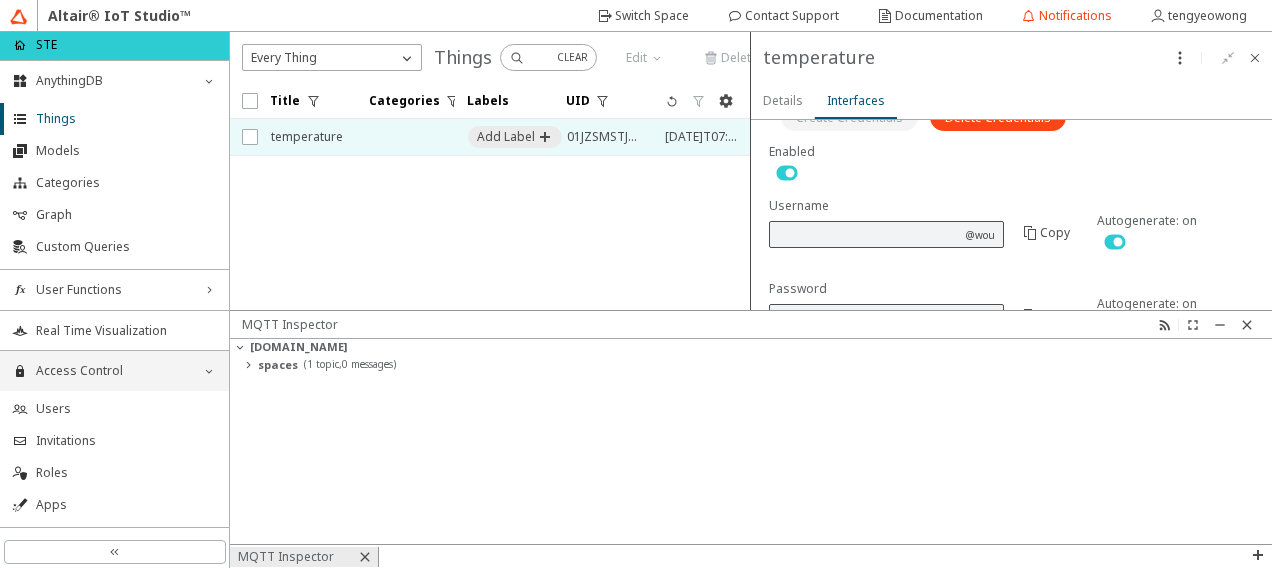 scroll, scrollTop: 297, scrollLeft: 0, axis: vertical 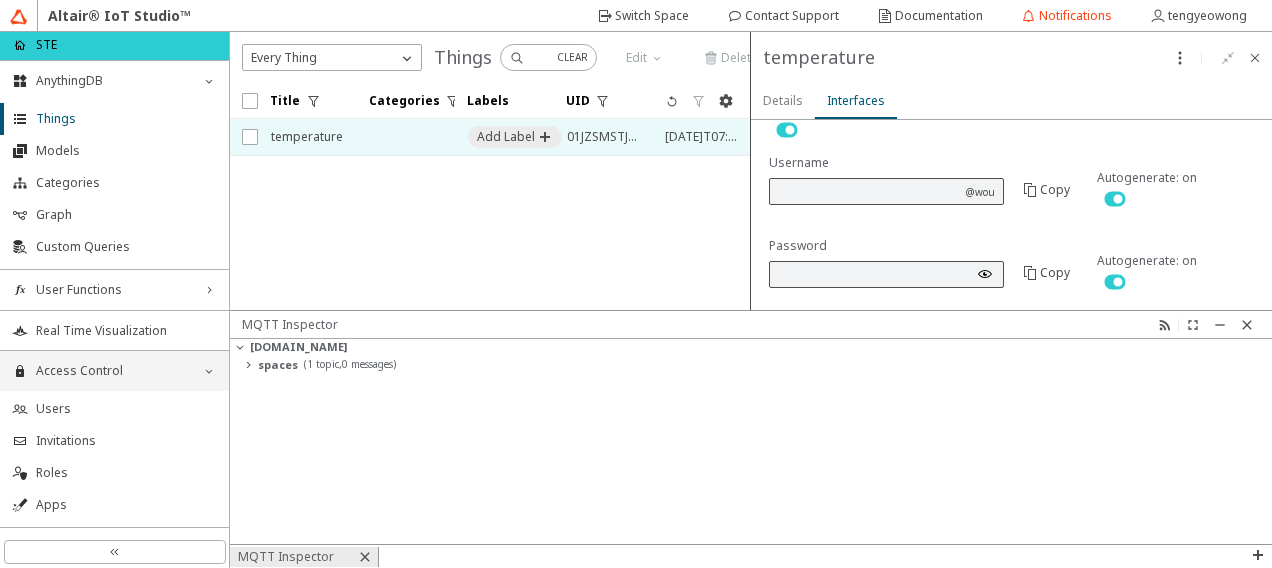click 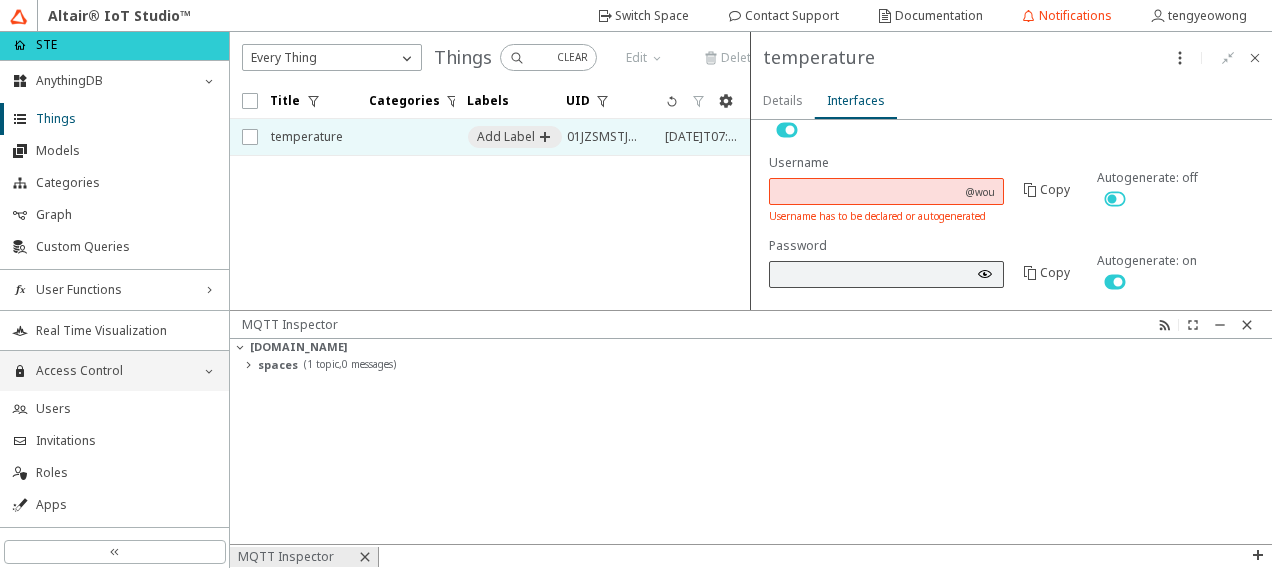 click 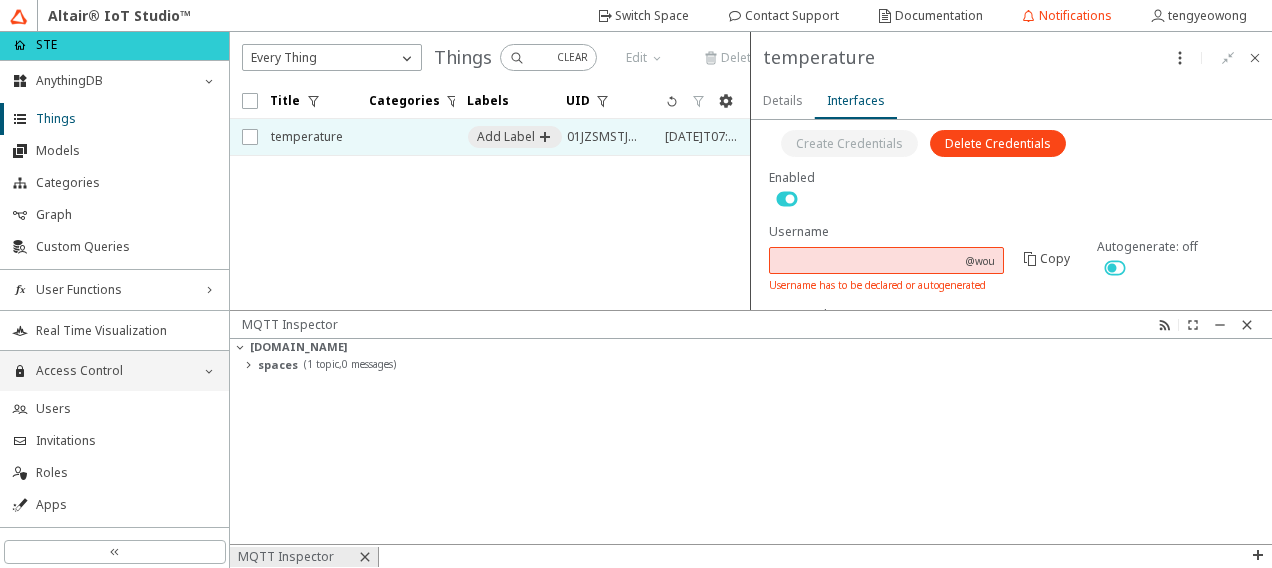 scroll, scrollTop: 197, scrollLeft: 0, axis: vertical 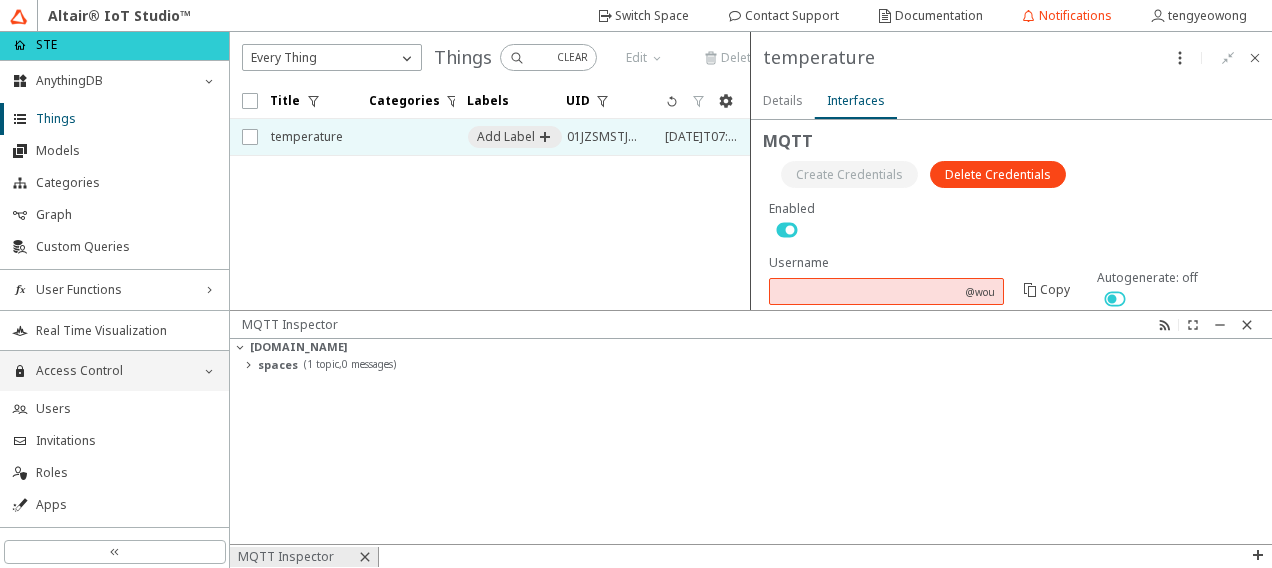 click 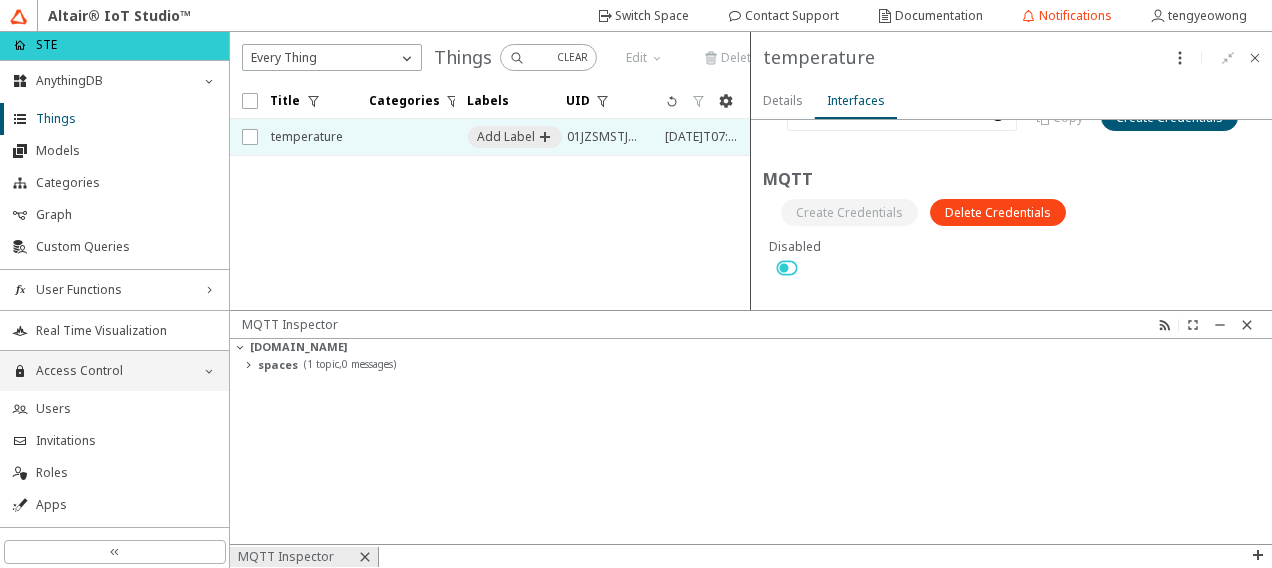 scroll, scrollTop: 157, scrollLeft: 0, axis: vertical 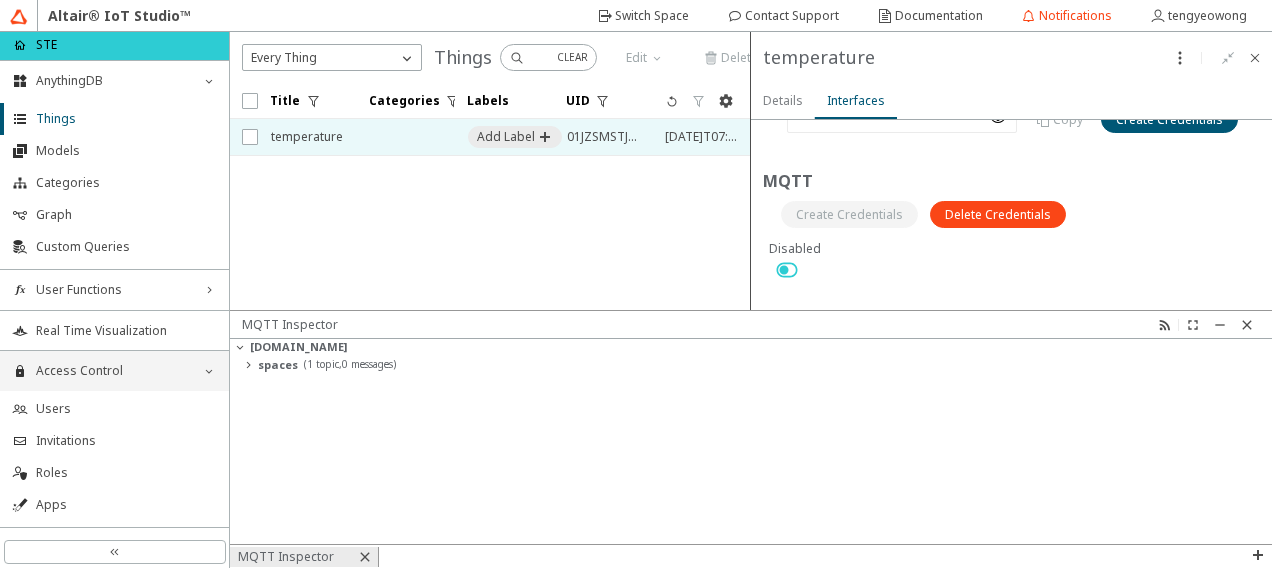 click 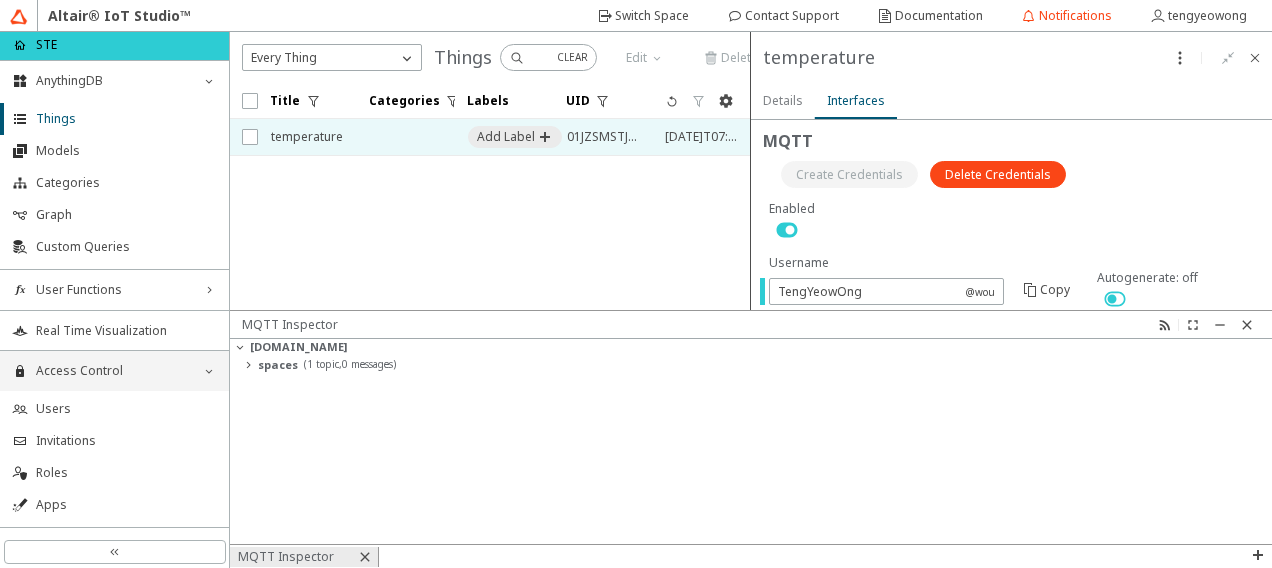 scroll, scrollTop: 297, scrollLeft: 0, axis: vertical 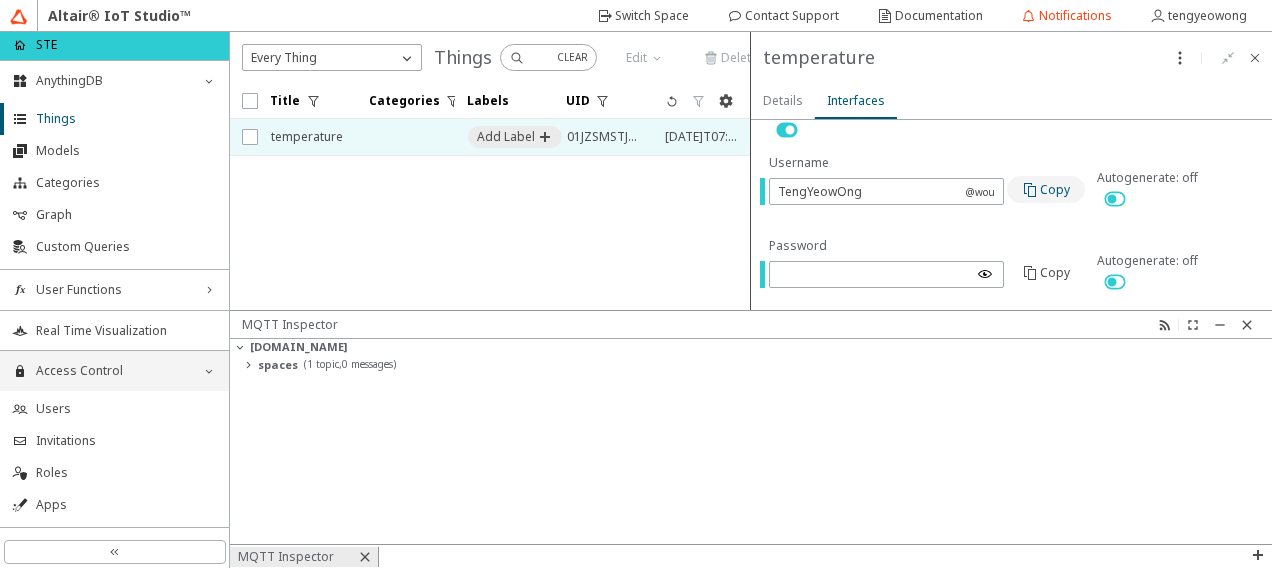 click on "Copy" 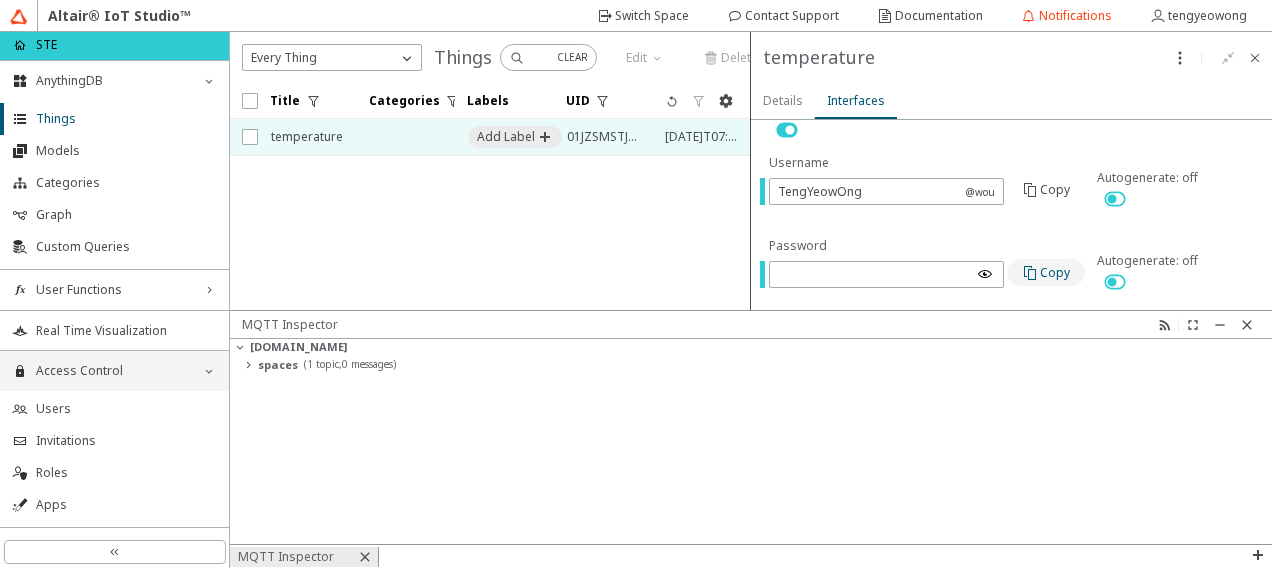 click at bounding box center (1031, 273) 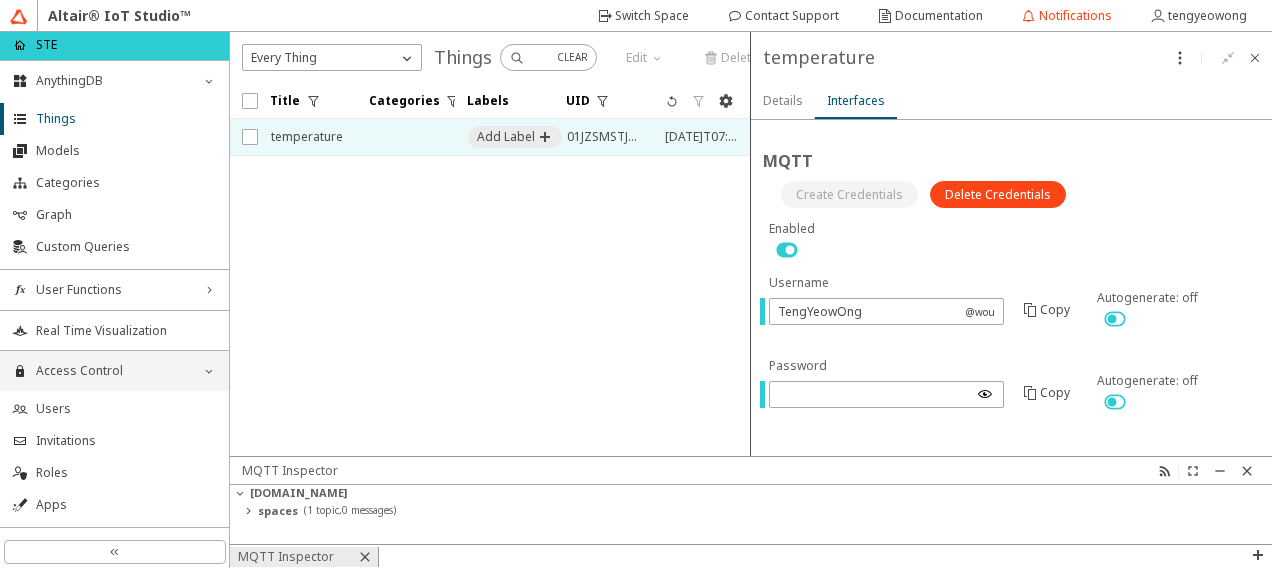 scroll, scrollTop: 175, scrollLeft: 0, axis: vertical 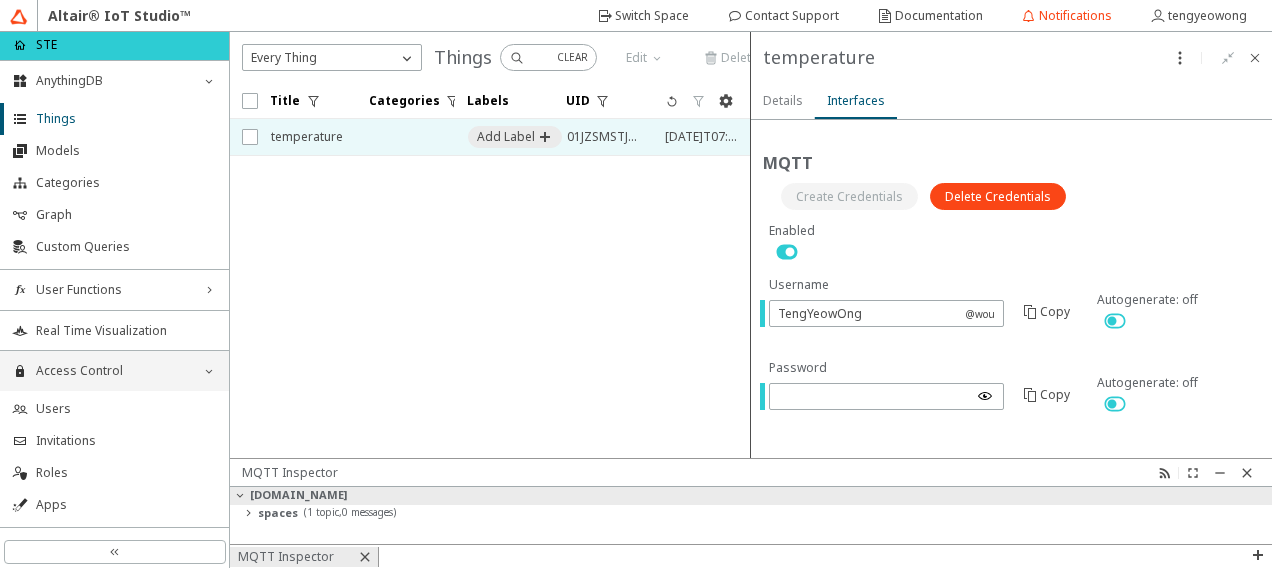 drag, startPoint x: 1113, startPoint y: 338, endPoint x: 1140, endPoint y: 492, distance: 156.34897 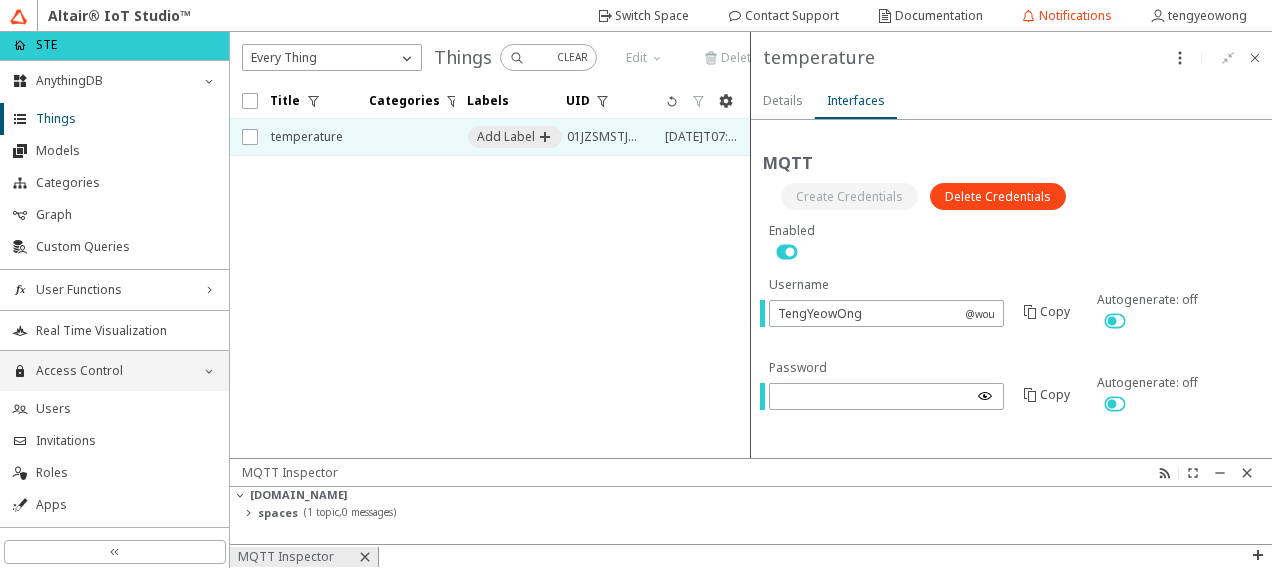 click on "Title
Categories
Labels
UID" at bounding box center [490, 270] 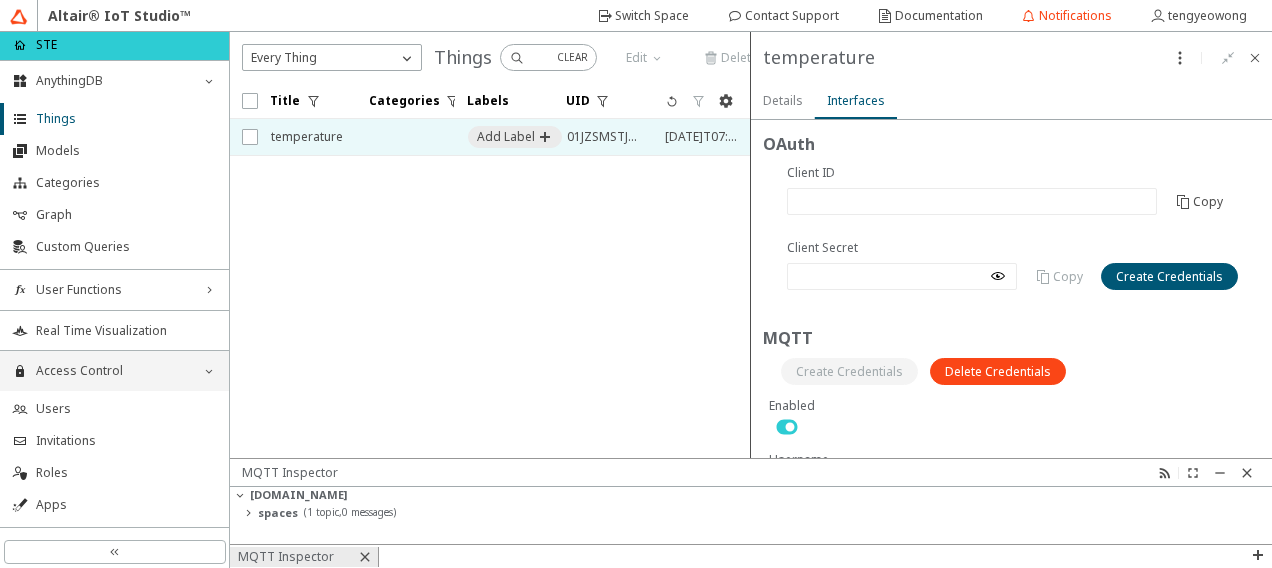 scroll, scrollTop: 175, scrollLeft: 0, axis: vertical 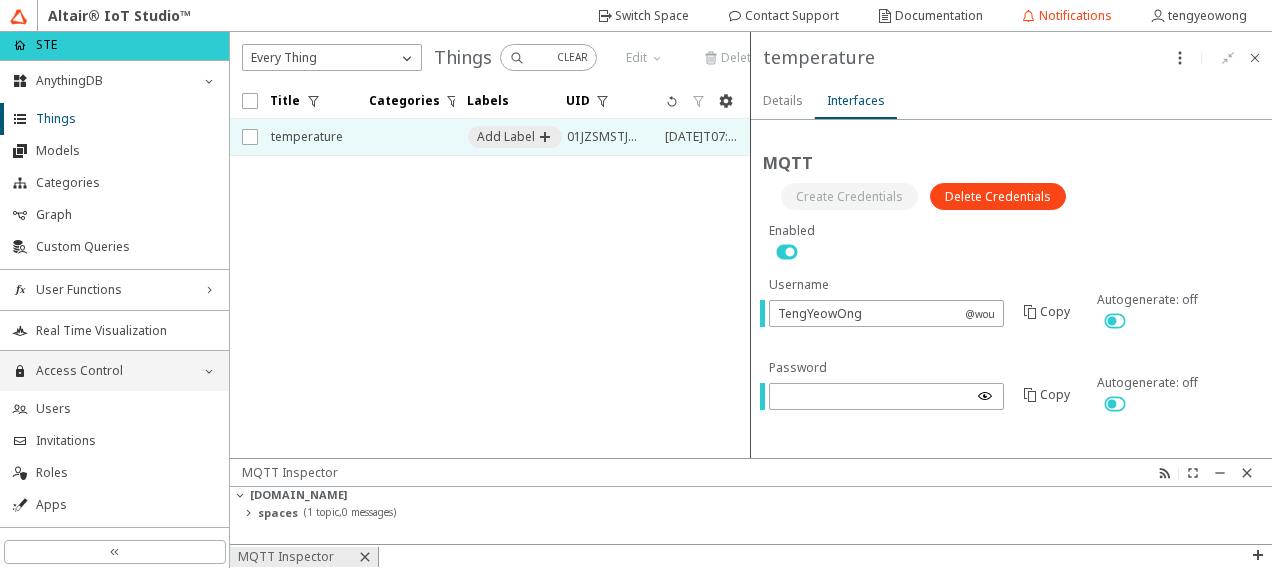 click on "Title
Categories
Labels
UID" at bounding box center (490, 270) 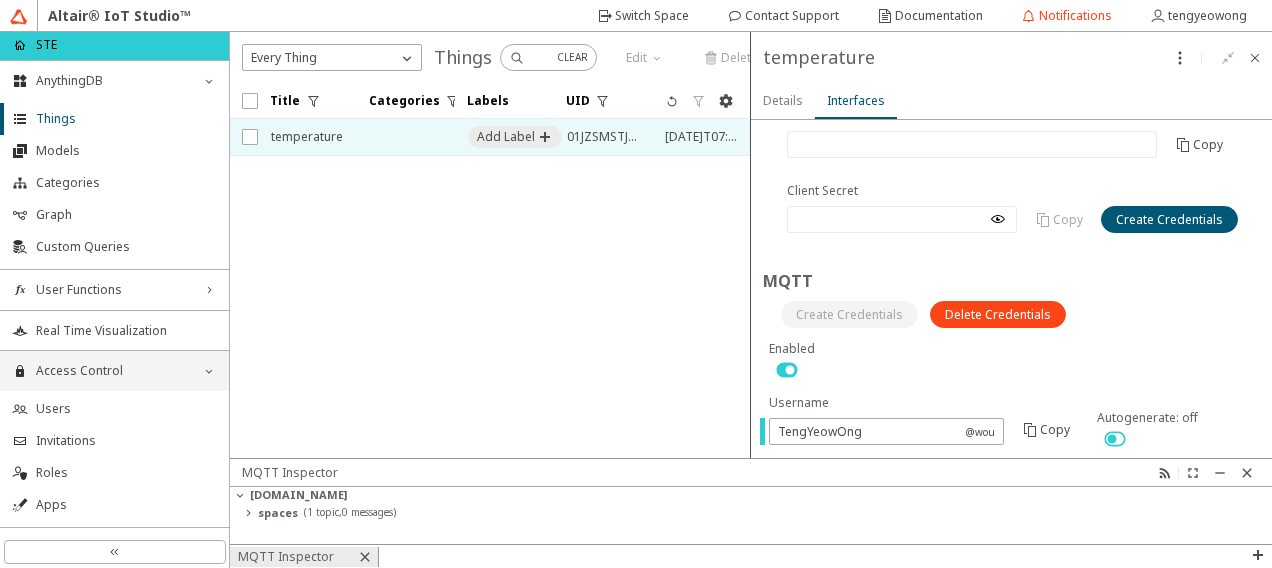 scroll, scrollTop: 0, scrollLeft: 0, axis: both 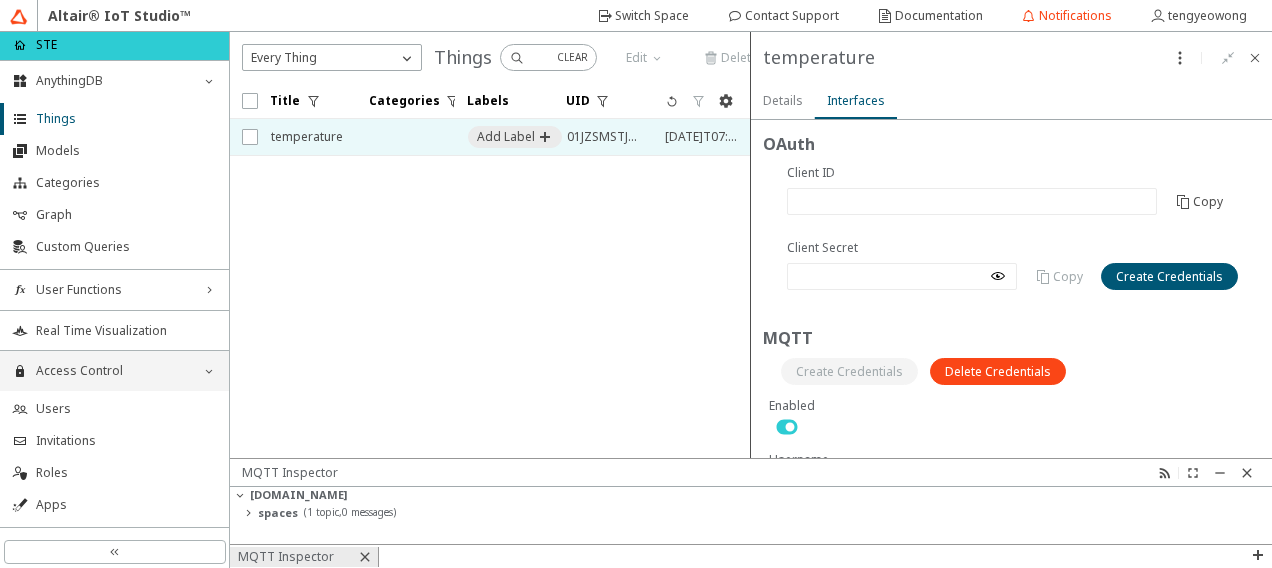 click on "Details" at bounding box center (0, 0) 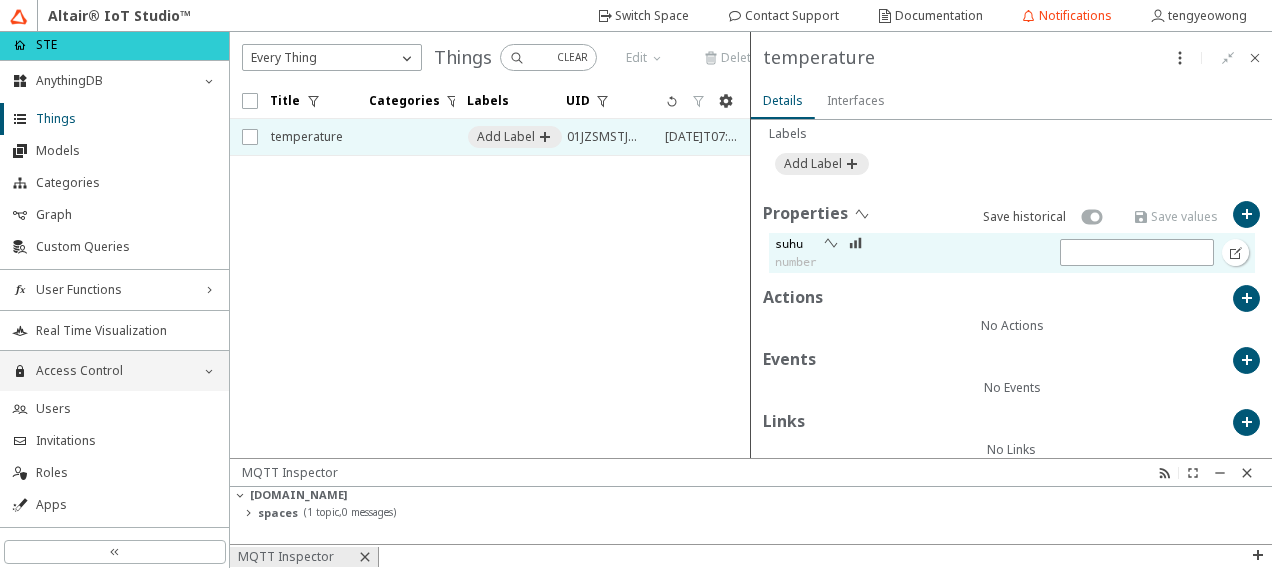scroll, scrollTop: 657, scrollLeft: 0, axis: vertical 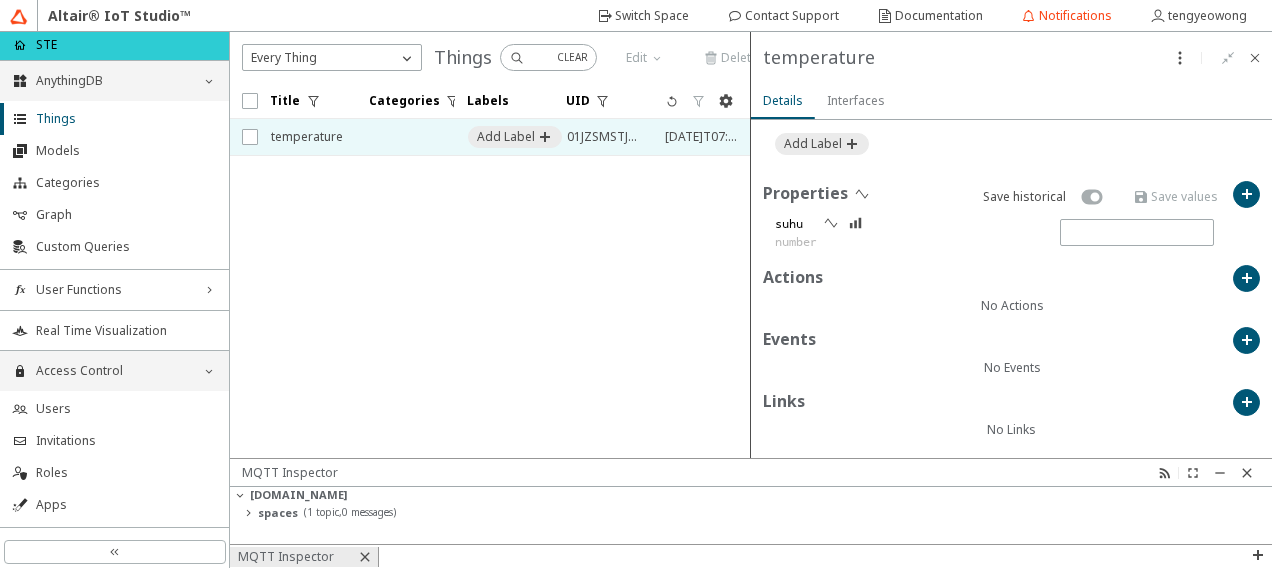 click 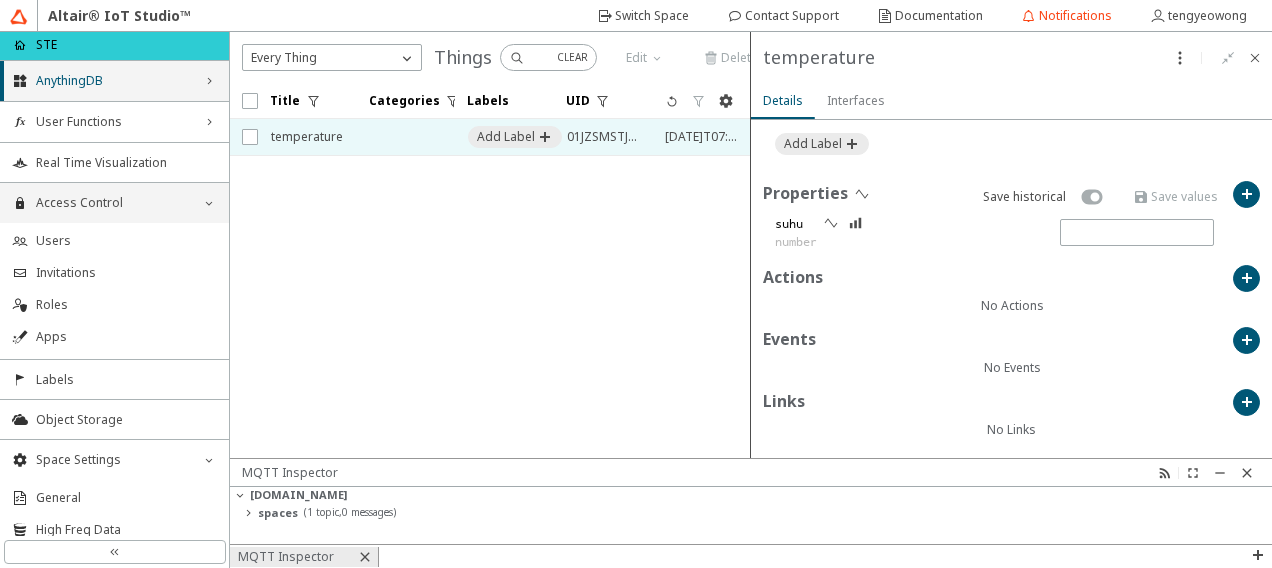 click on "home STE" at bounding box center (114, 46) 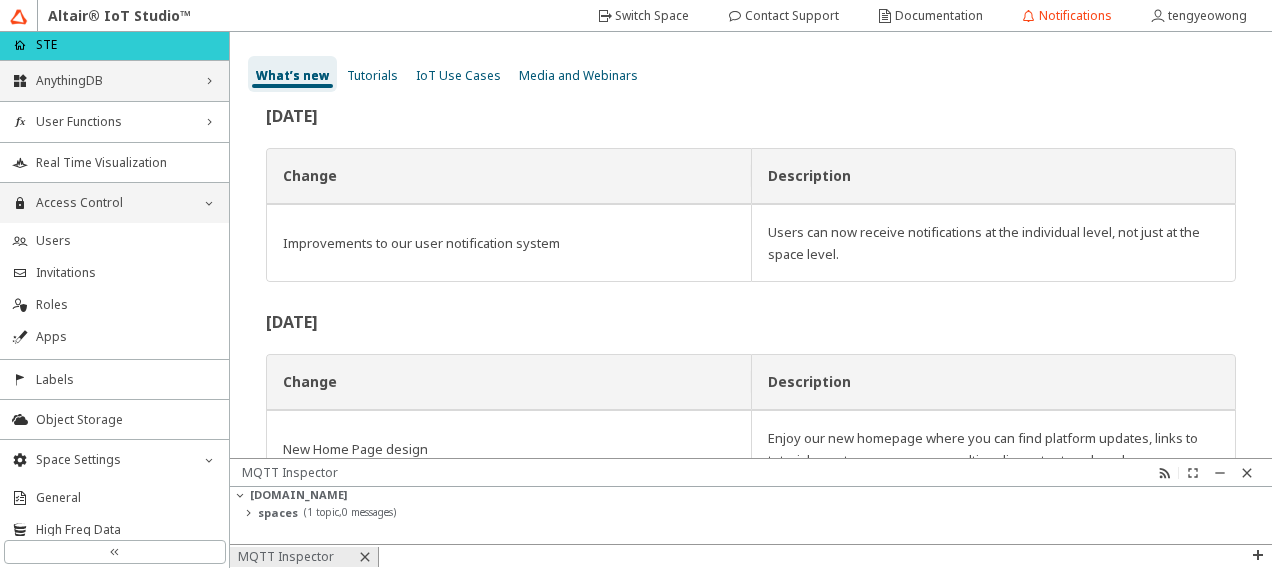 scroll, scrollTop: 890, scrollLeft: 0, axis: vertical 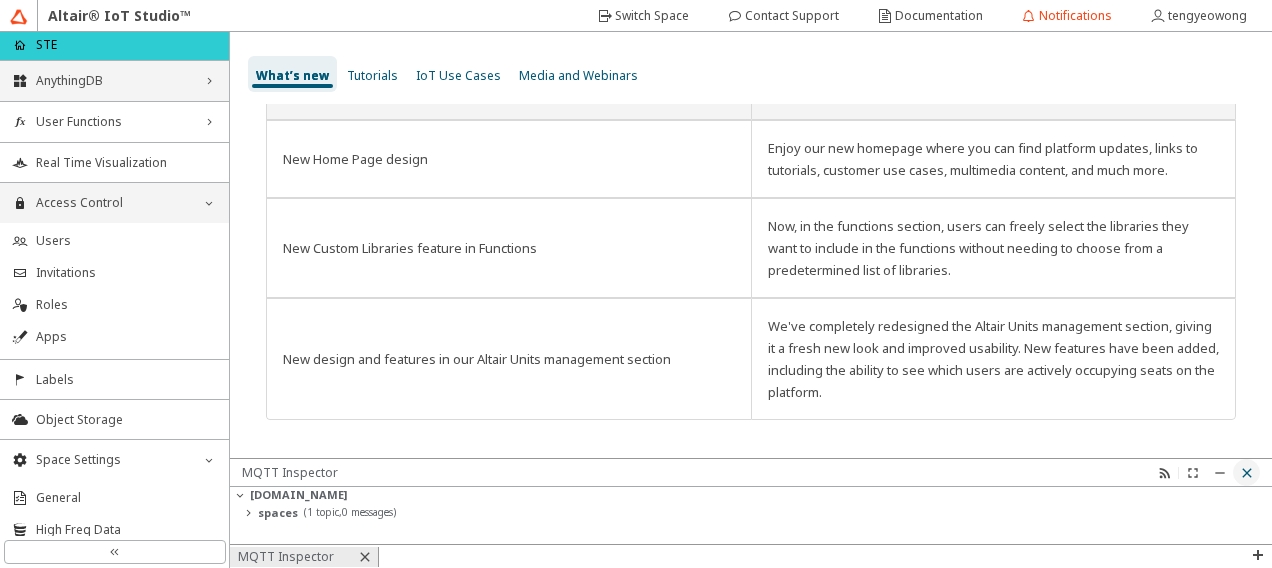 click 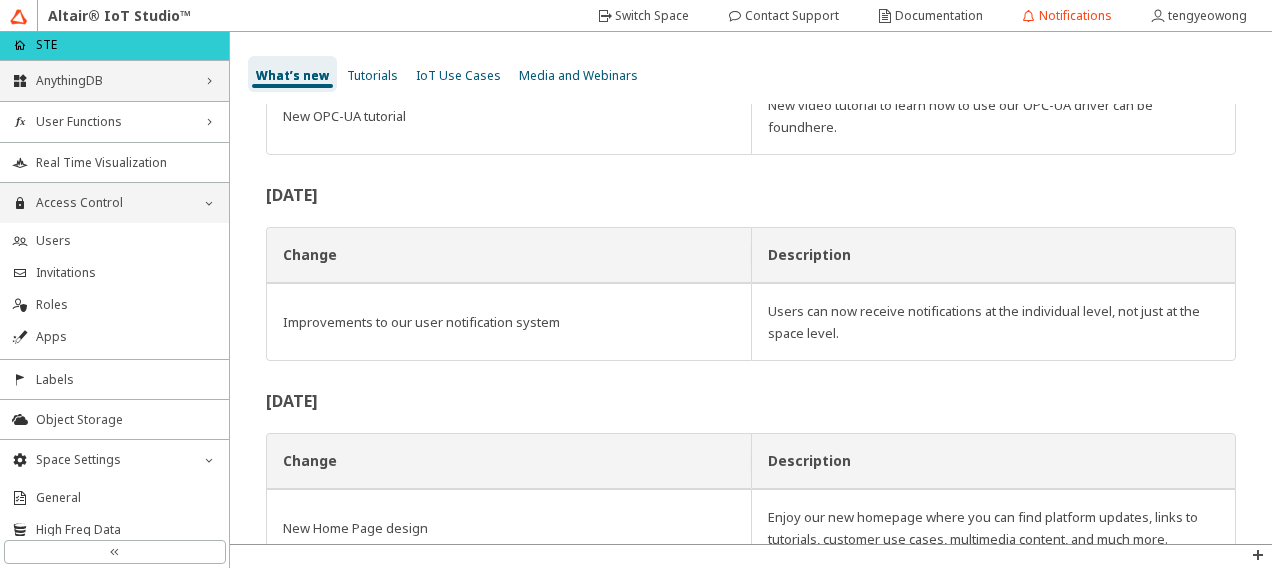scroll, scrollTop: 405, scrollLeft: 0, axis: vertical 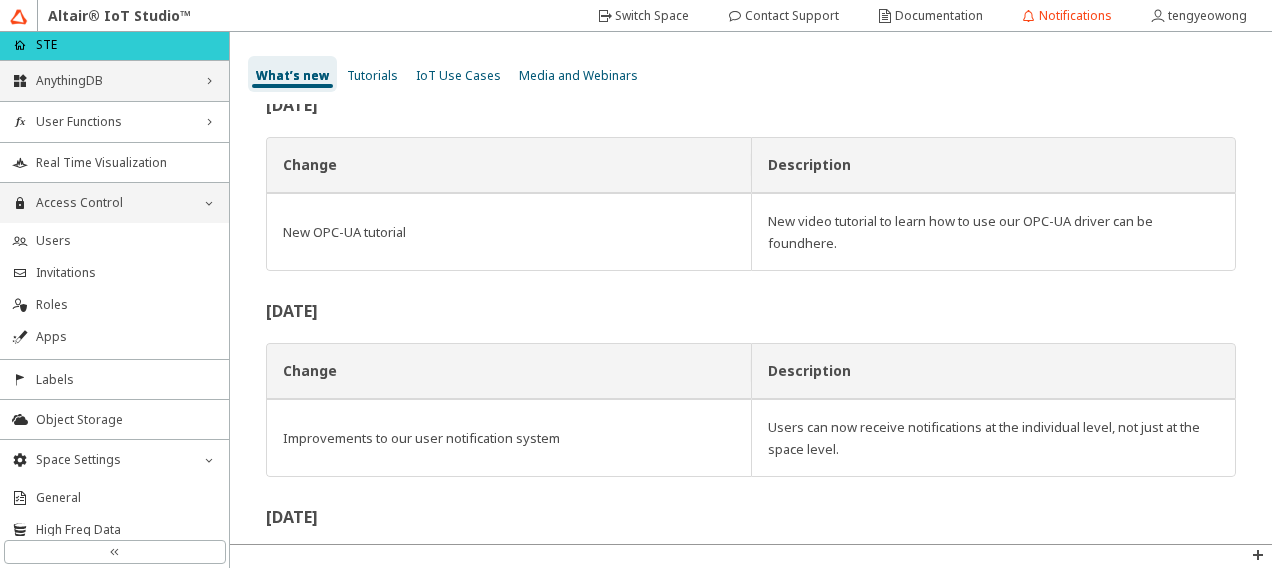 click on "IoT Use Cases" at bounding box center [458, 75] 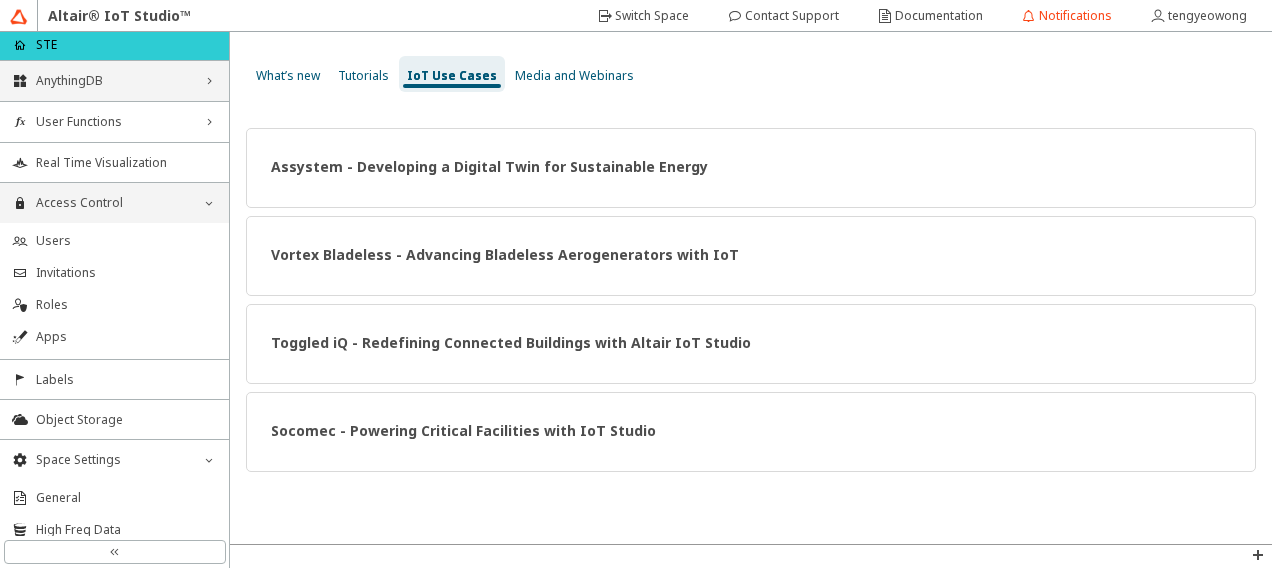 click on "Tutorials" at bounding box center (363, 75) 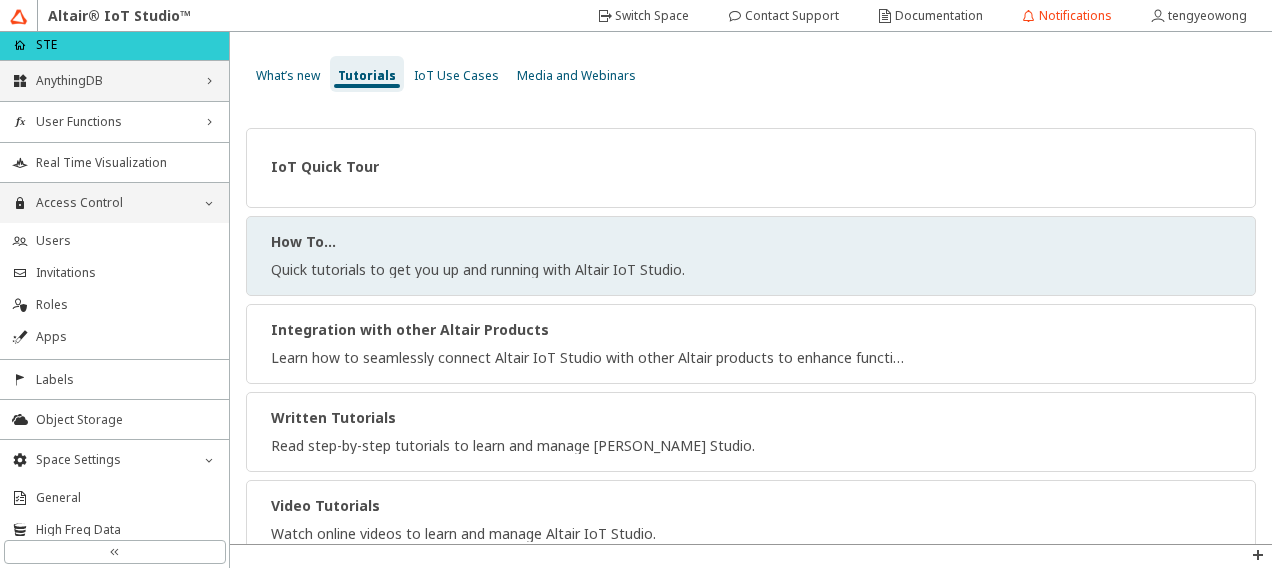 scroll, scrollTop: 39, scrollLeft: 0, axis: vertical 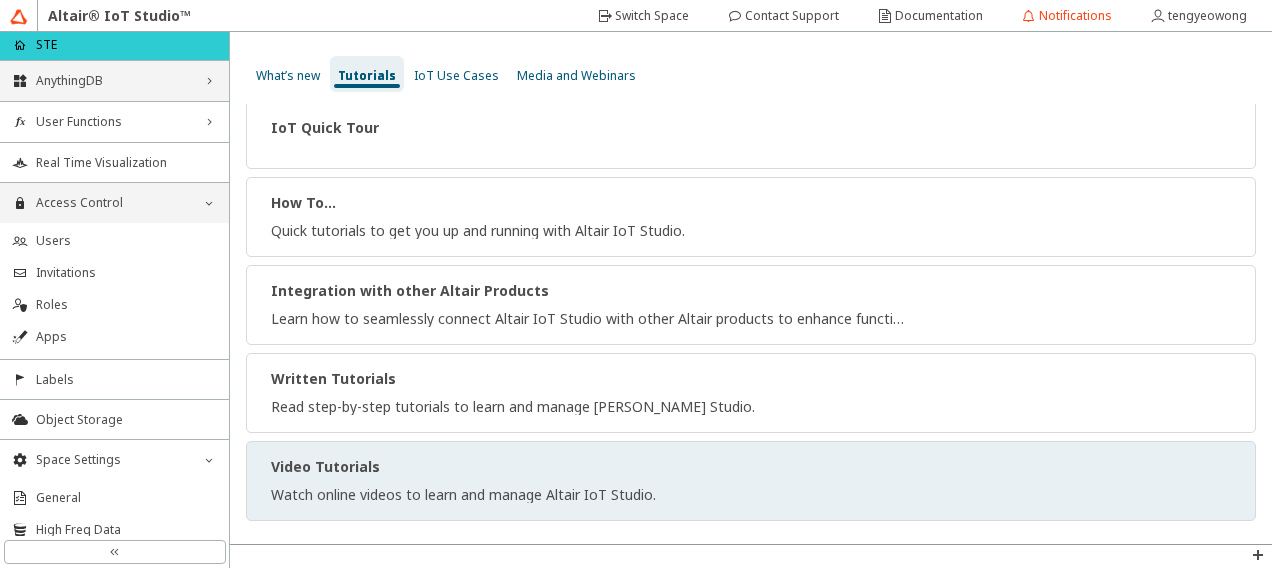 click on "Video Tutorials" at bounding box center [325, 466] 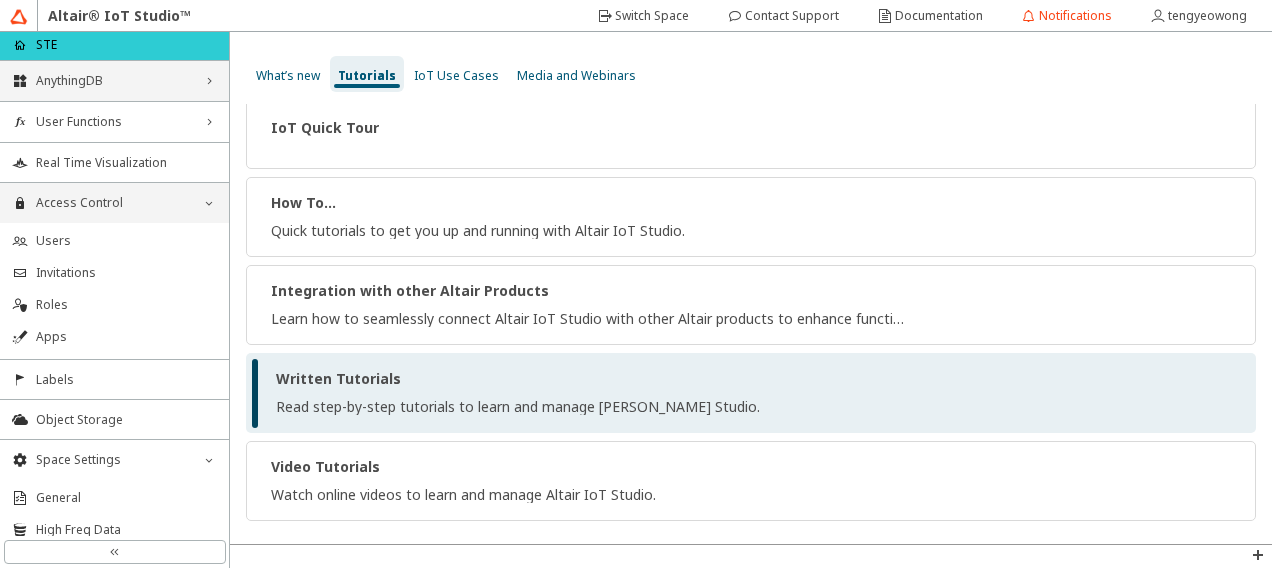 click on "Written Tutorials" at bounding box center [338, 378] 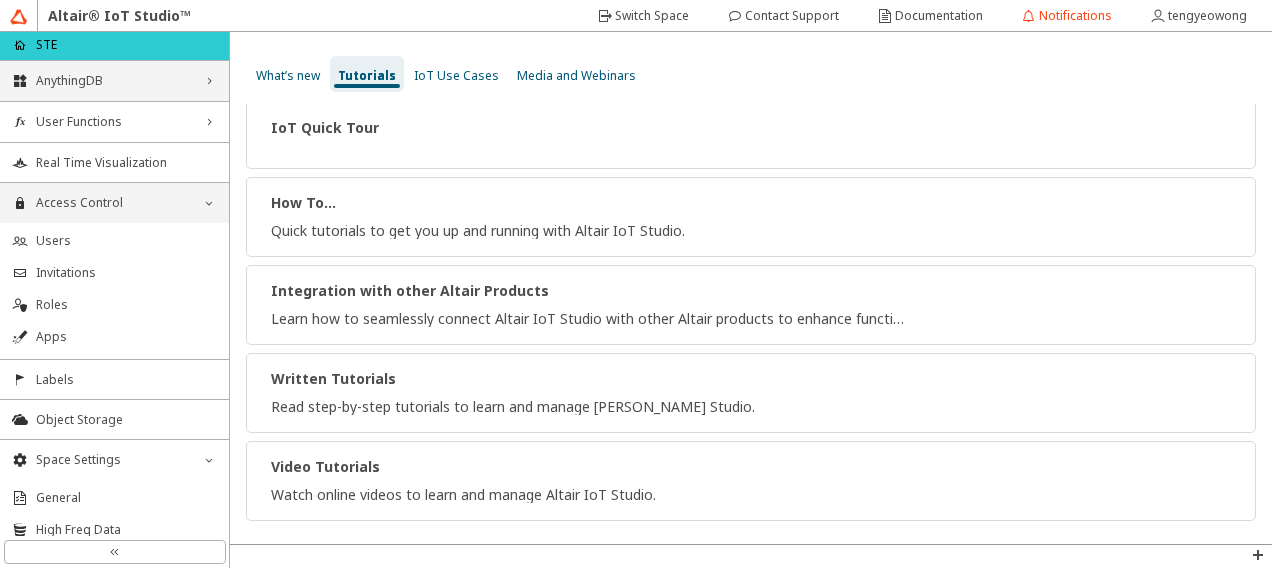 click on "AnythingDB right_chevron" at bounding box center [114, 81] 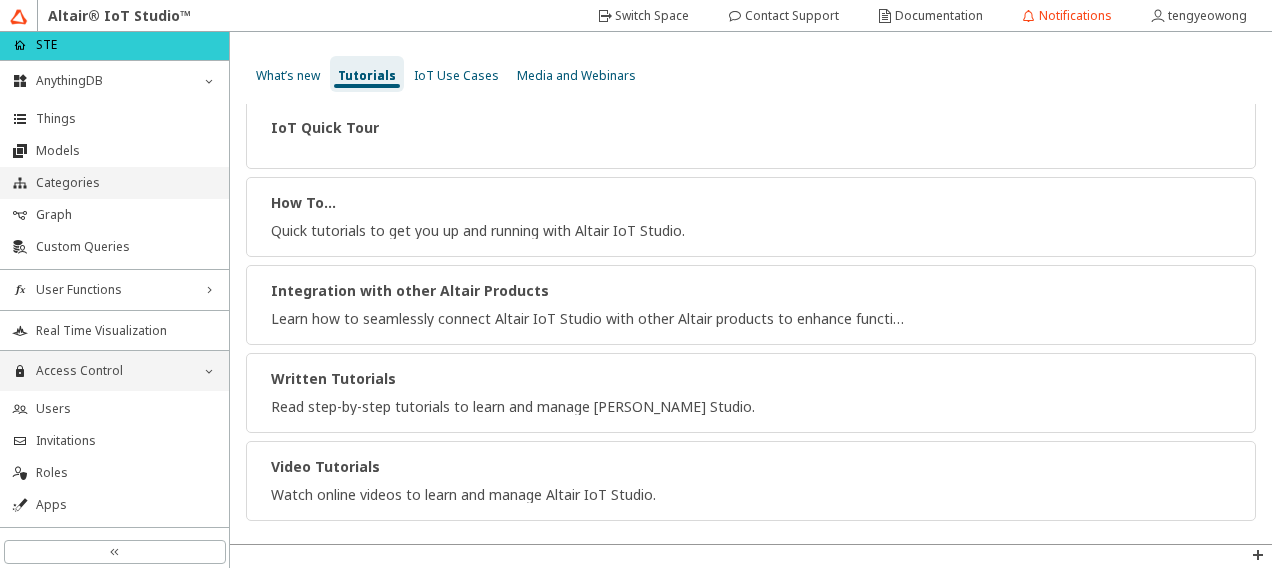 click on "Categories" at bounding box center [114, 183] 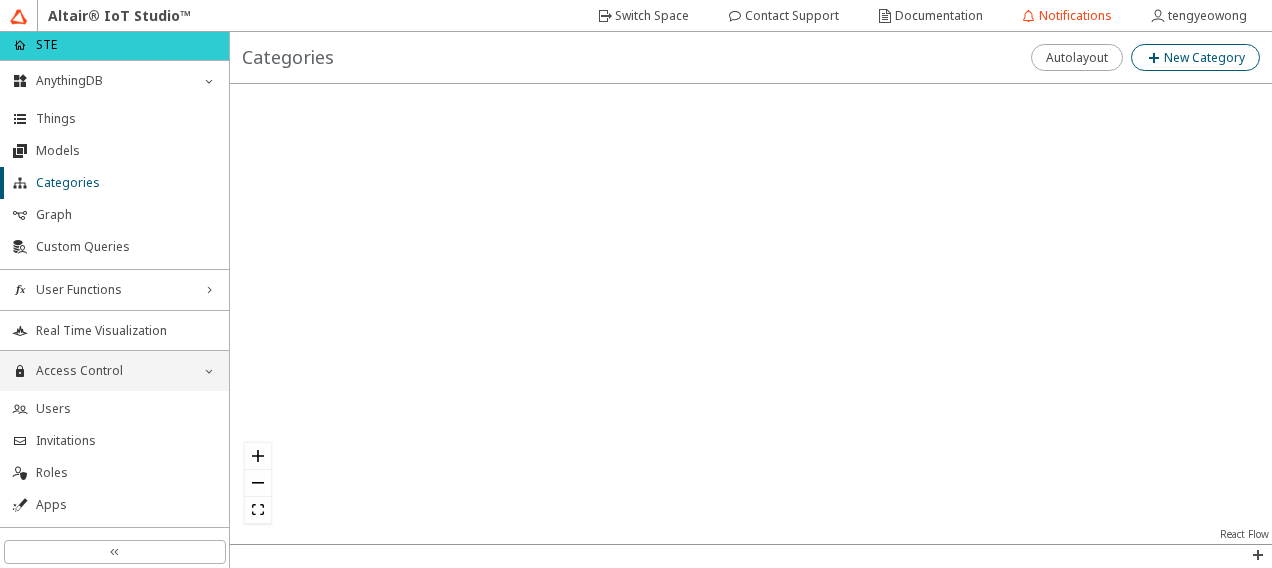 click on "New Category" 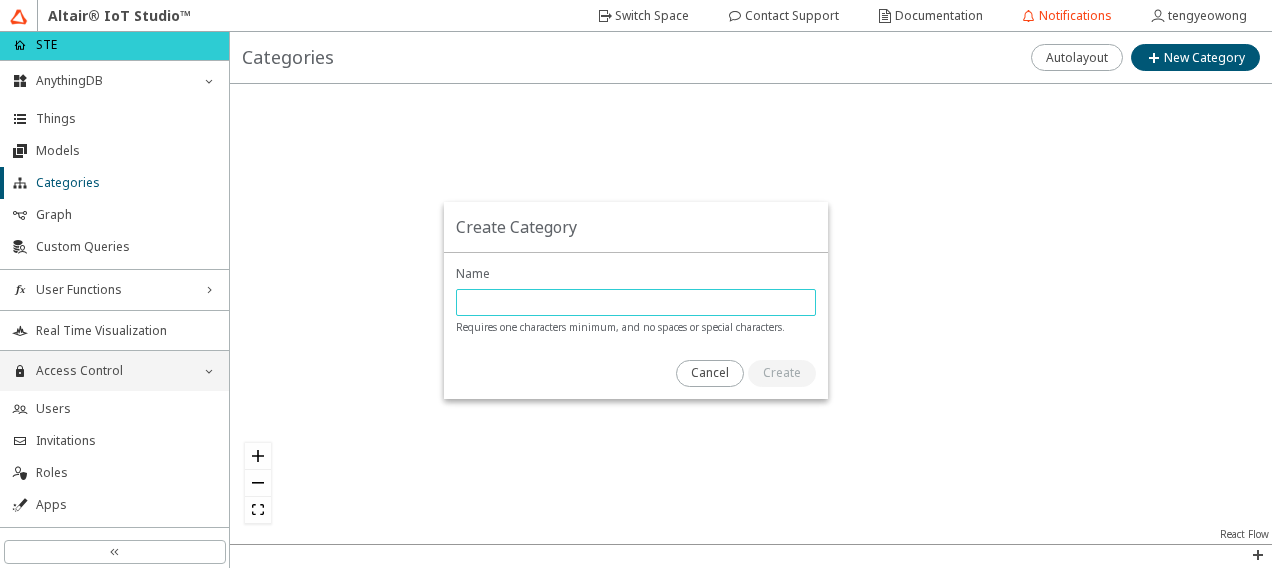 click at bounding box center (636, 302) 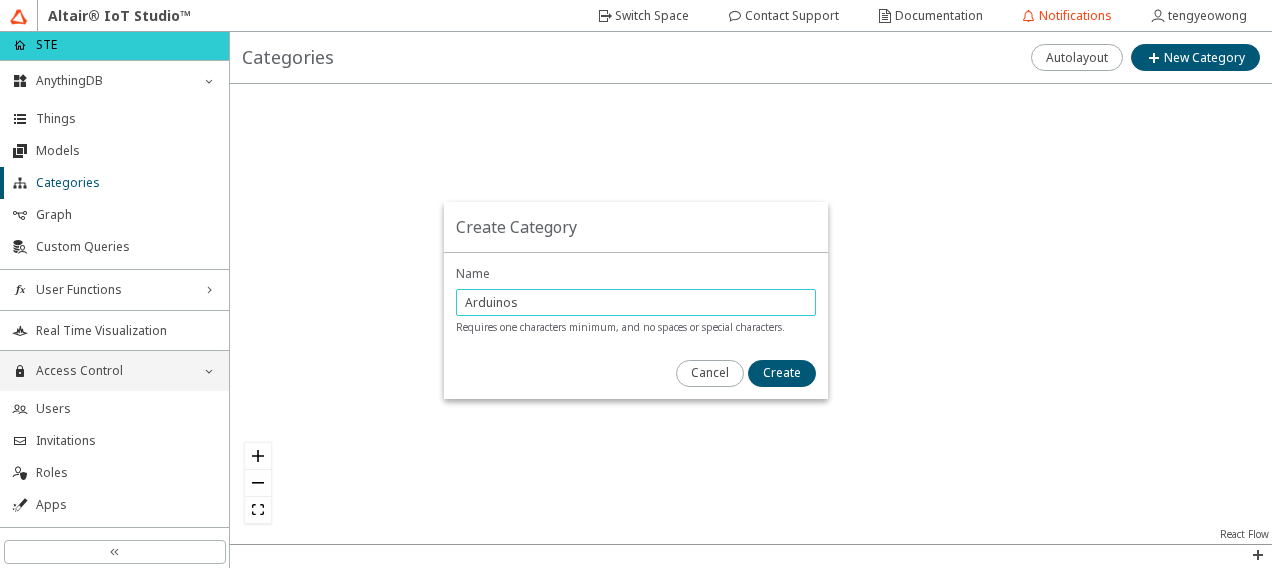 type on "Arduinos" 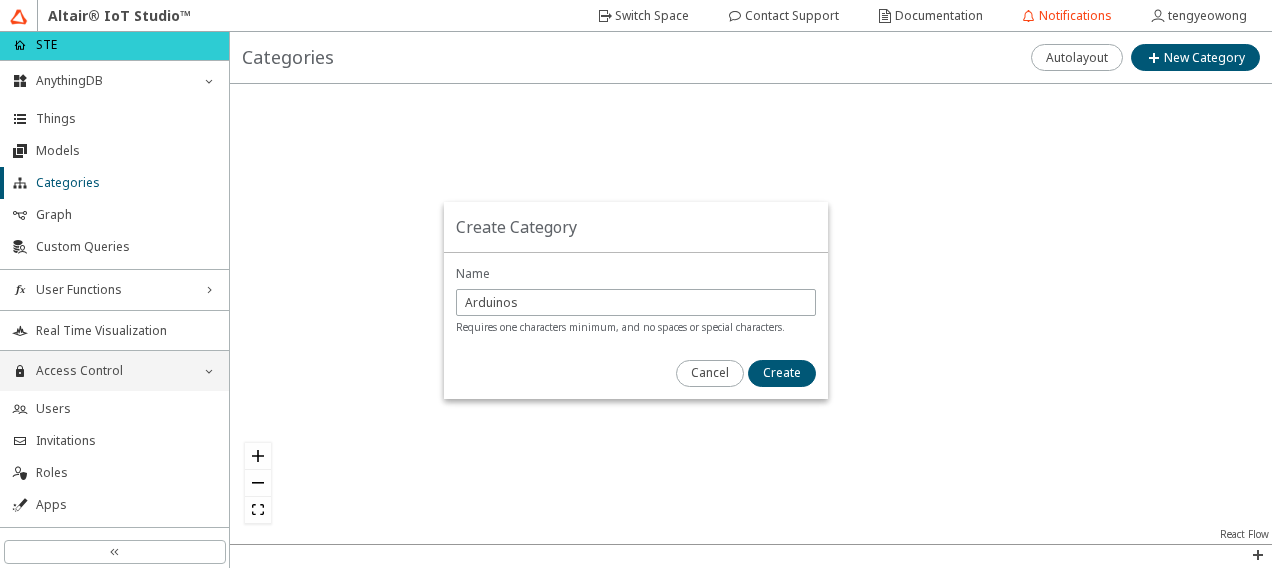 click at bounding box center [636, 373] 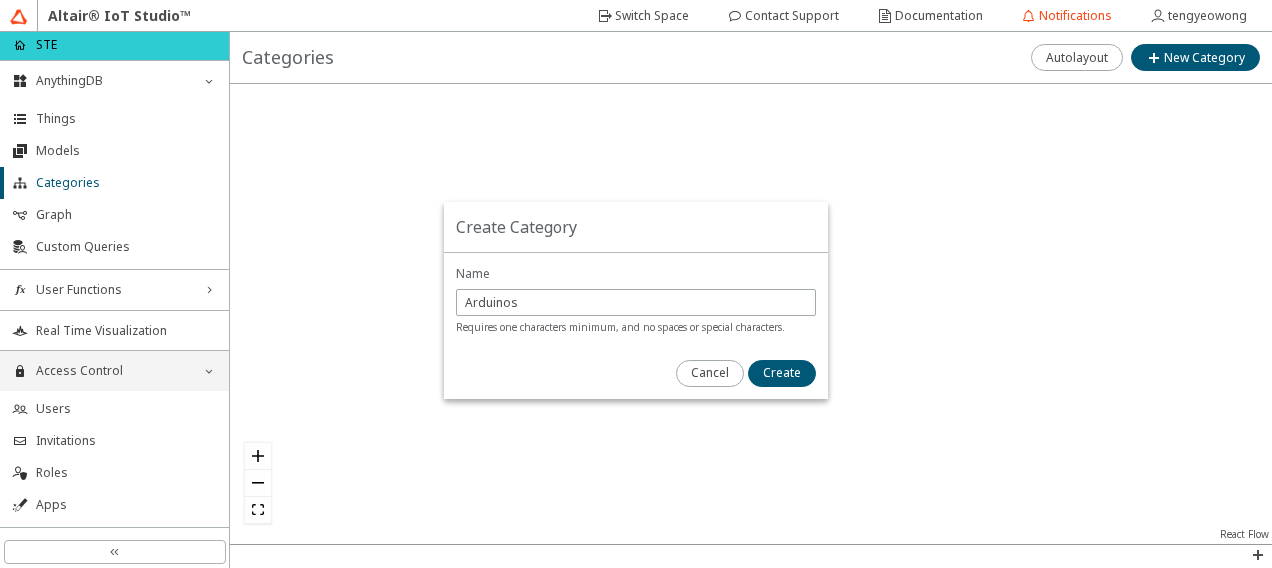 click on "Create Category" at bounding box center (636, 300) 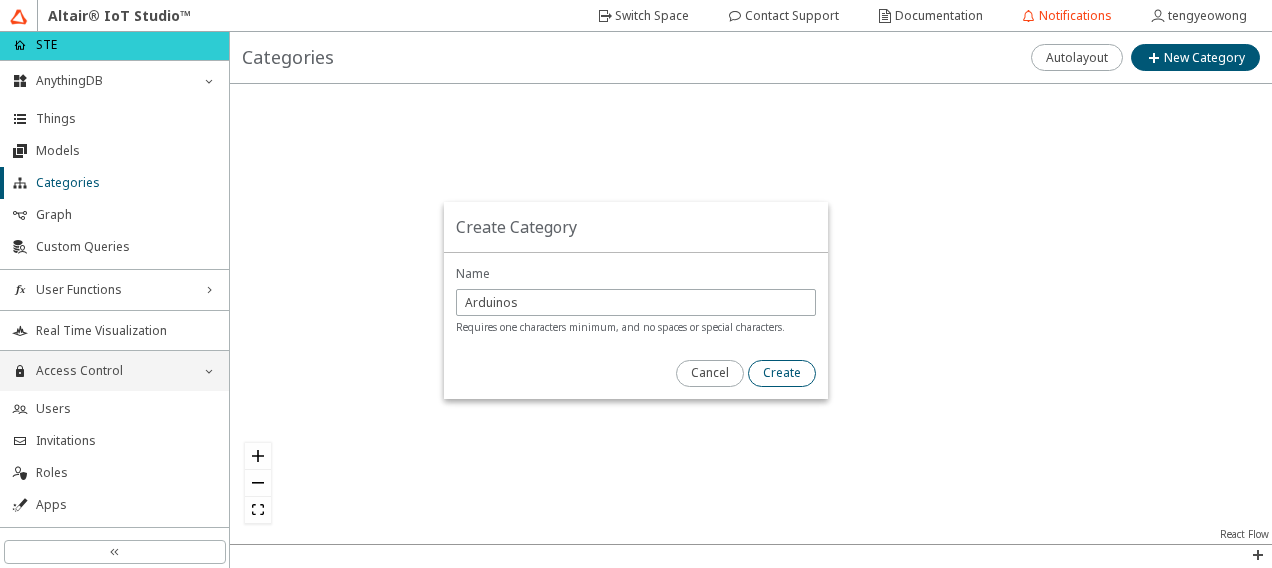 drag, startPoint x: 779, startPoint y: 374, endPoint x: 928, endPoint y: 341, distance: 152.61061 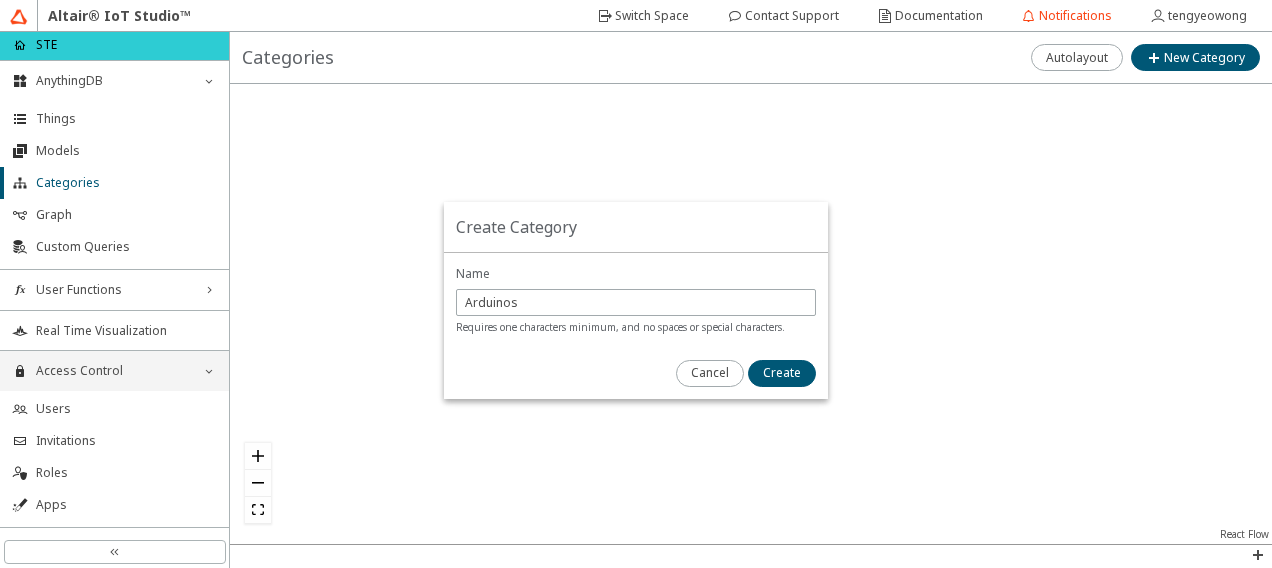 click on "Create" at bounding box center [0, 0] 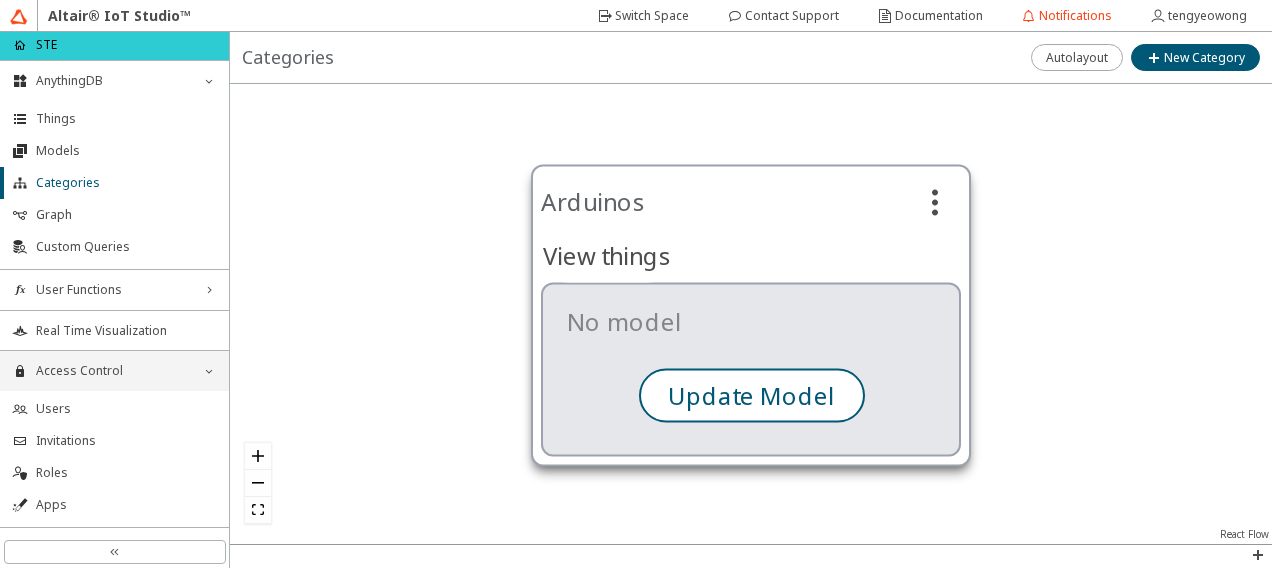 click on "Update Model" at bounding box center [0, 0] 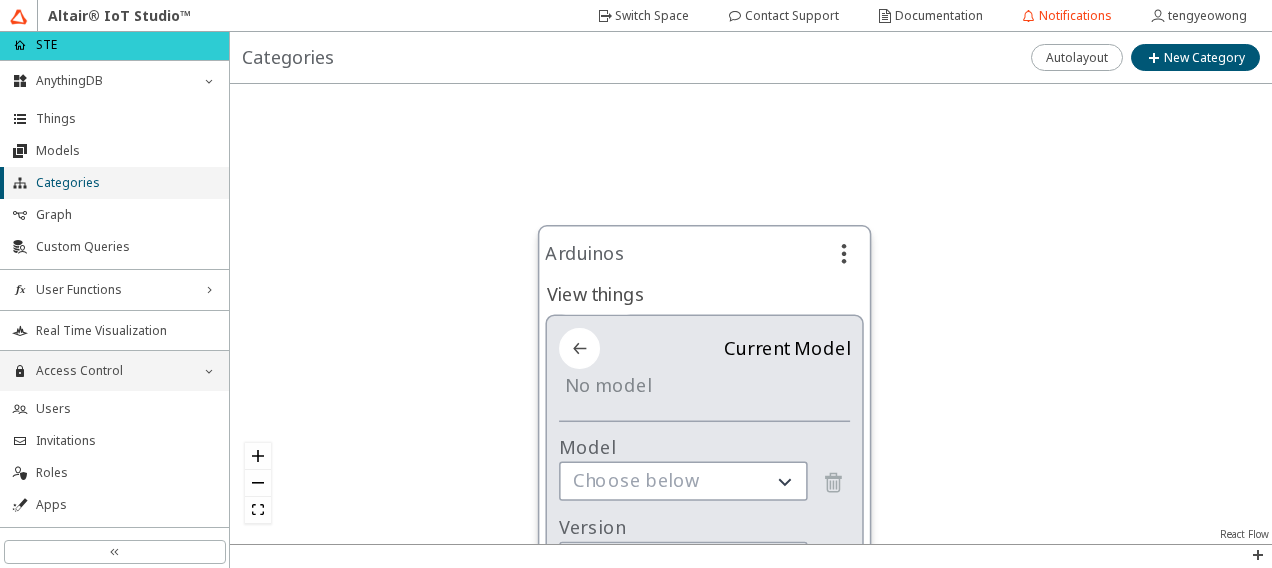 click on "Categories" at bounding box center [126, 183] 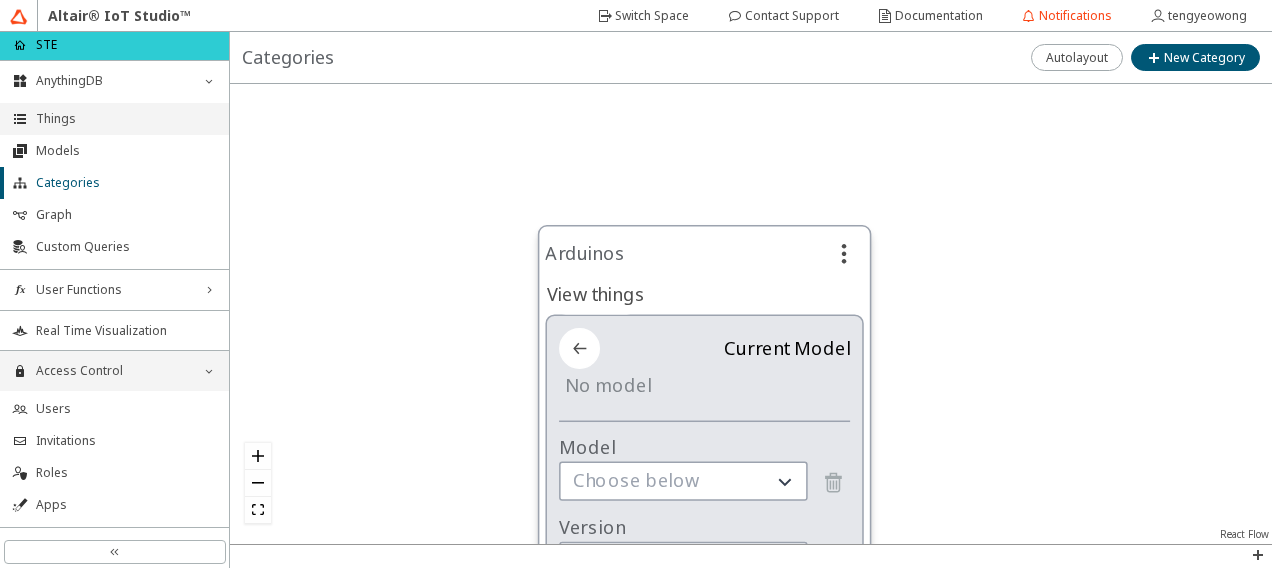 click on "Things" at bounding box center (126, 119) 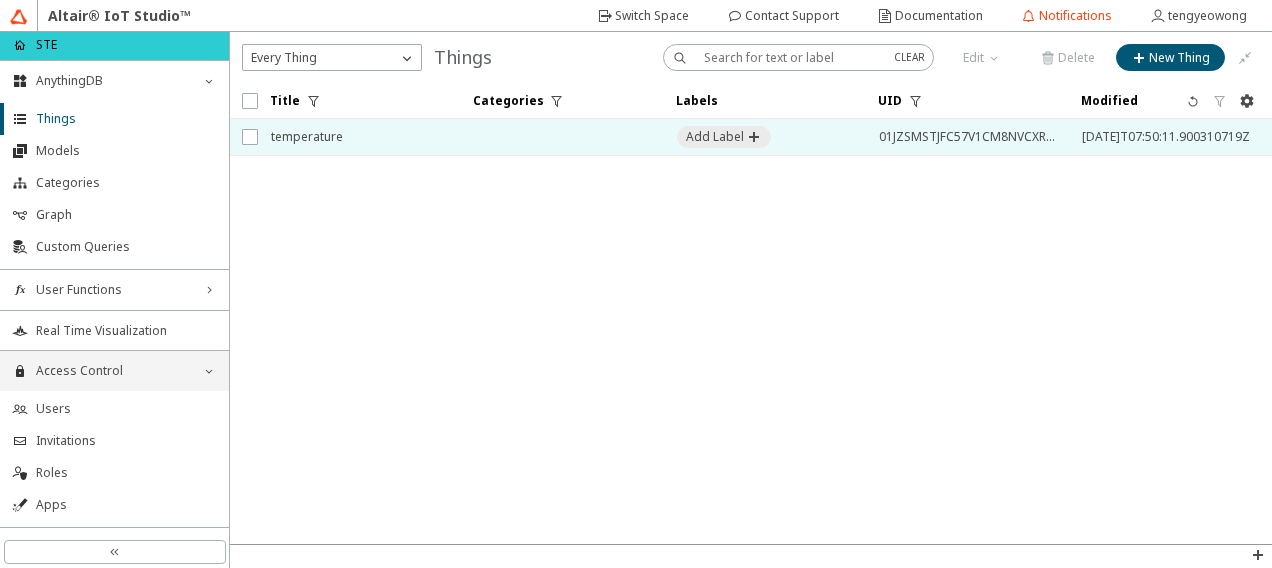 click on "temperature" at bounding box center (359, 137) 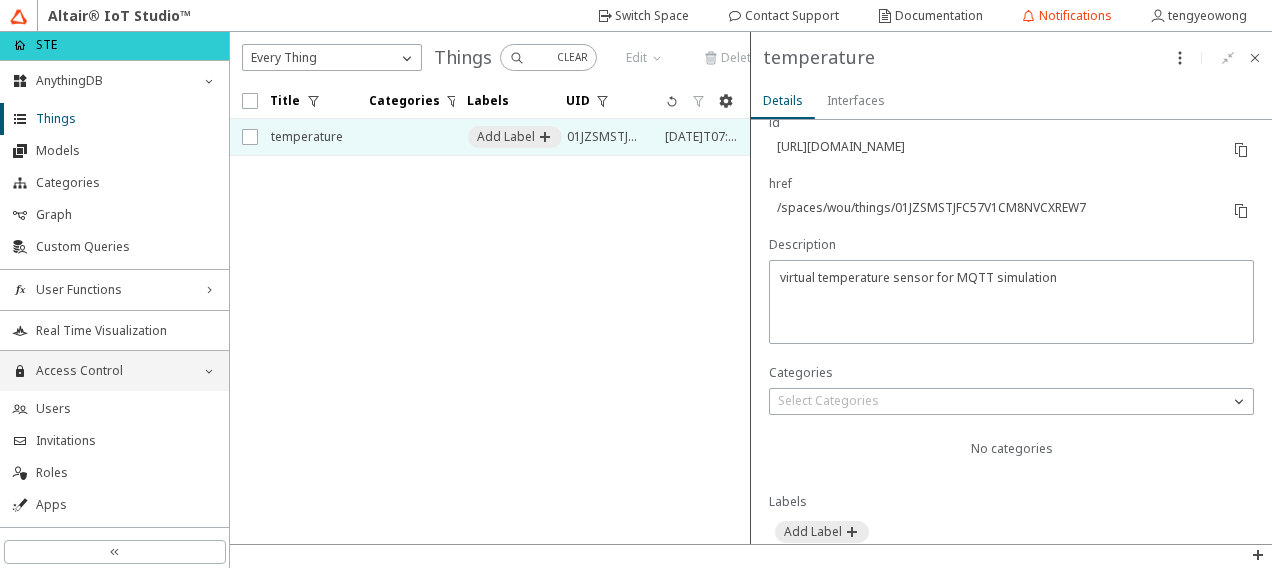 scroll, scrollTop: 300, scrollLeft: 0, axis: vertical 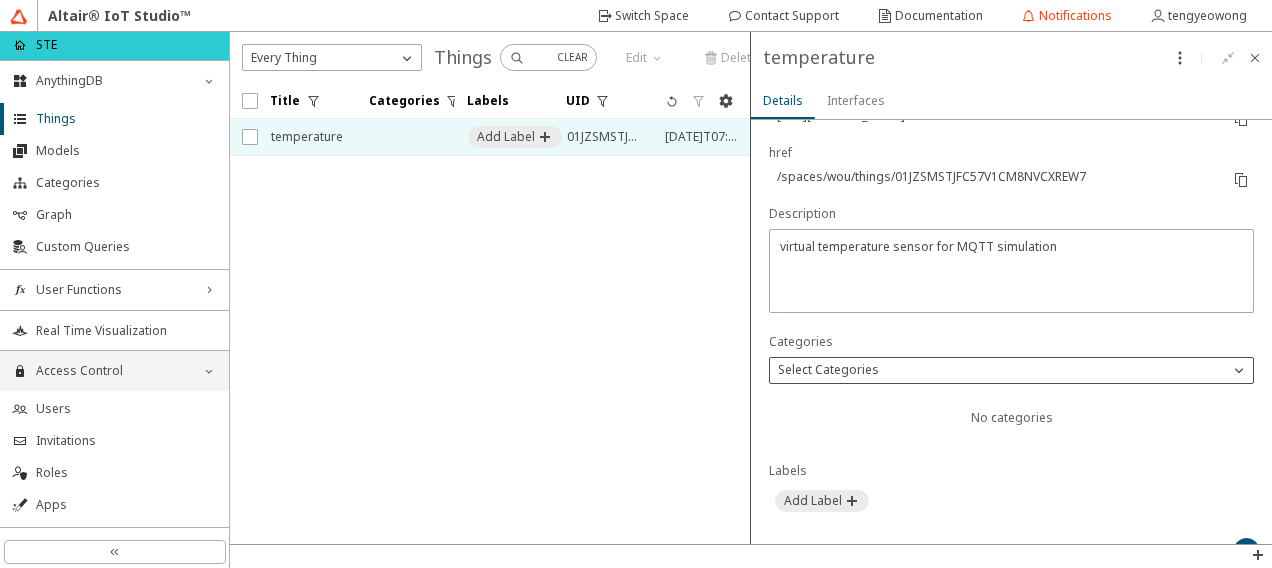 click at bounding box center (1239, 370) 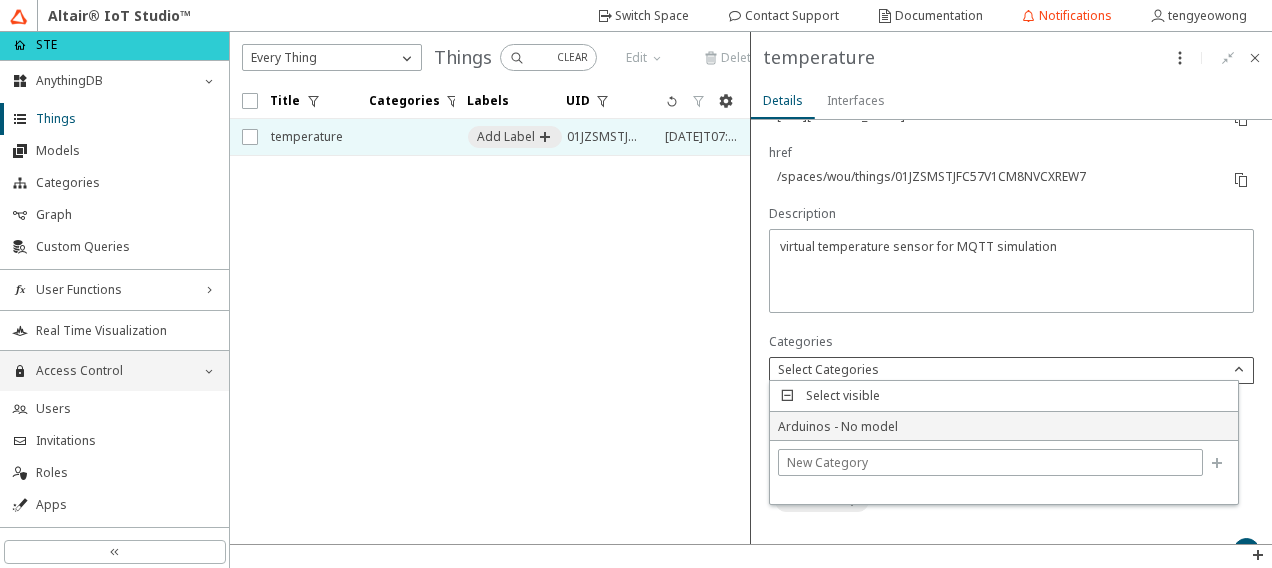 click on "Arduinos - No model" at bounding box center (838, 426) 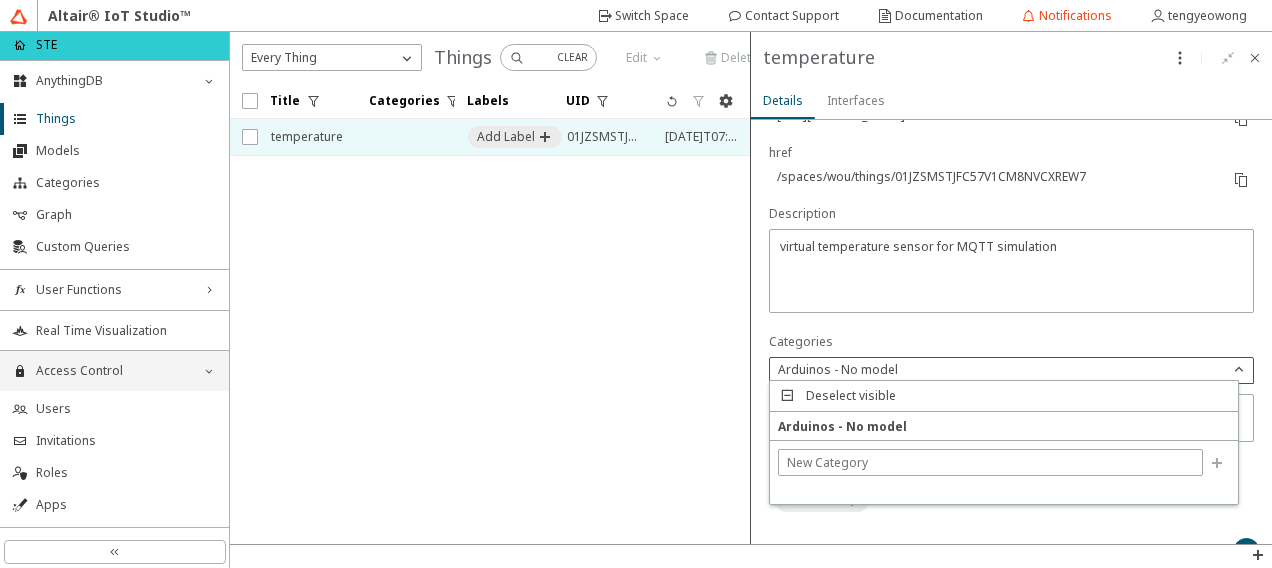 click on "Title
Categories
Labels
UID" at bounding box center (490, 313) 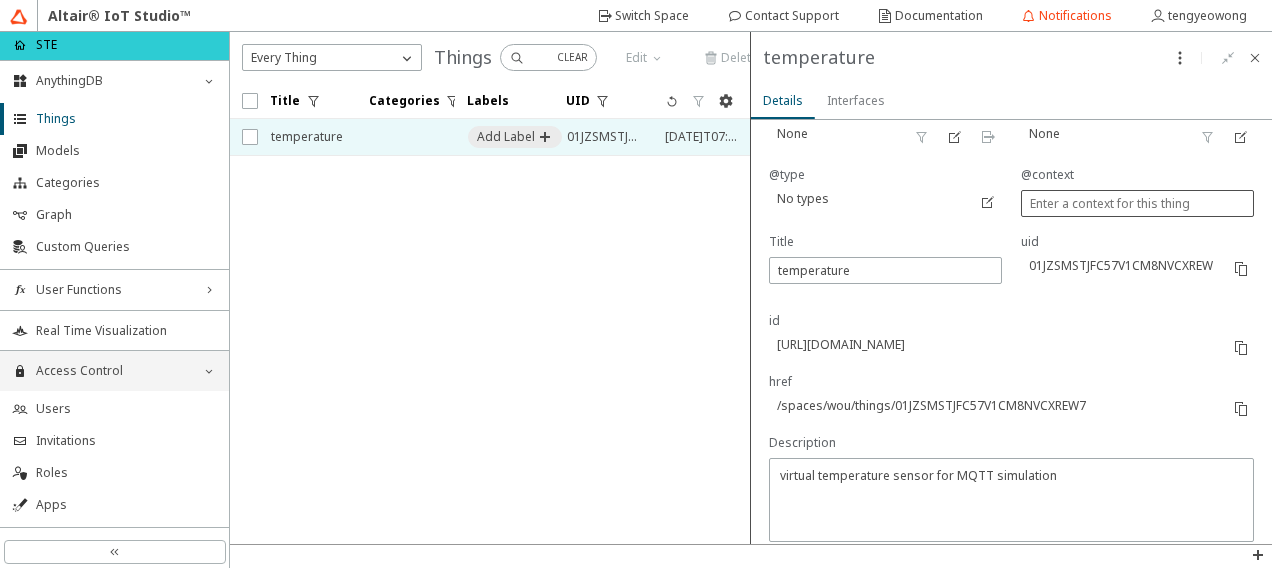 scroll, scrollTop: 0, scrollLeft: 0, axis: both 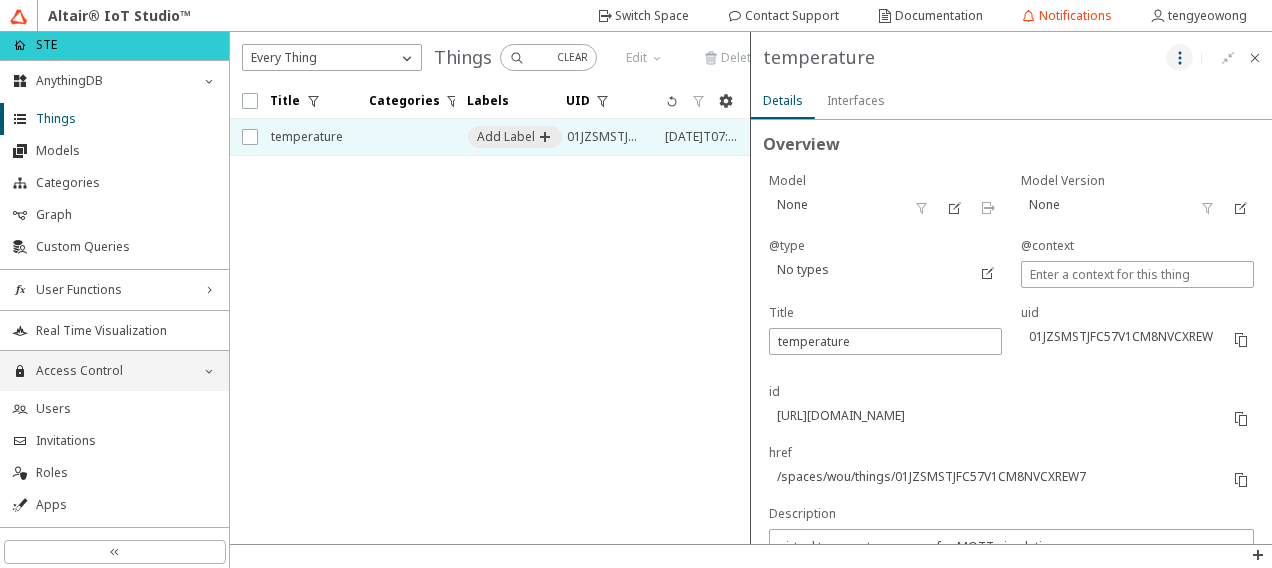 click 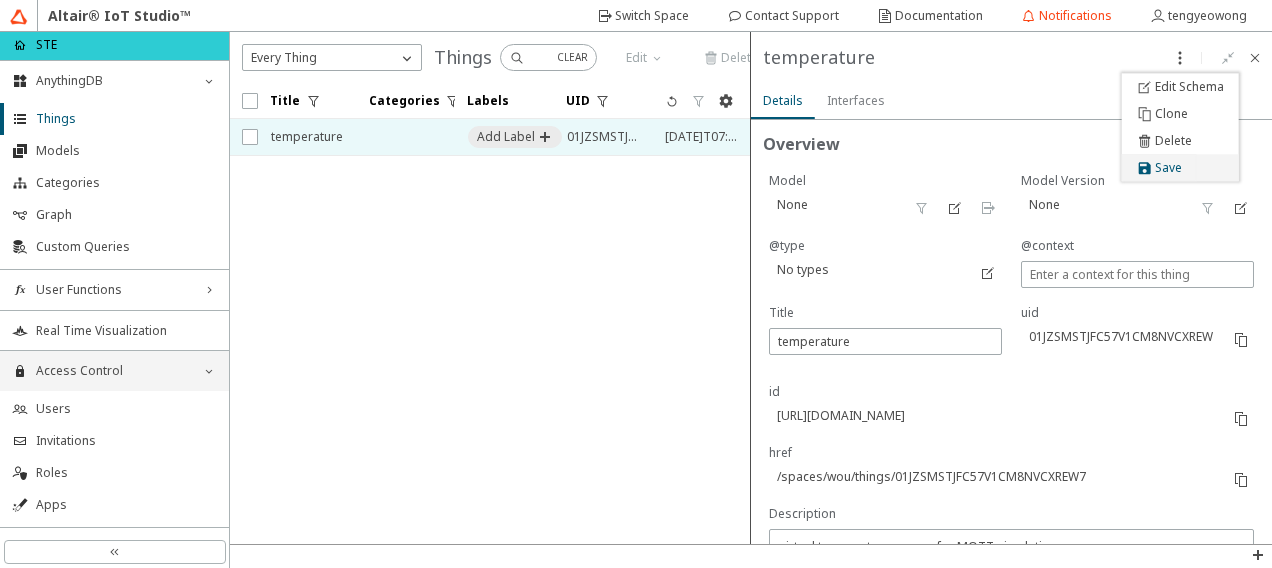 click on "Save" at bounding box center [1159, 167] 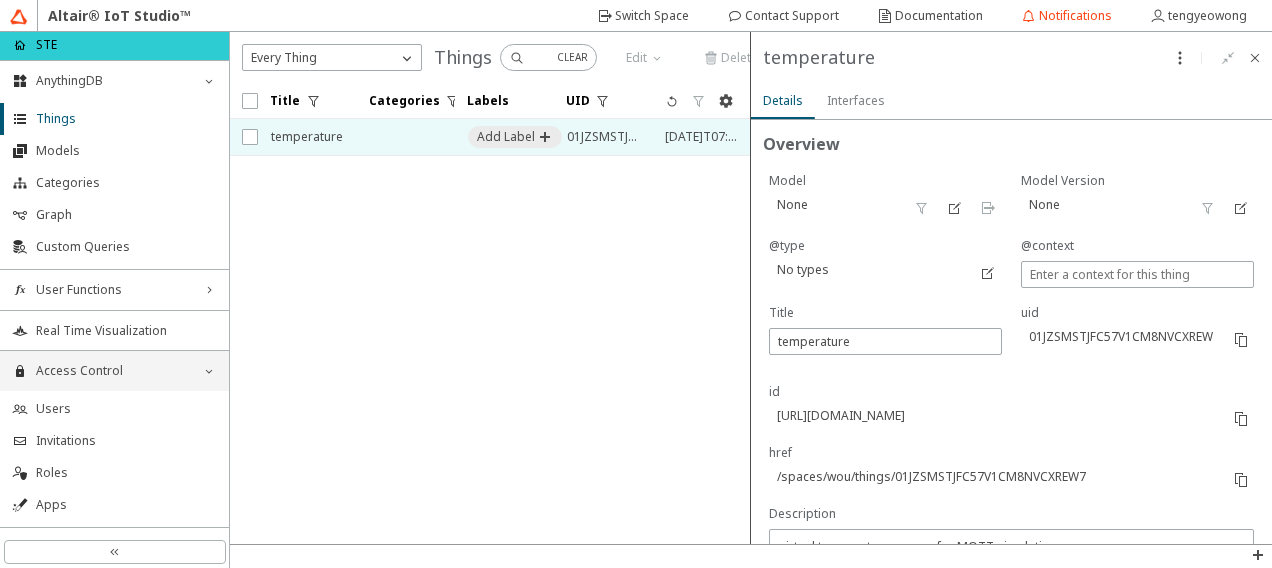 click on "Title
Categories
Labels
UID" at bounding box center [490, 313] 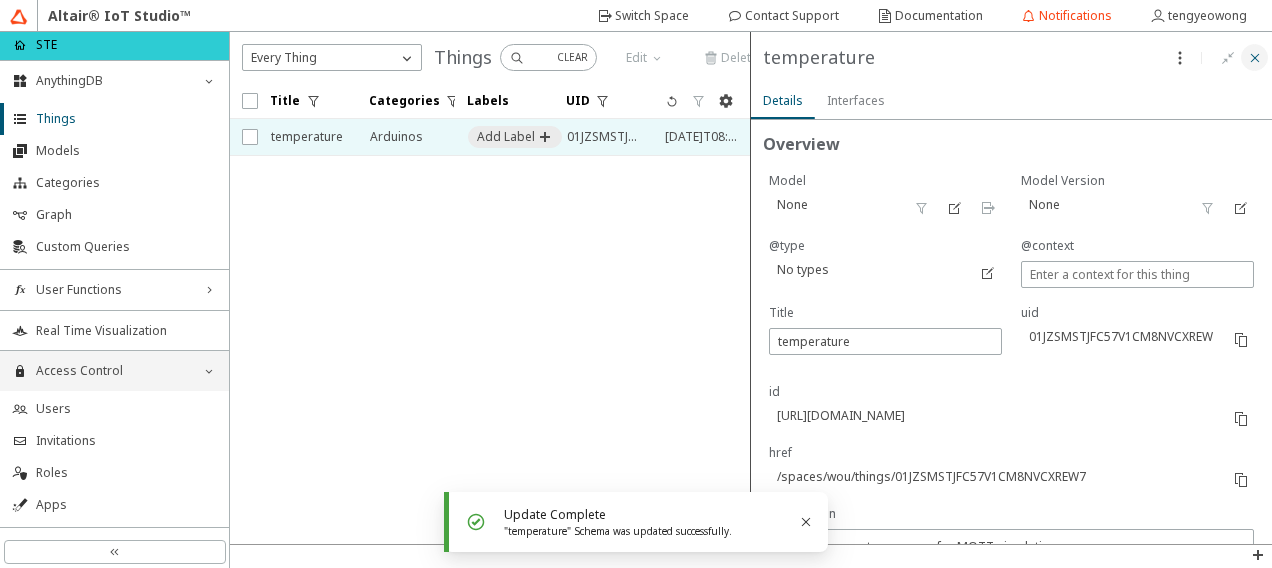 click 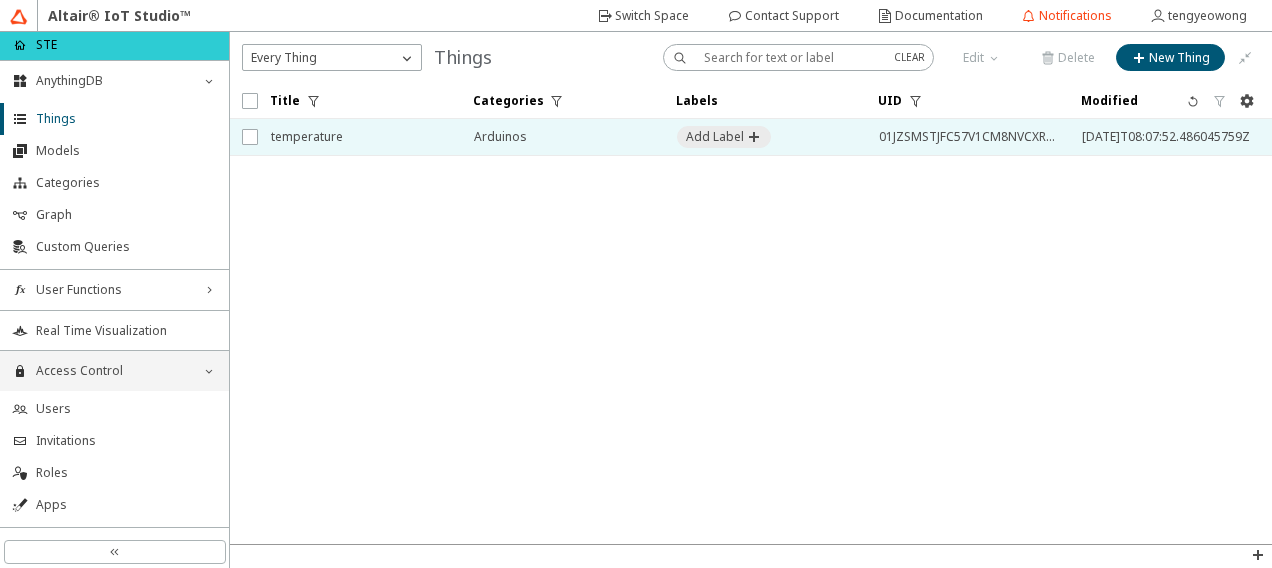click on "temperature" at bounding box center (359, 137) 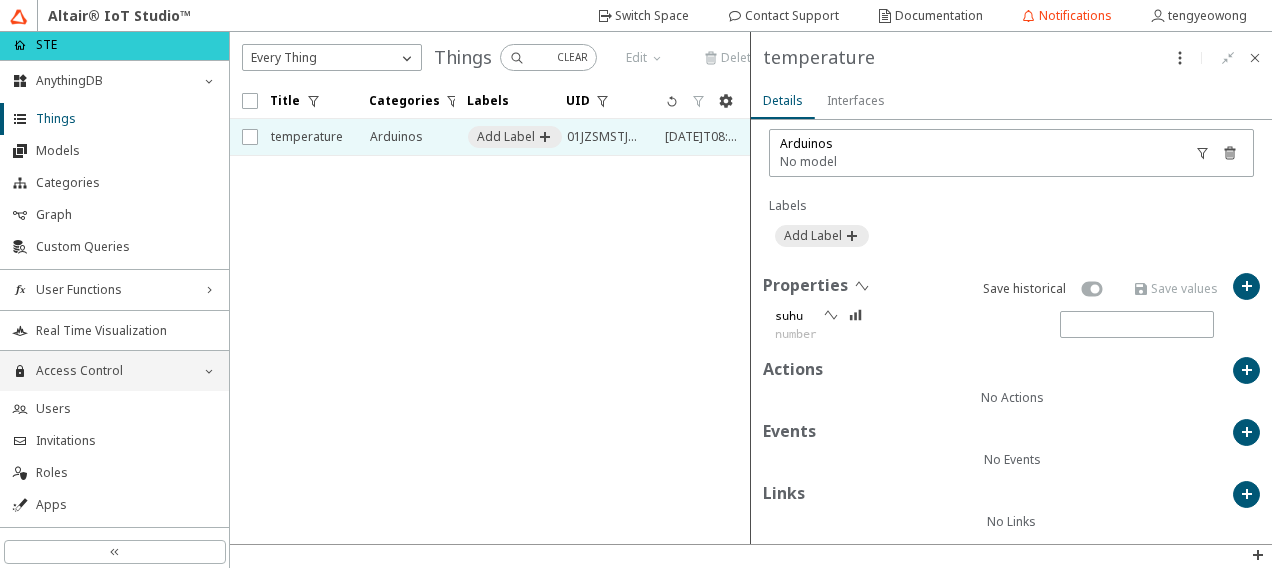 scroll, scrollTop: 571, scrollLeft: 0, axis: vertical 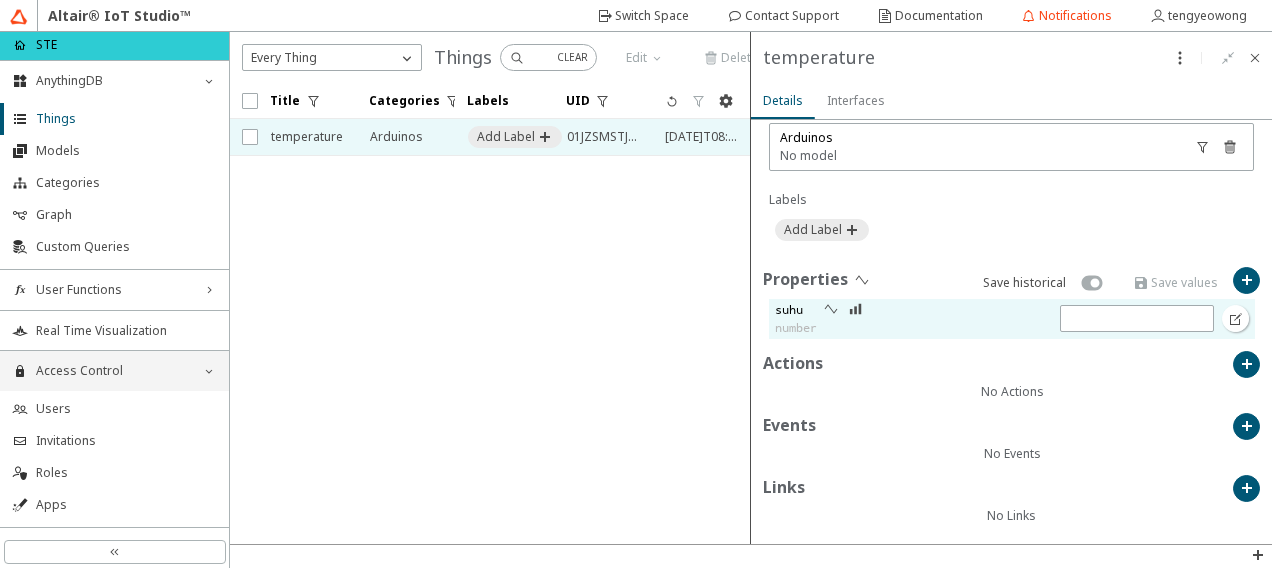 click on "suhu" at bounding box center (0, 0) 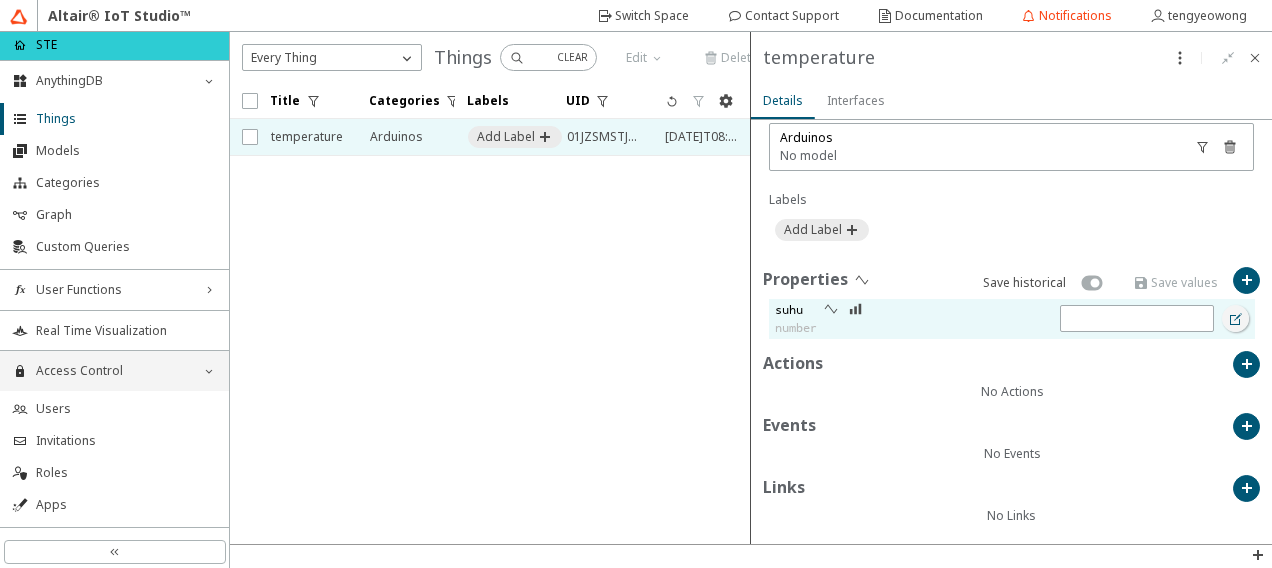 click 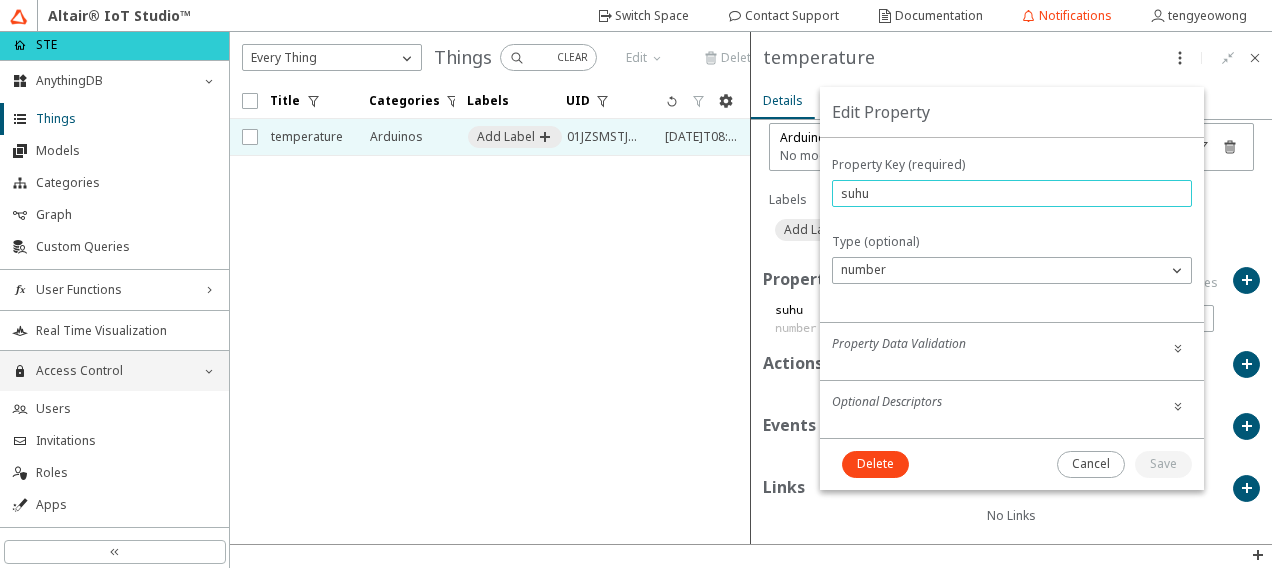 drag, startPoint x: 903, startPoint y: 186, endPoint x: 750, endPoint y: 187, distance: 153.00327 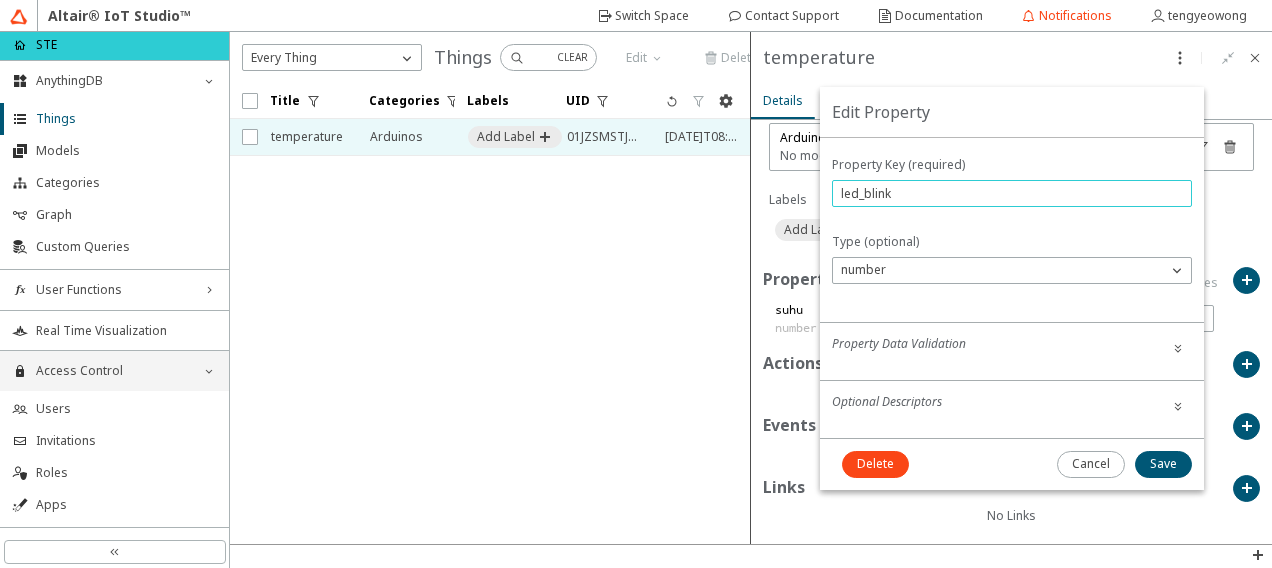 type on "led_blink" 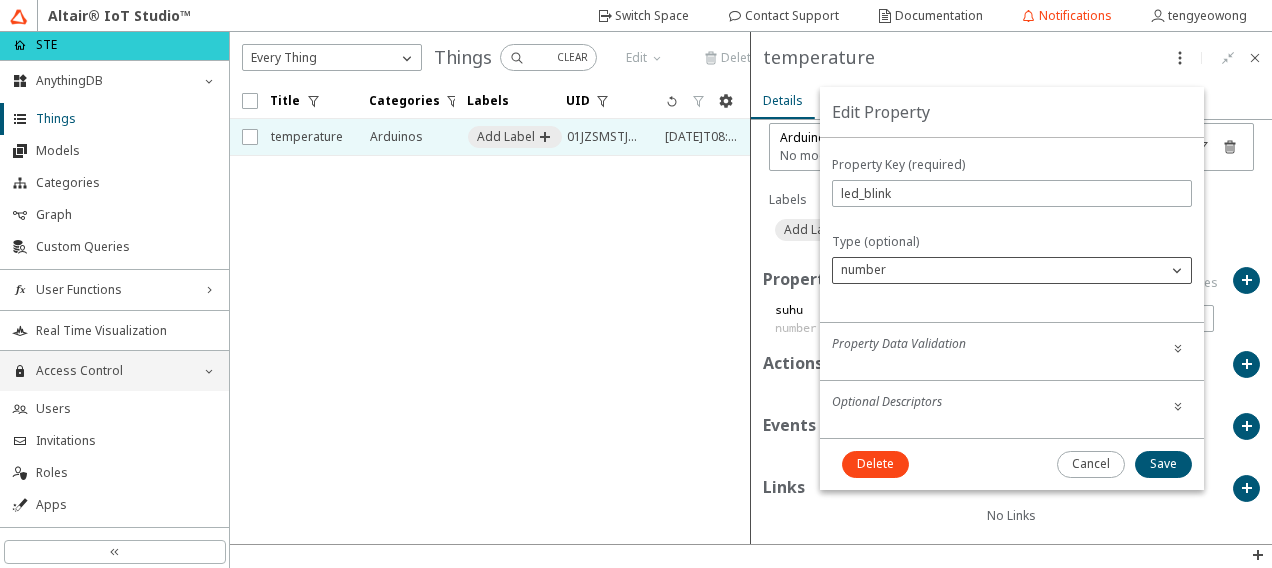 click at bounding box center (1177, 270) 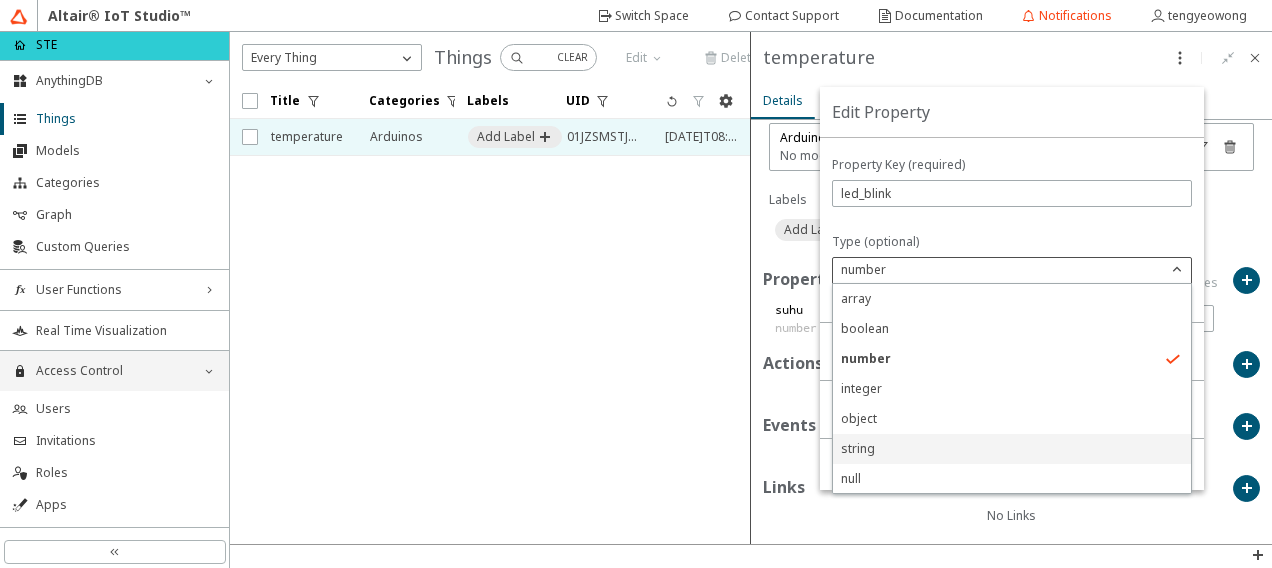 click on "string" 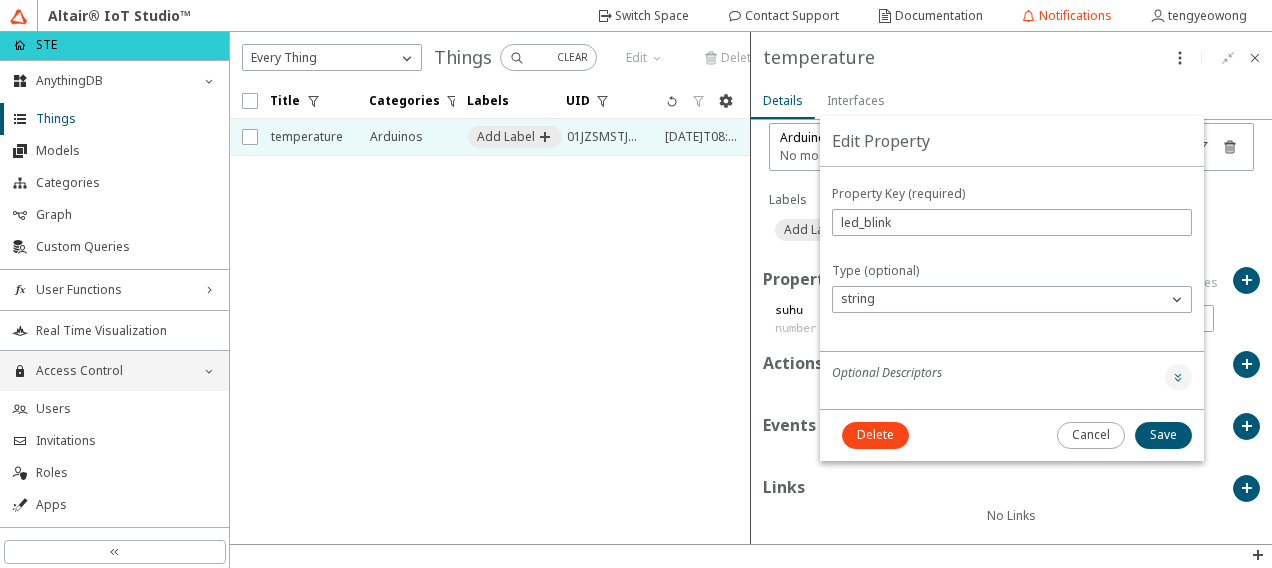 click 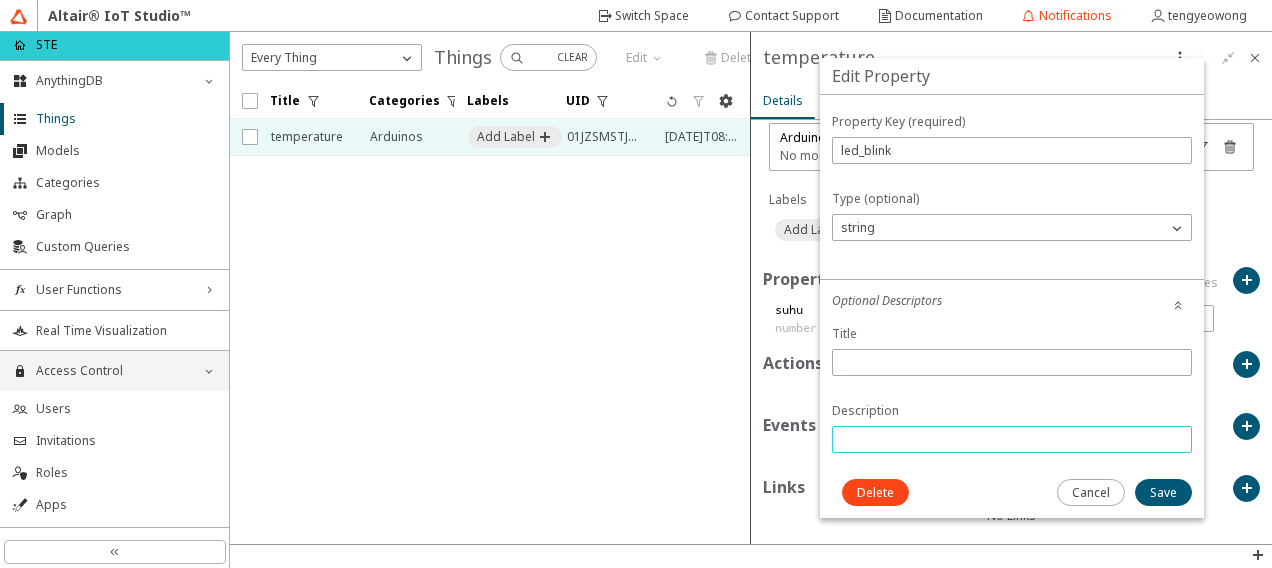 click at bounding box center [1012, 439] 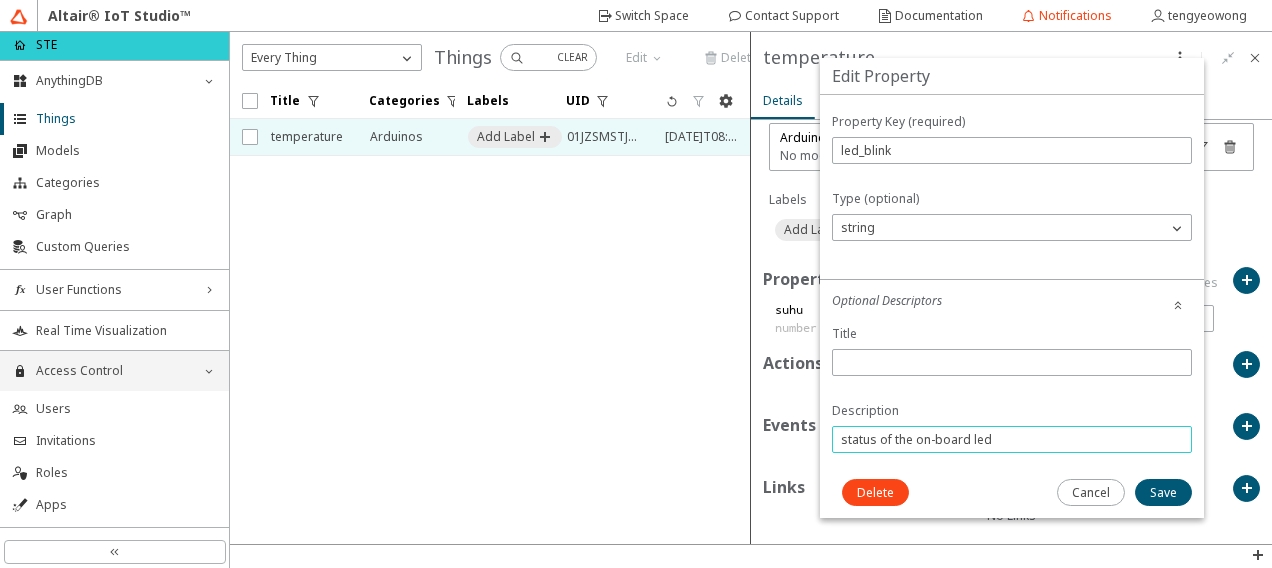 type on "status of the on-board led" 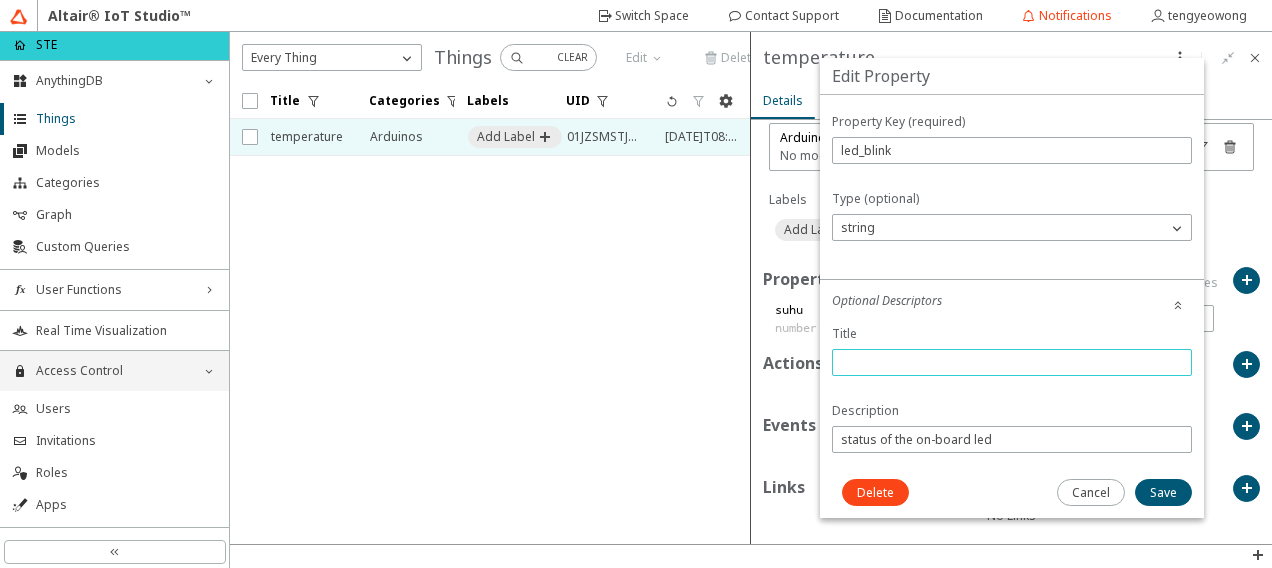 click at bounding box center [1012, 362] 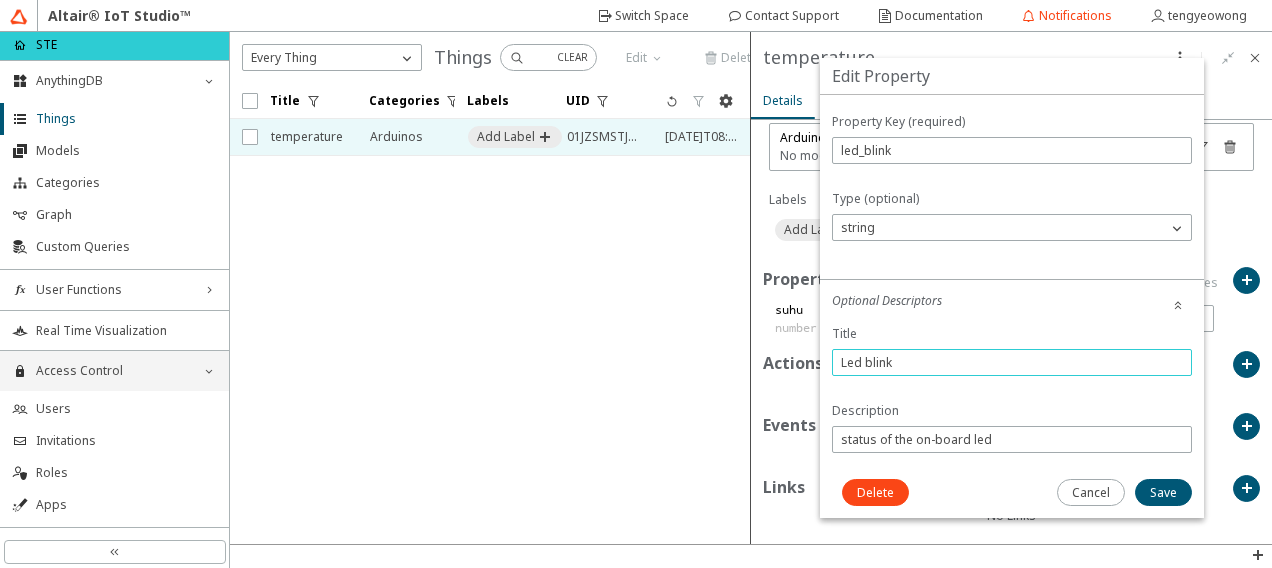 type on "Led blink" 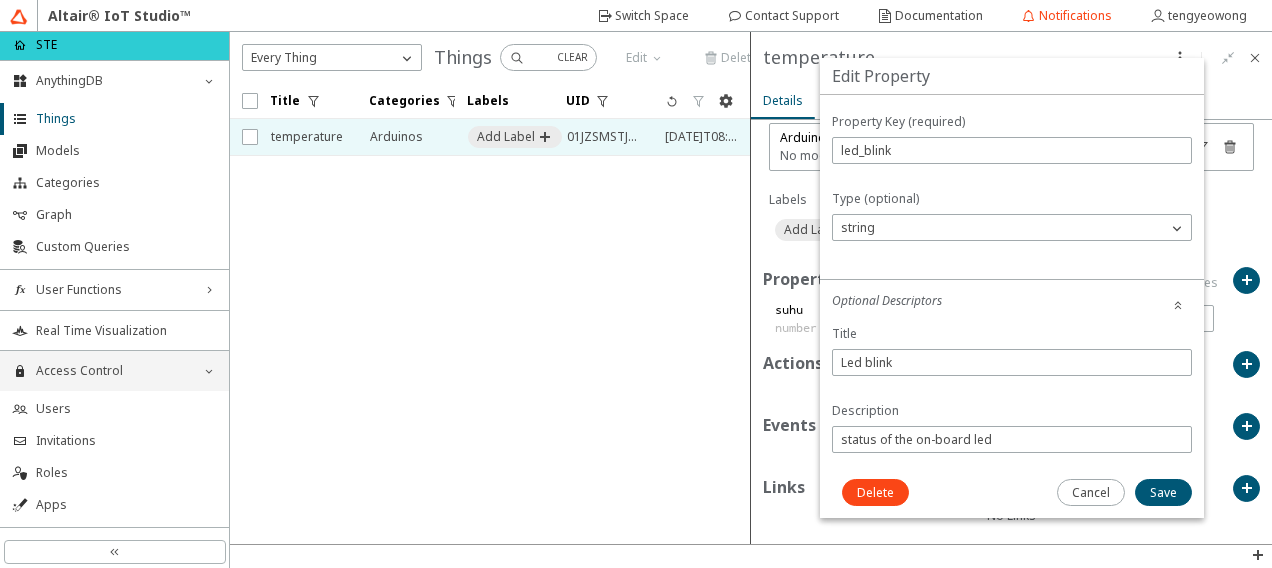 click at bounding box center [1012, 187] 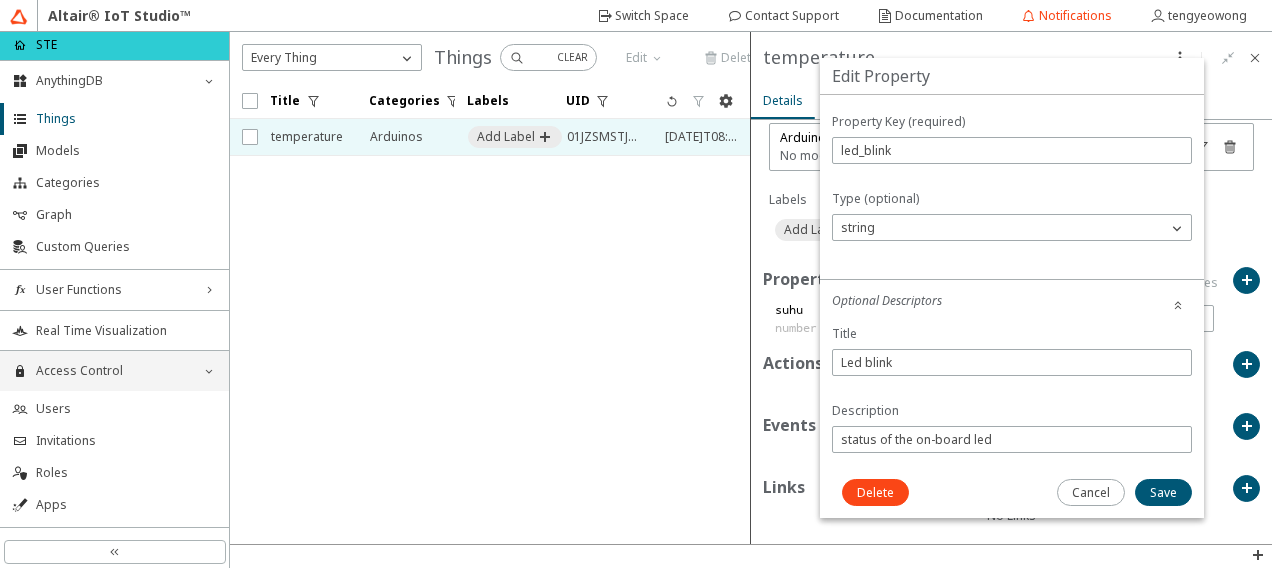 drag, startPoint x: 572, startPoint y: 480, endPoint x: 597, endPoint y: 477, distance: 25.179358 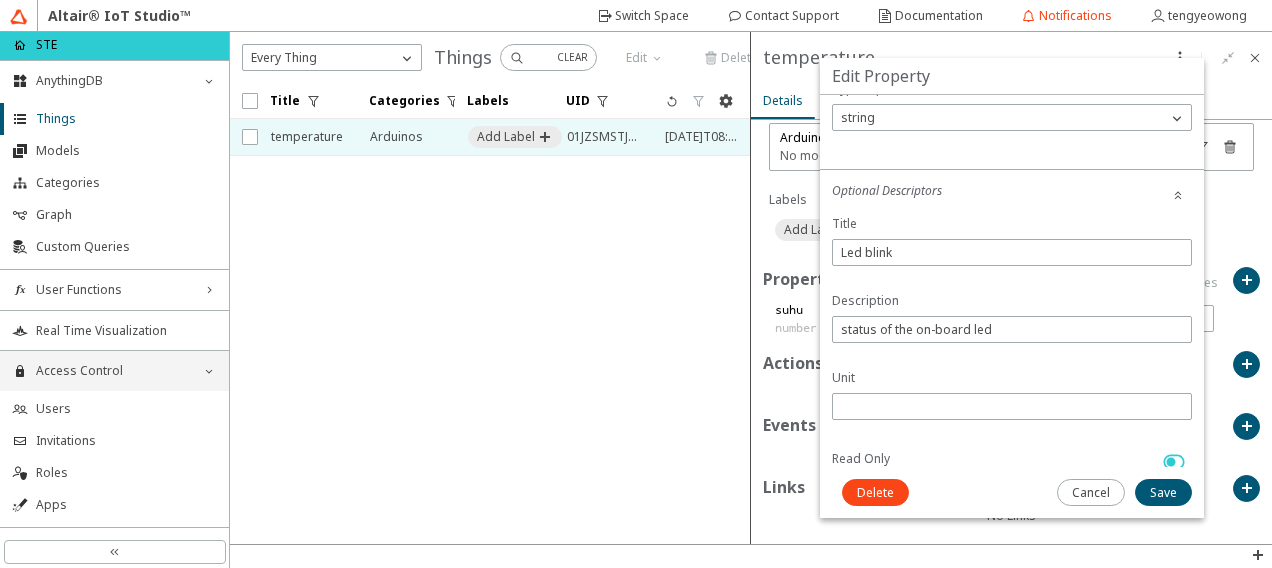 scroll, scrollTop: 134, scrollLeft: 0, axis: vertical 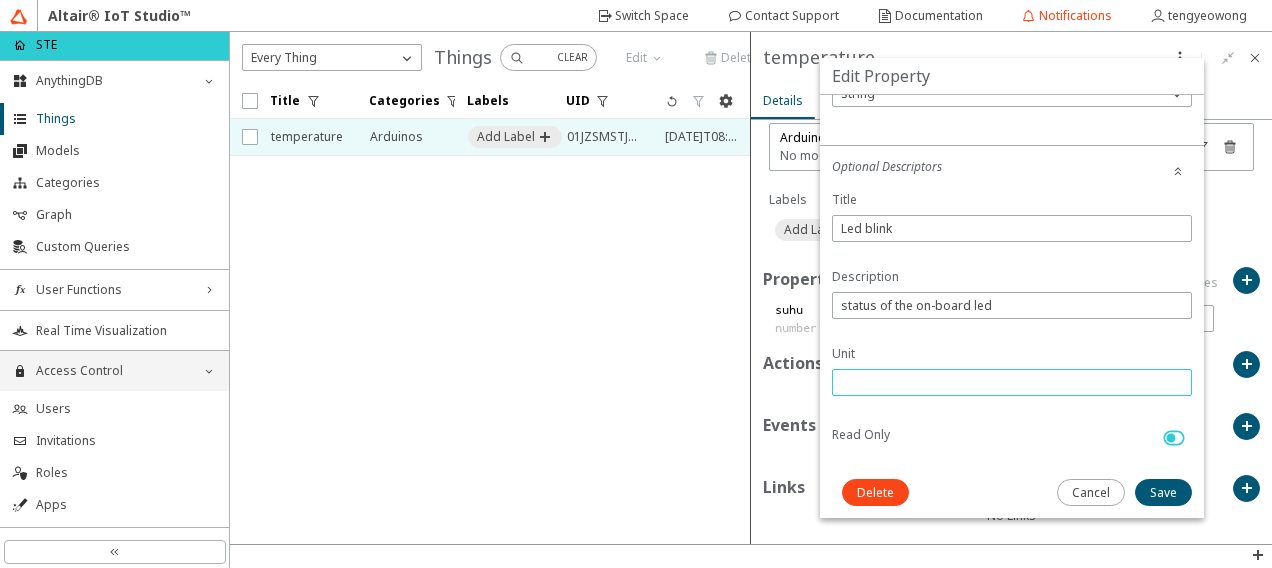 click at bounding box center (1012, 382) 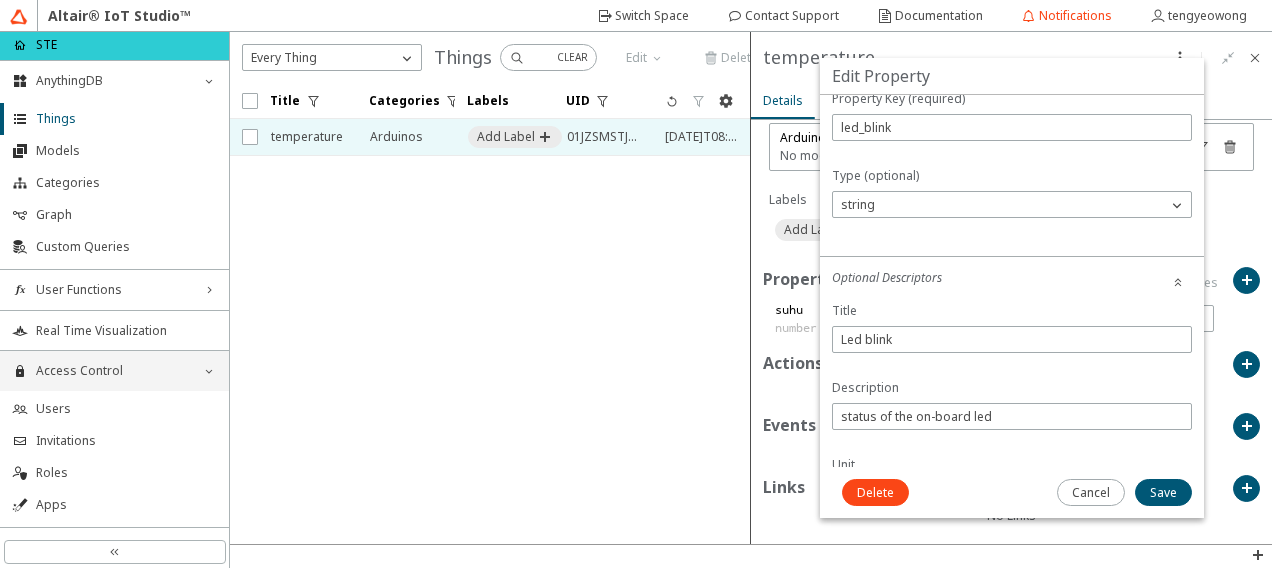 scroll, scrollTop: 0, scrollLeft: 0, axis: both 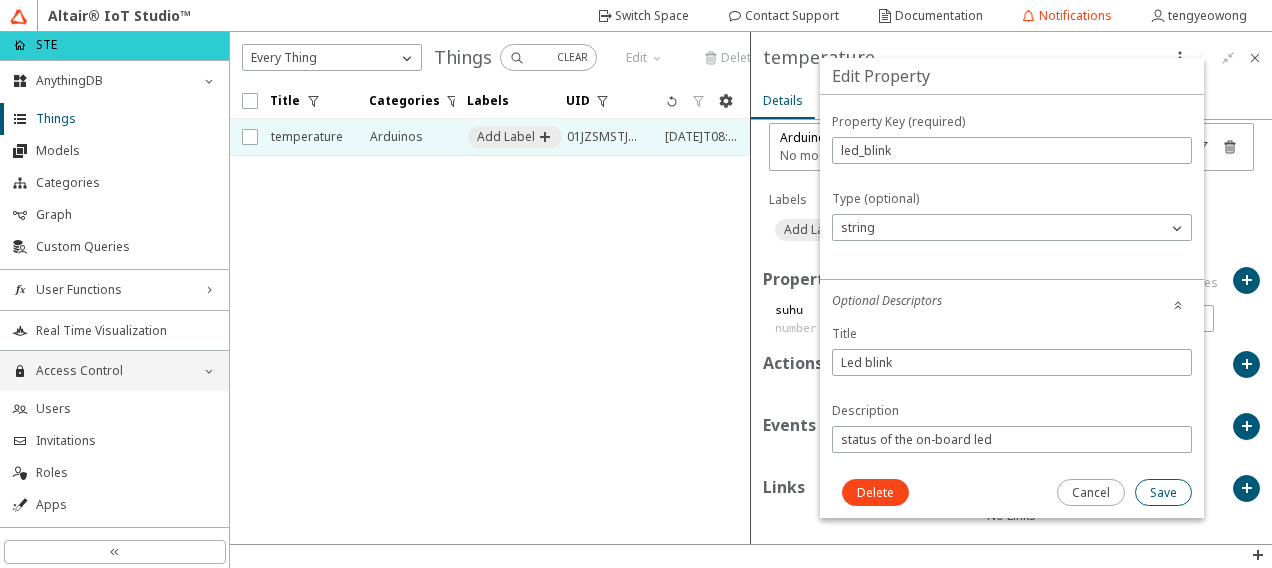 click on "Save" at bounding box center (0, 0) 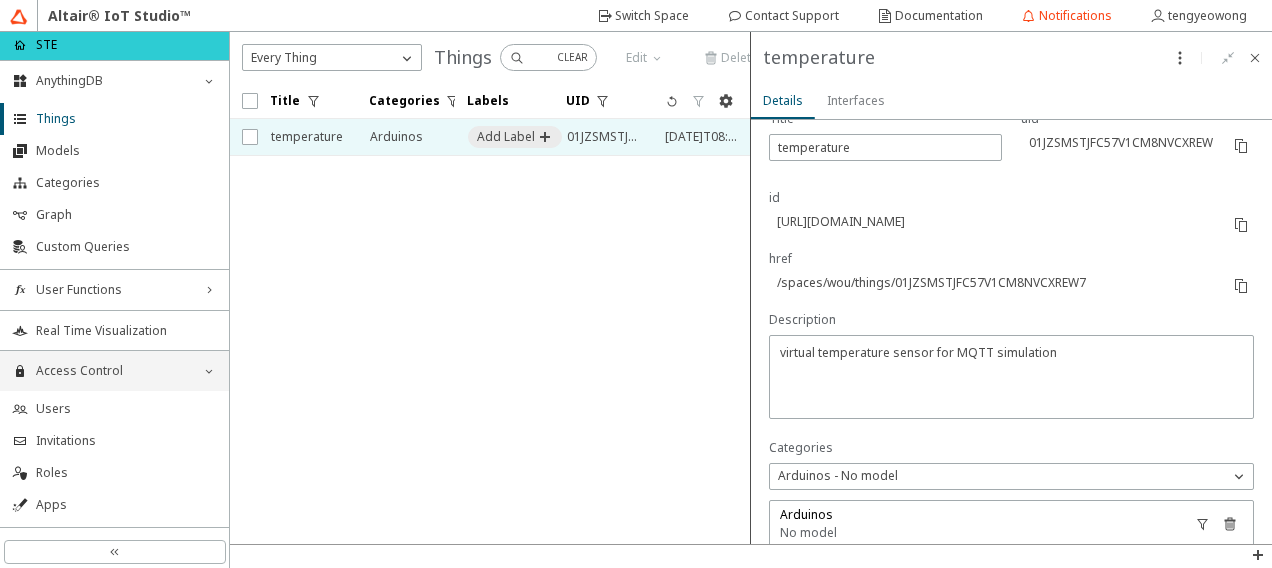 scroll, scrollTop: 171, scrollLeft: 0, axis: vertical 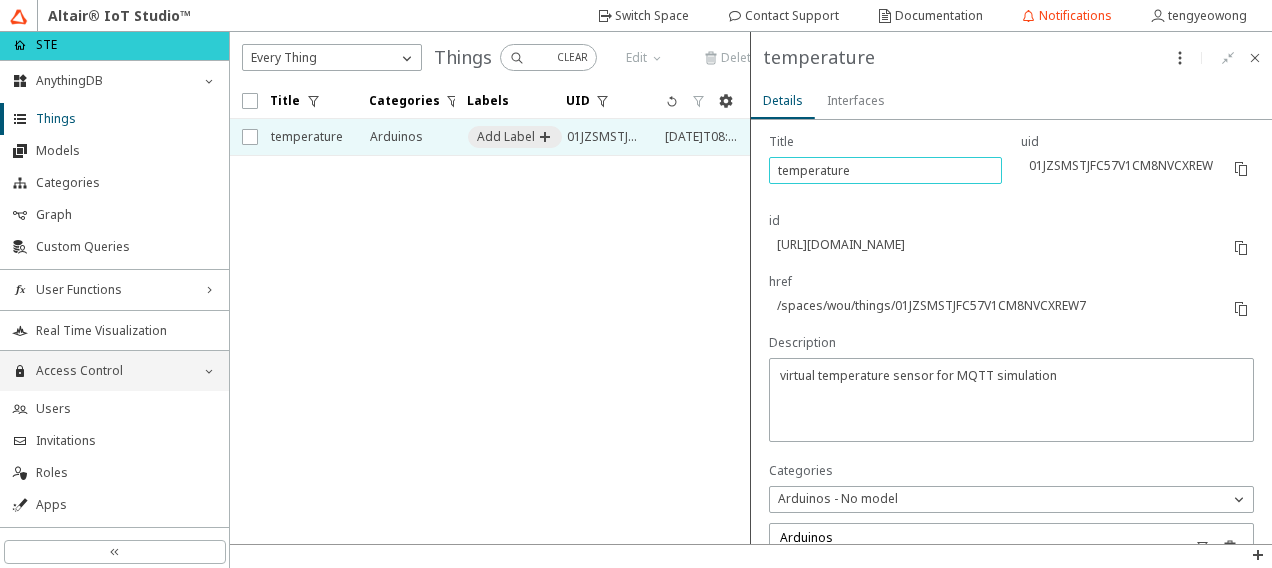 drag, startPoint x: 862, startPoint y: 169, endPoint x: 716, endPoint y: 171, distance: 146.0137 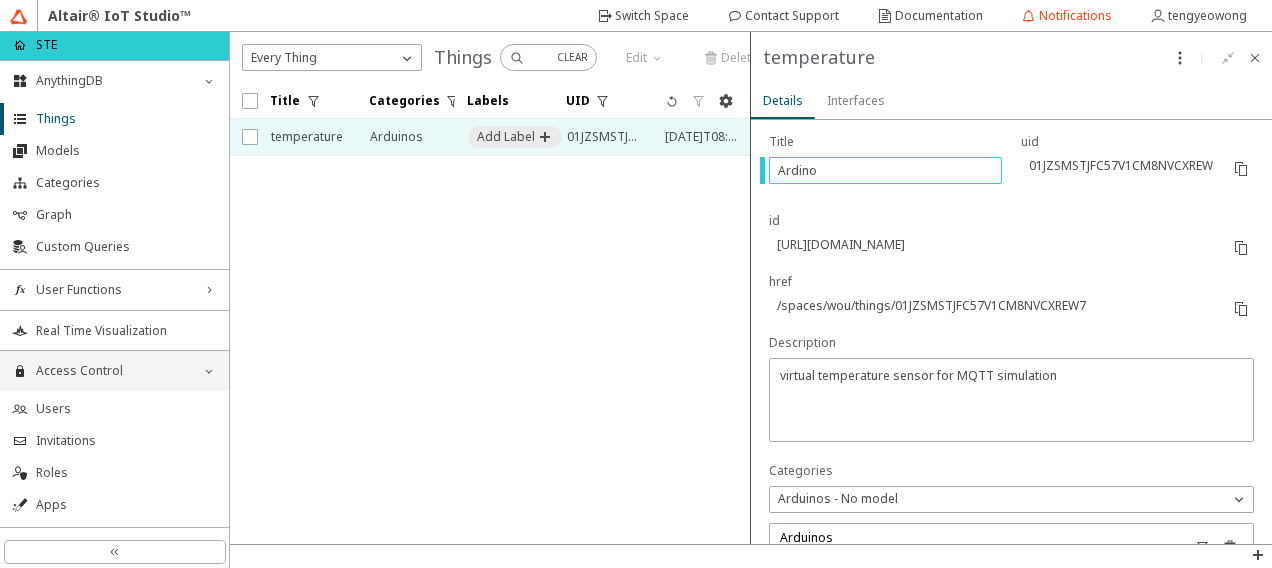 type on "Ardino" 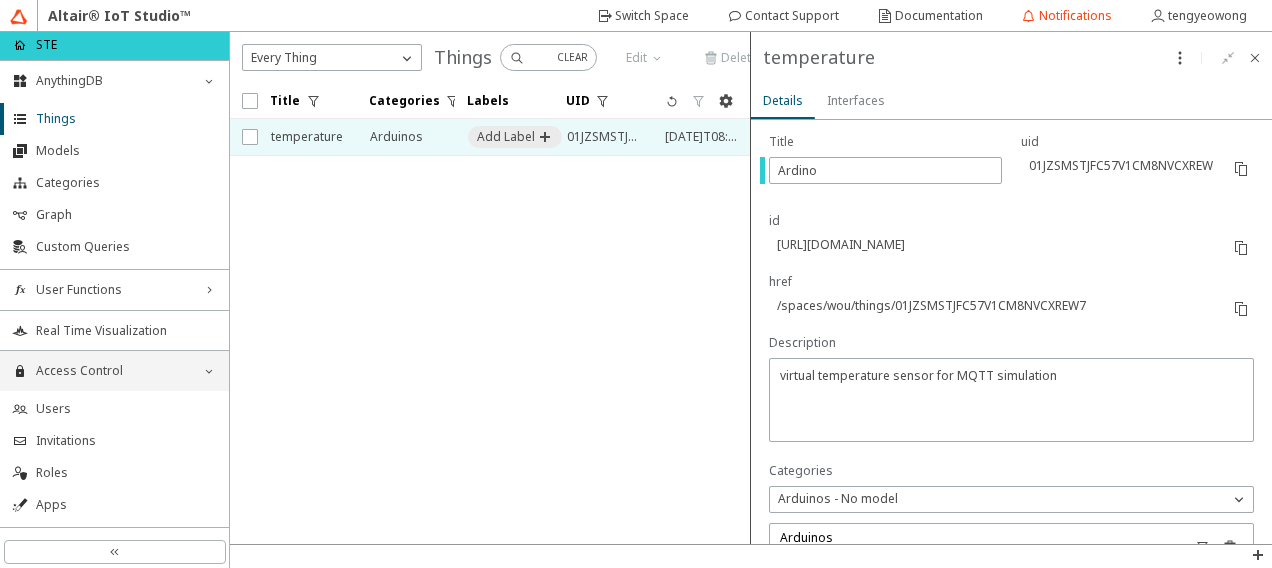 click on "id" at bounding box center [995, 221] 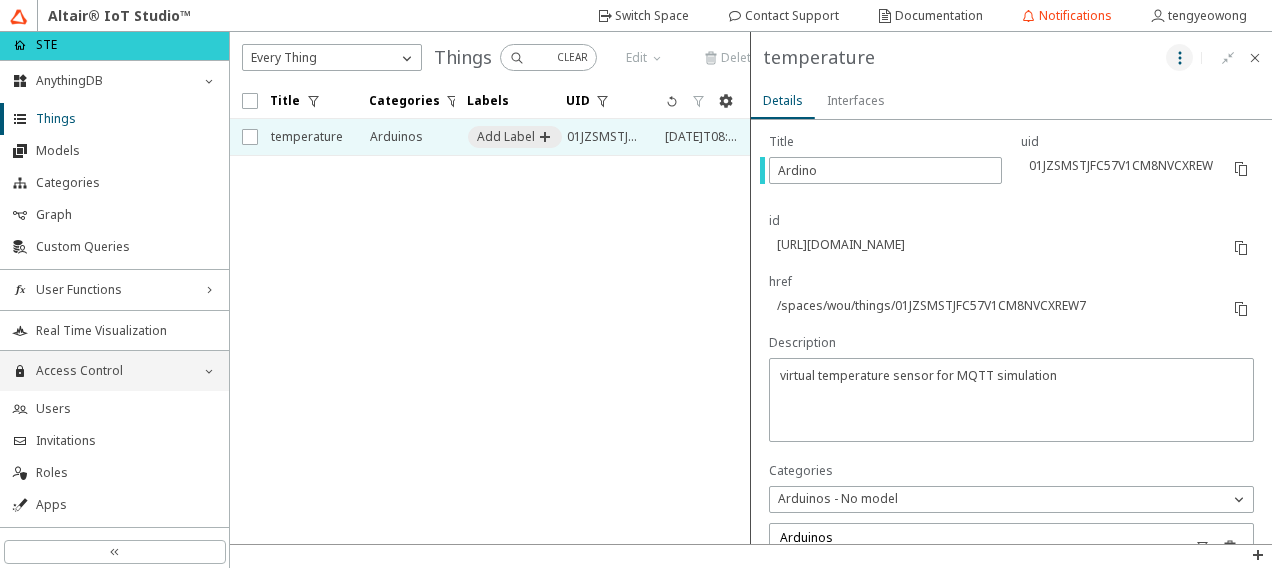 click 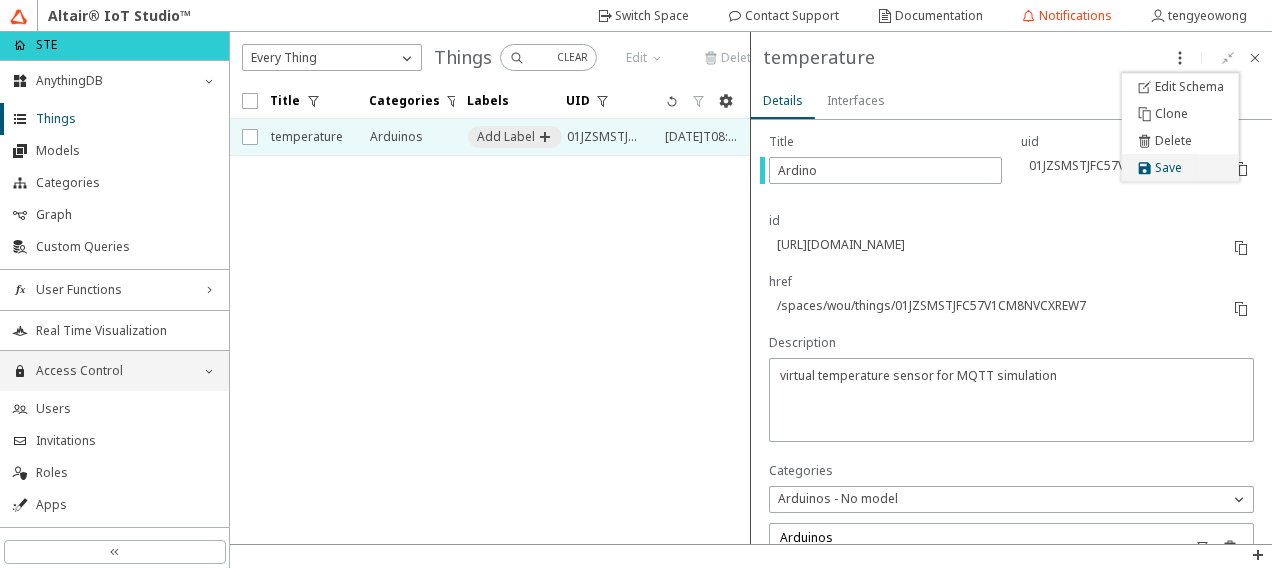click on "Save" 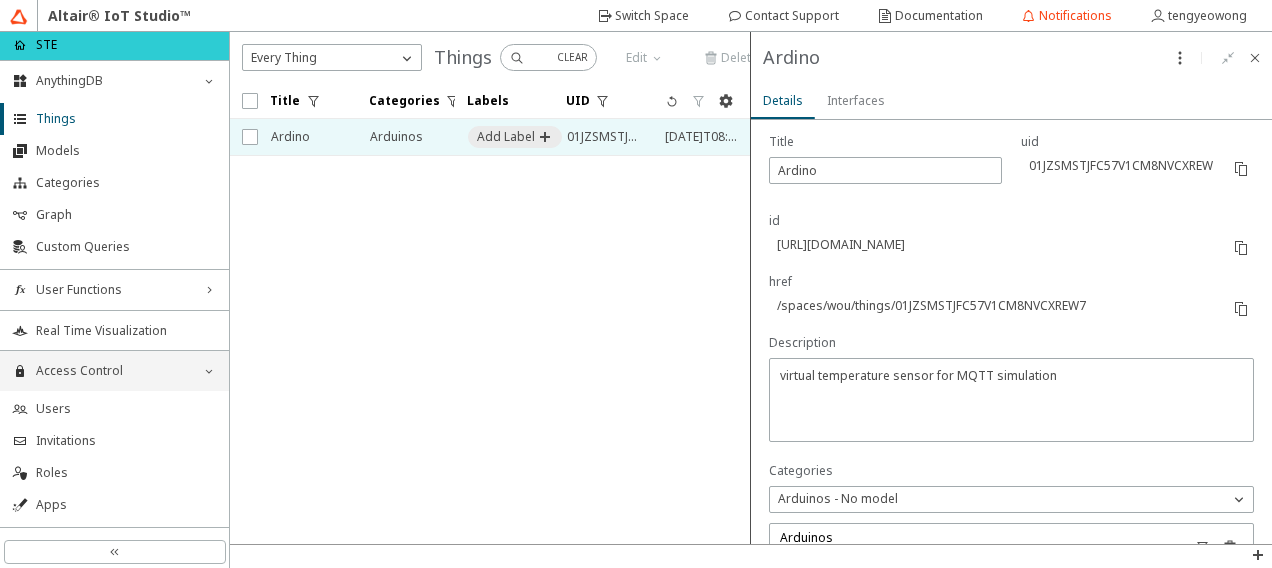 scroll, scrollTop: 271, scrollLeft: 0, axis: vertical 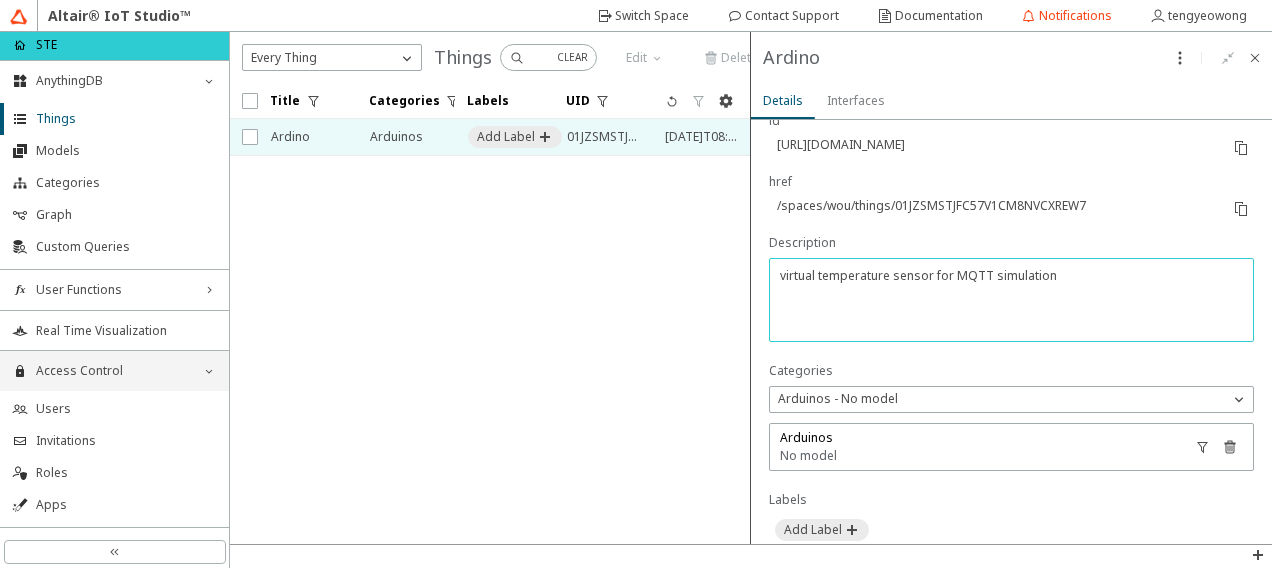 drag, startPoint x: 1074, startPoint y: 273, endPoint x: 747, endPoint y: 262, distance: 327.18497 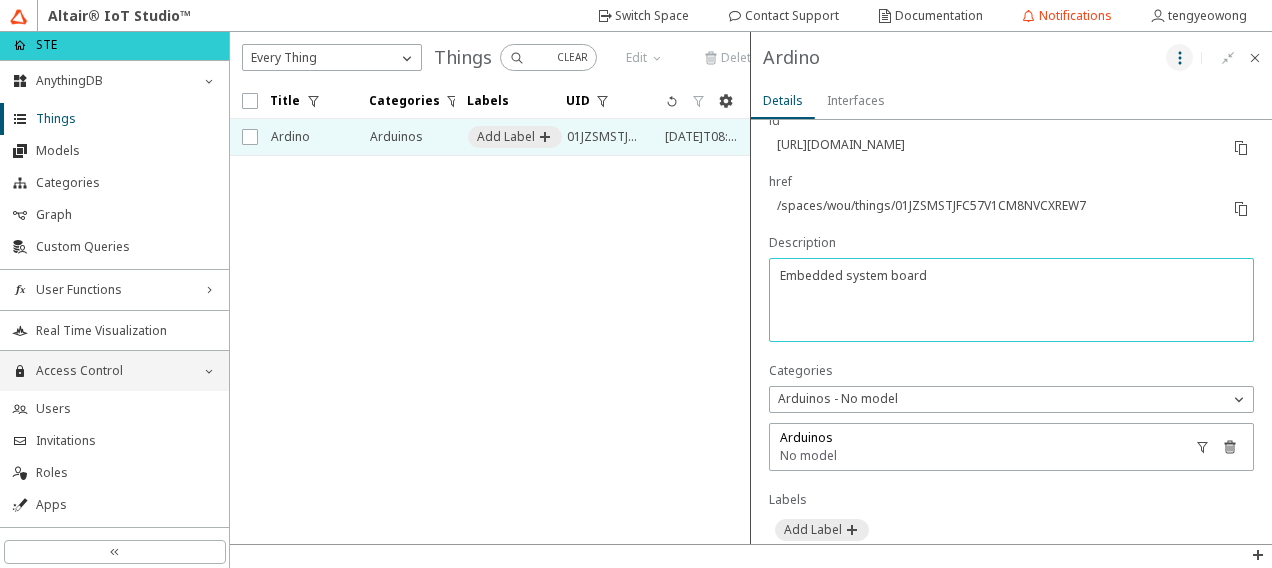 type on "Embedded system board" 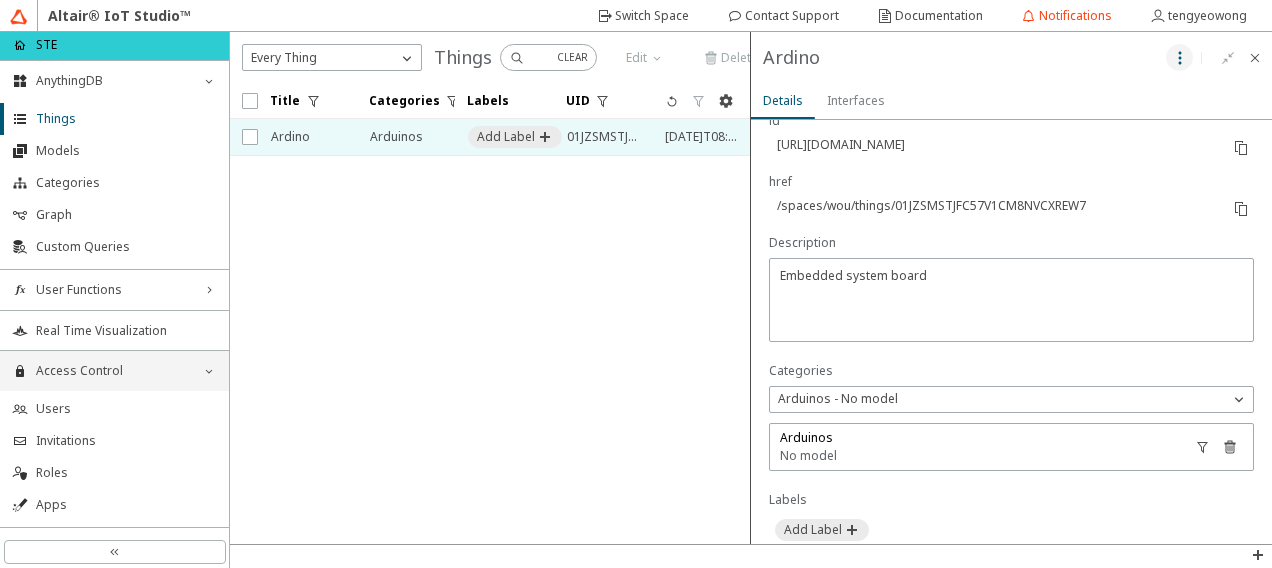 click 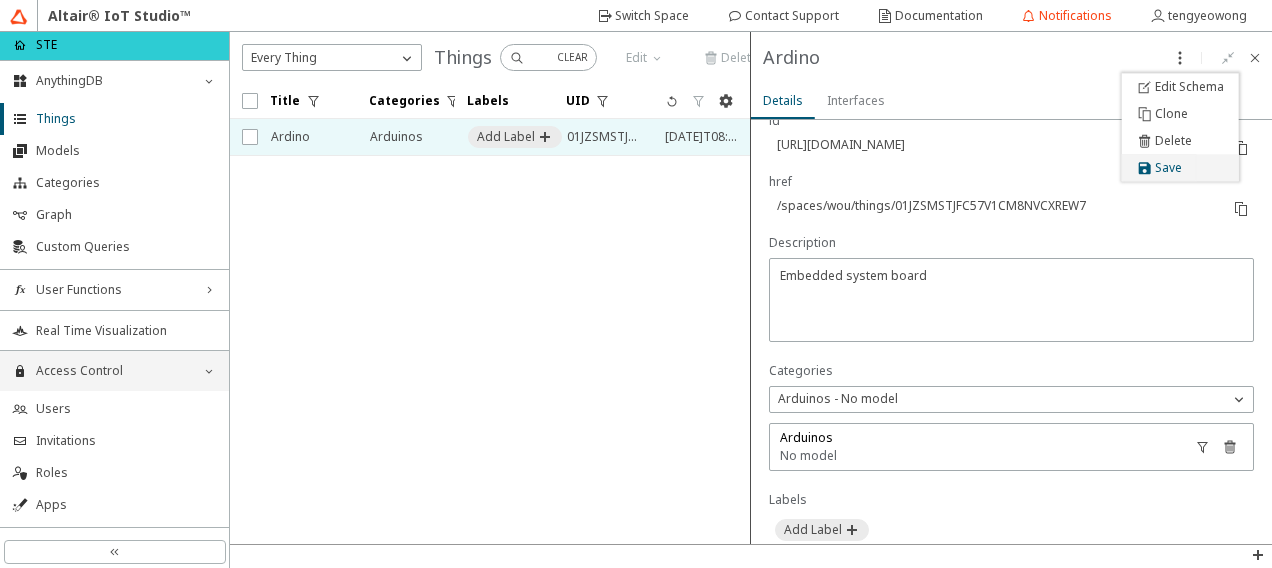 click on "Save" 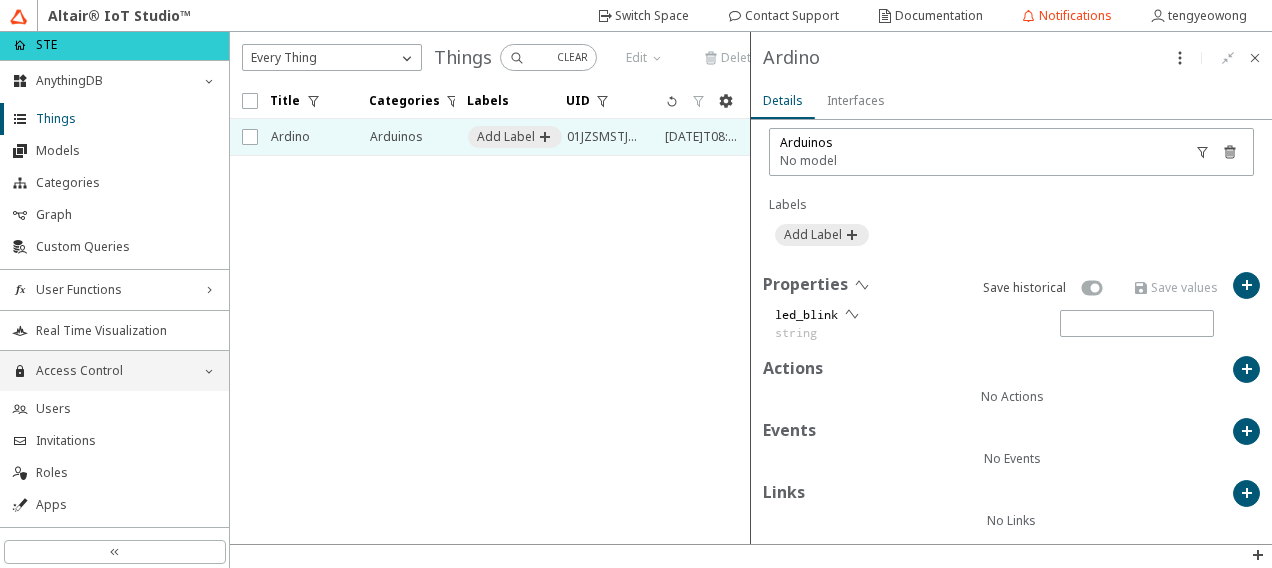 scroll, scrollTop: 571, scrollLeft: 0, axis: vertical 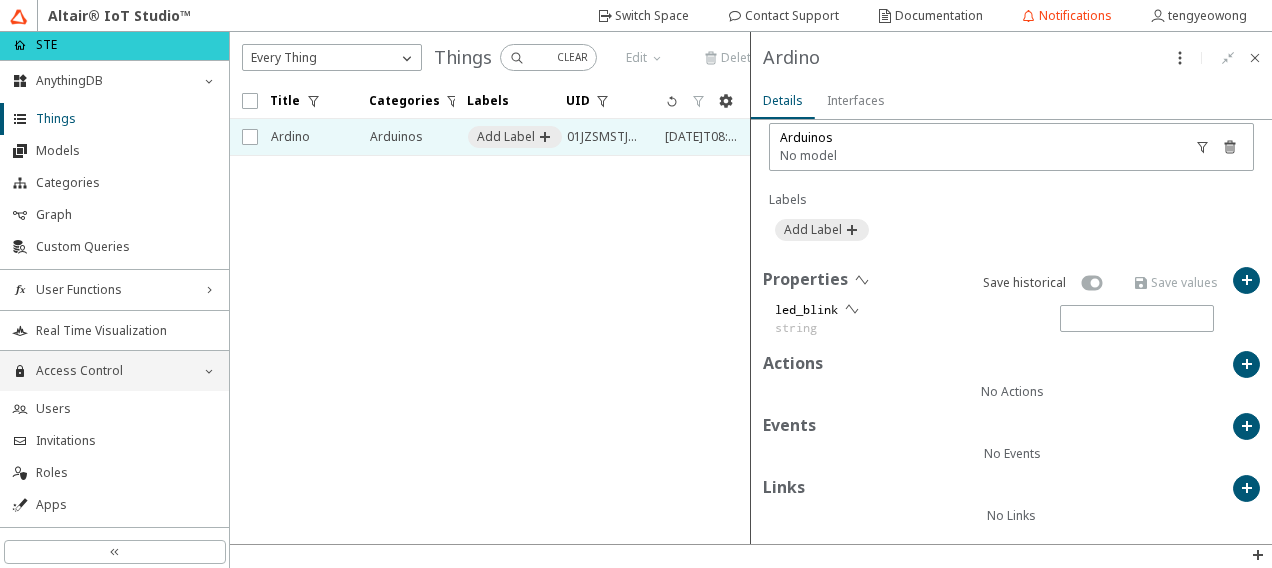 click at bounding box center [1175, 282] 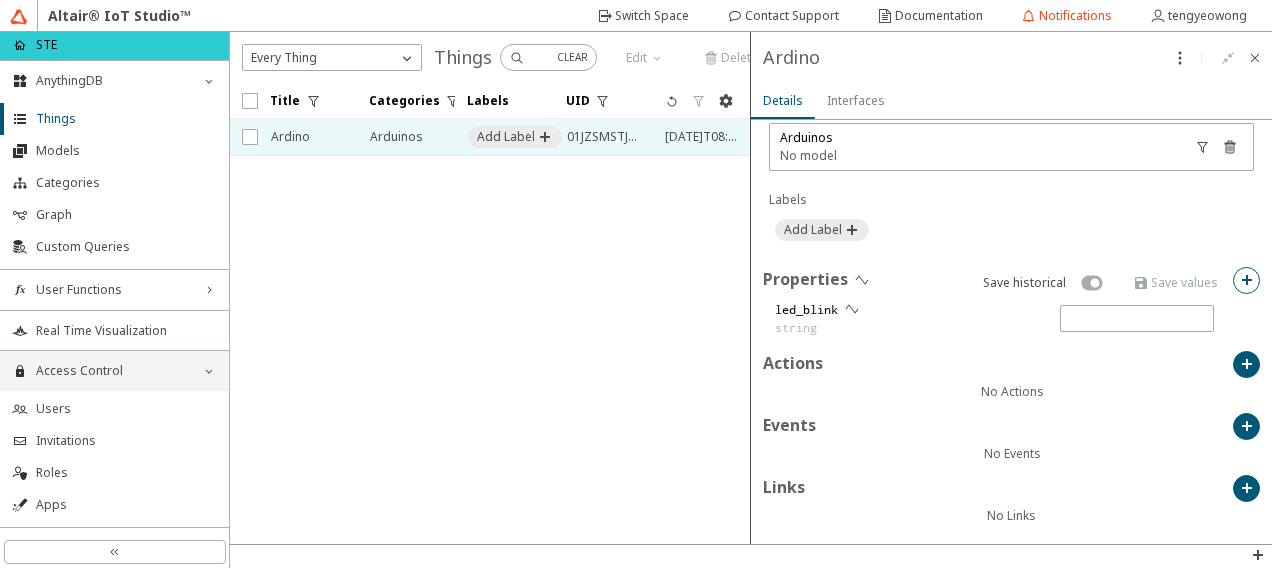 click 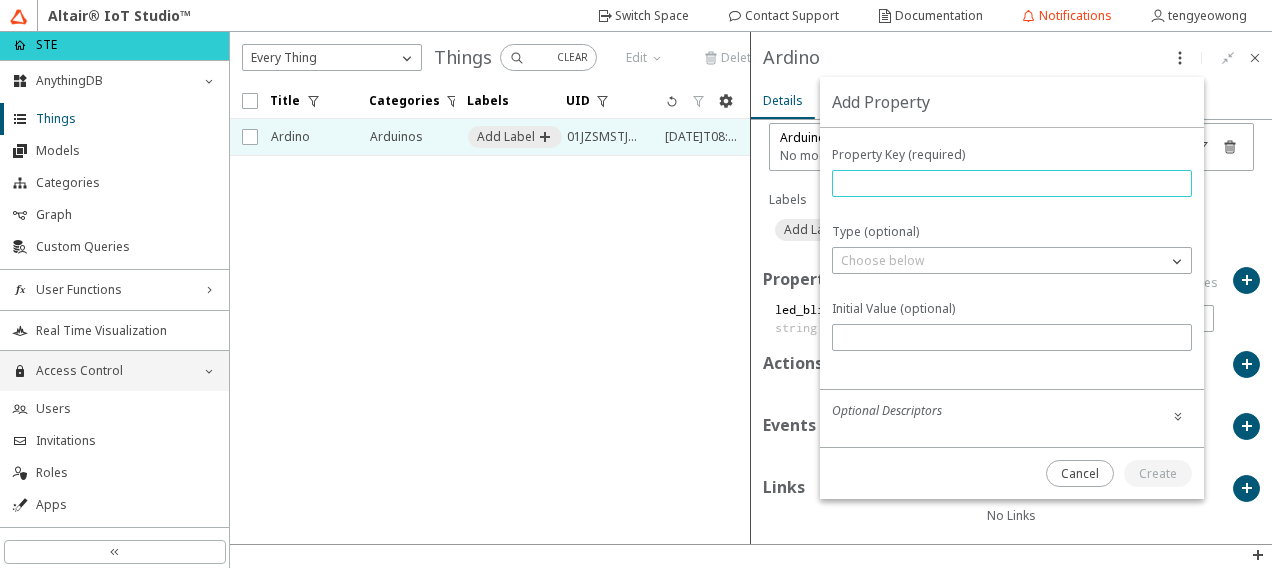 click at bounding box center (1012, 183) 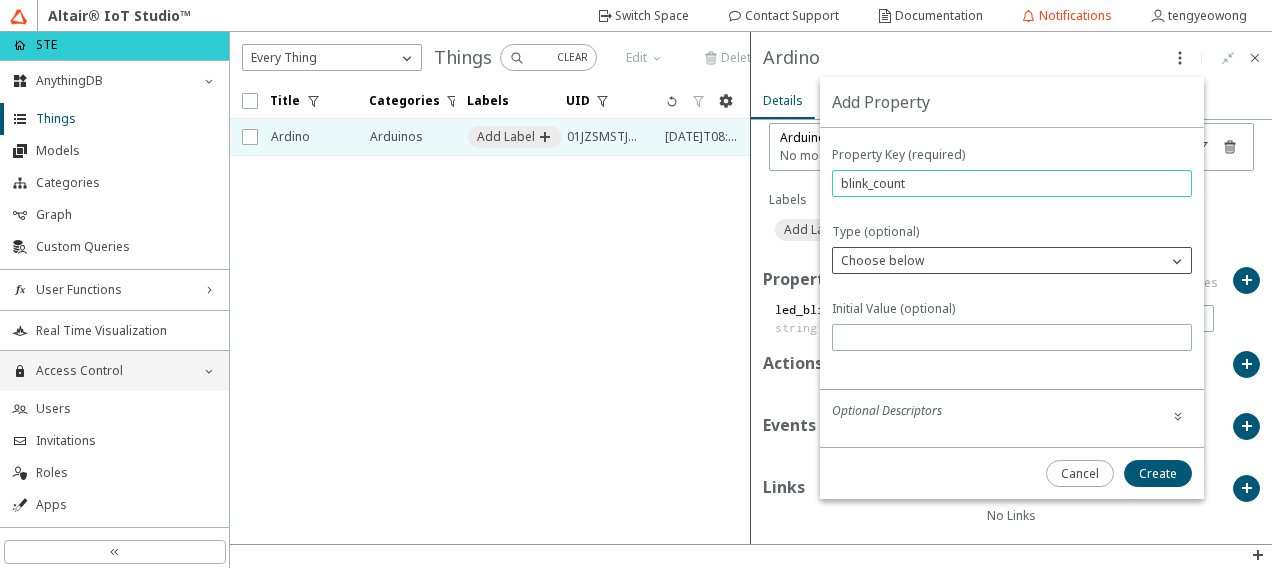 type on "blink_count" 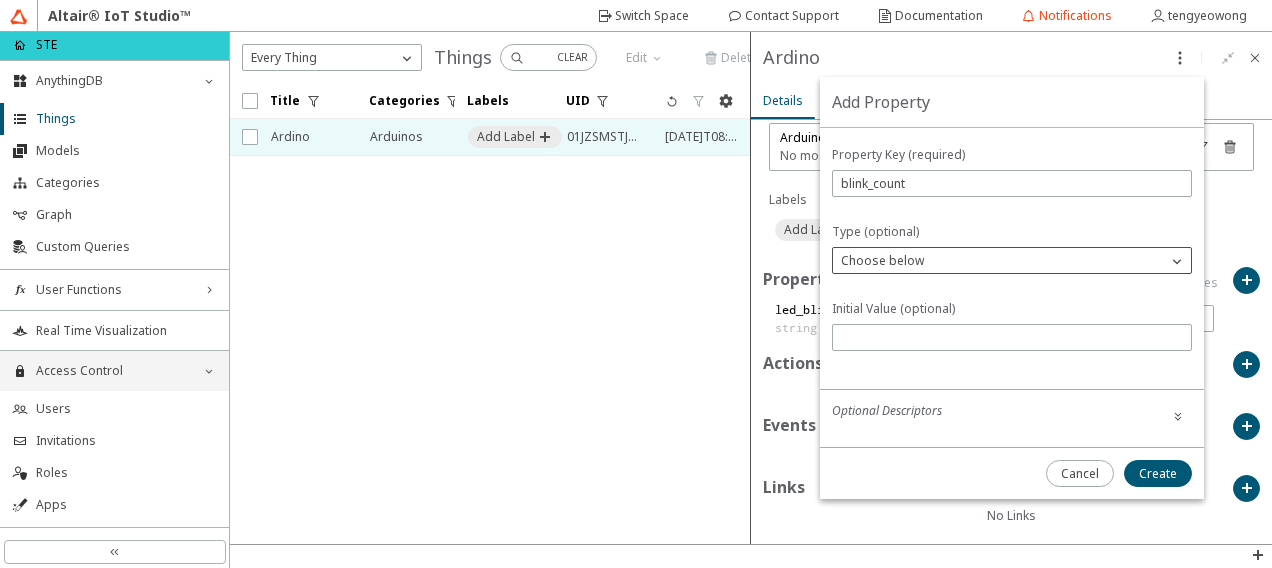 click at bounding box center [1177, 261] 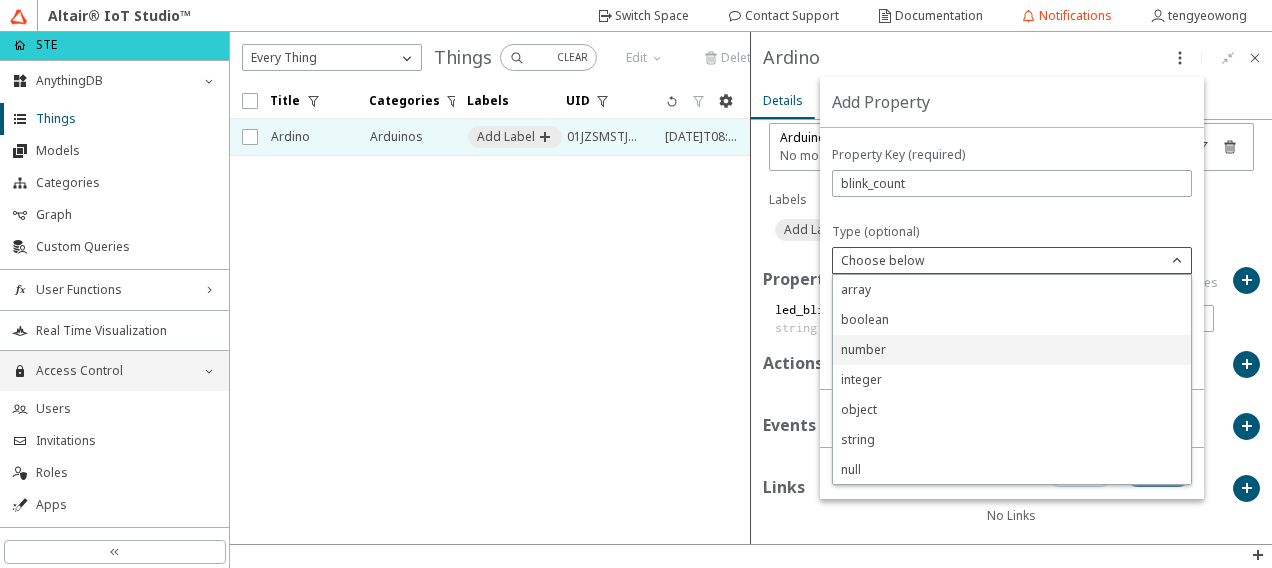 click on "number" 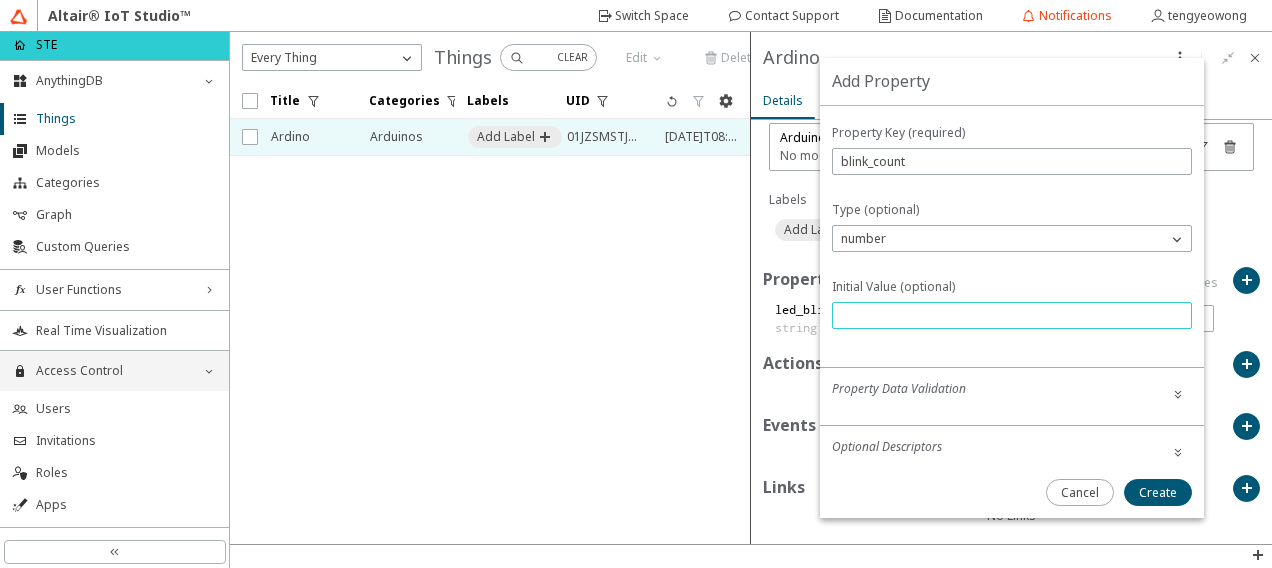 click at bounding box center [1012, 315] 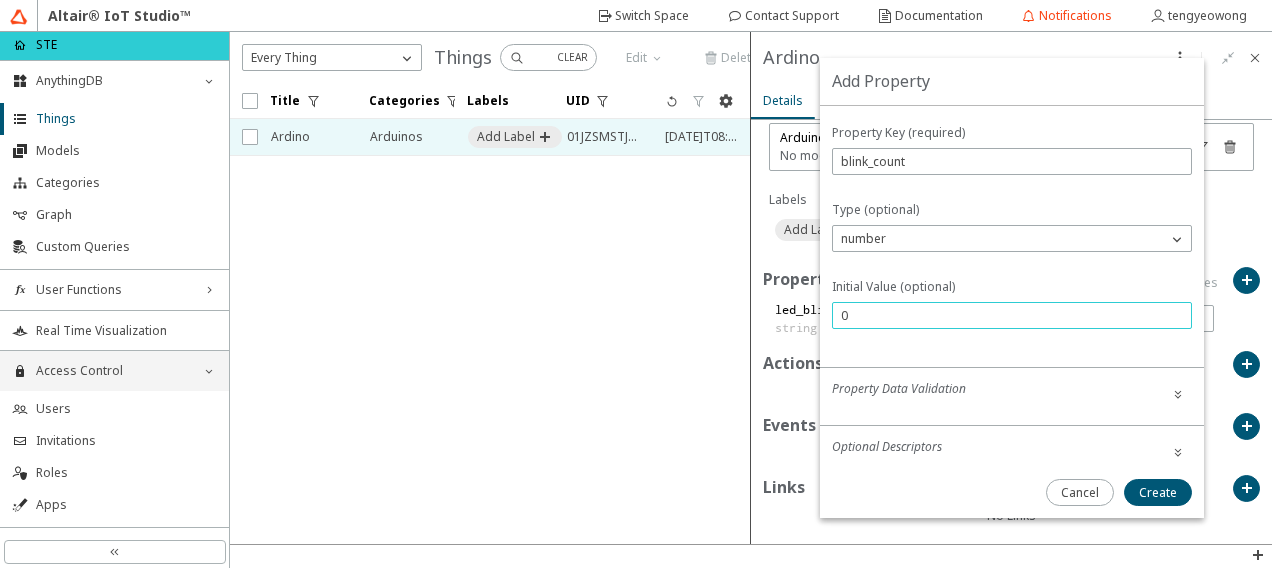 type on "0" 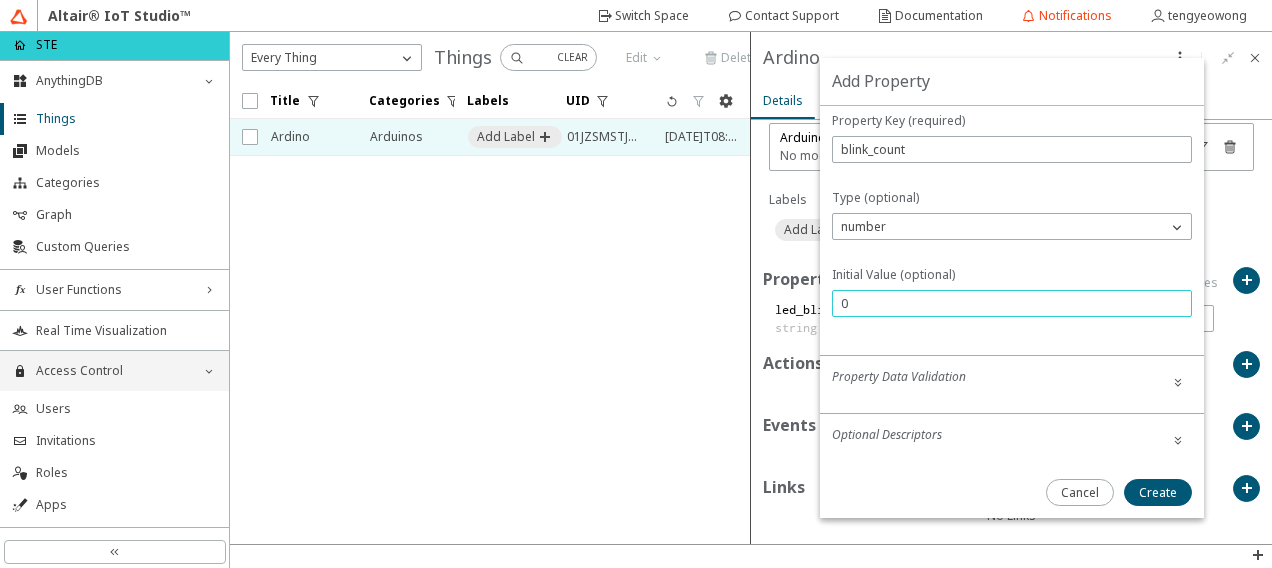 scroll, scrollTop: 15, scrollLeft: 0, axis: vertical 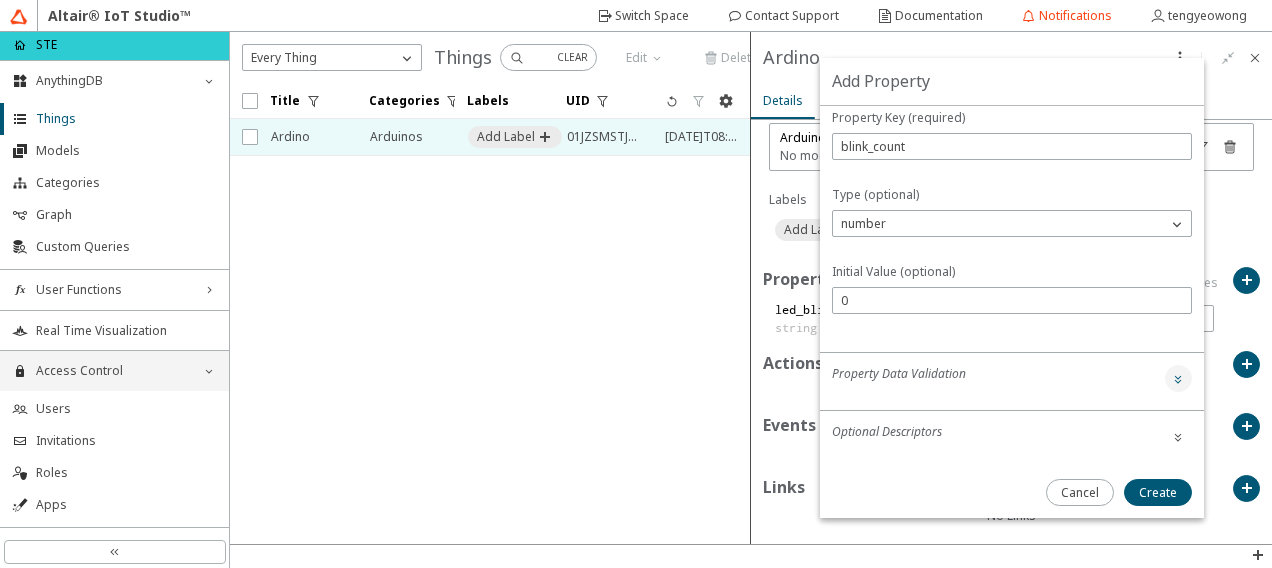 click 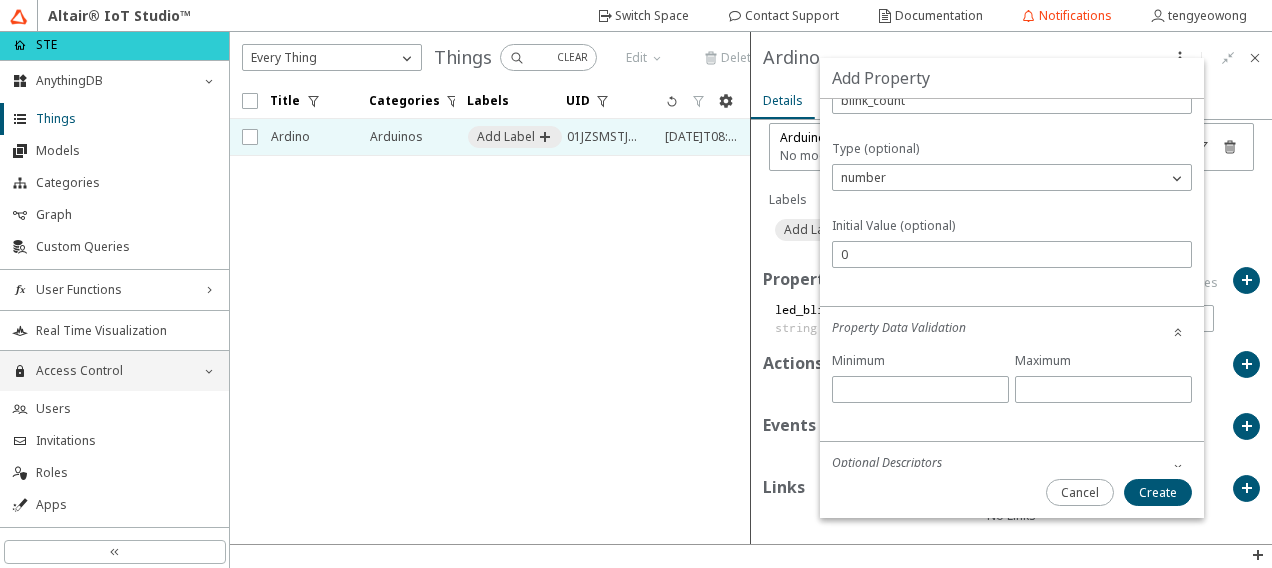 scroll, scrollTop: 84, scrollLeft: 0, axis: vertical 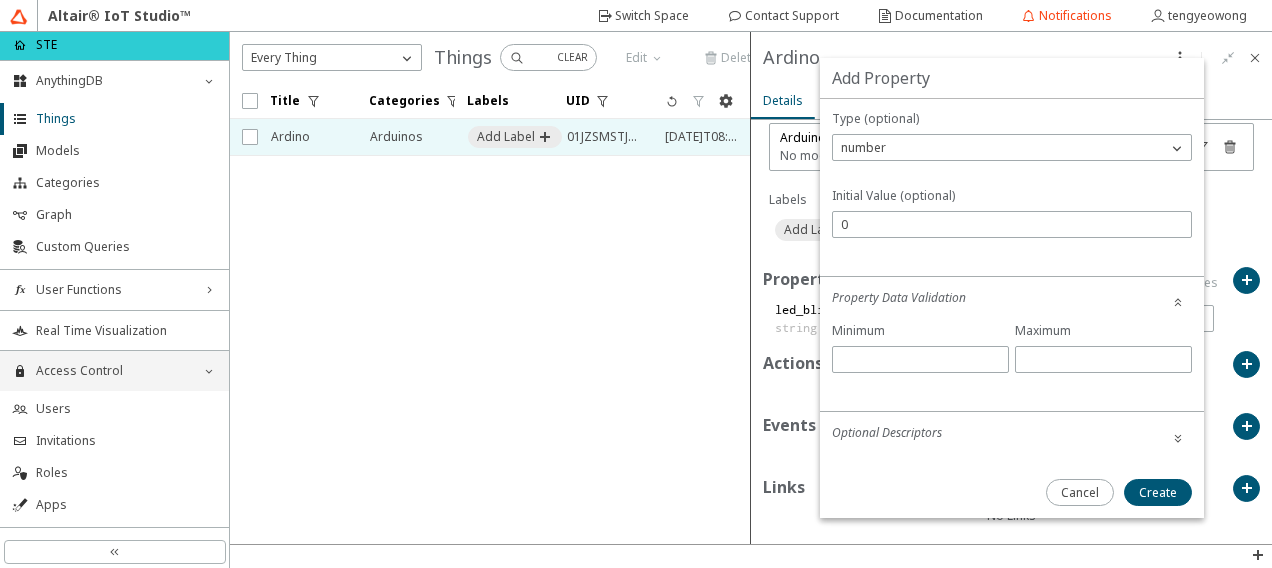 drag, startPoint x: 1164, startPoint y: 436, endPoint x: 1142, endPoint y: 434, distance: 22.090721 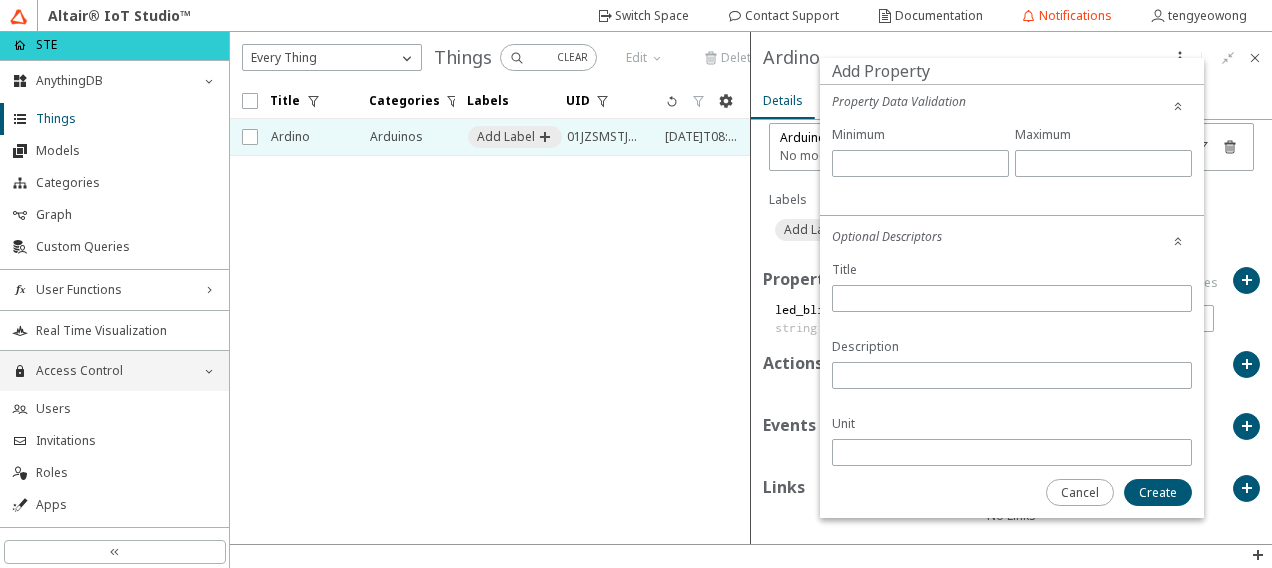 scroll, scrollTop: 284, scrollLeft: 0, axis: vertical 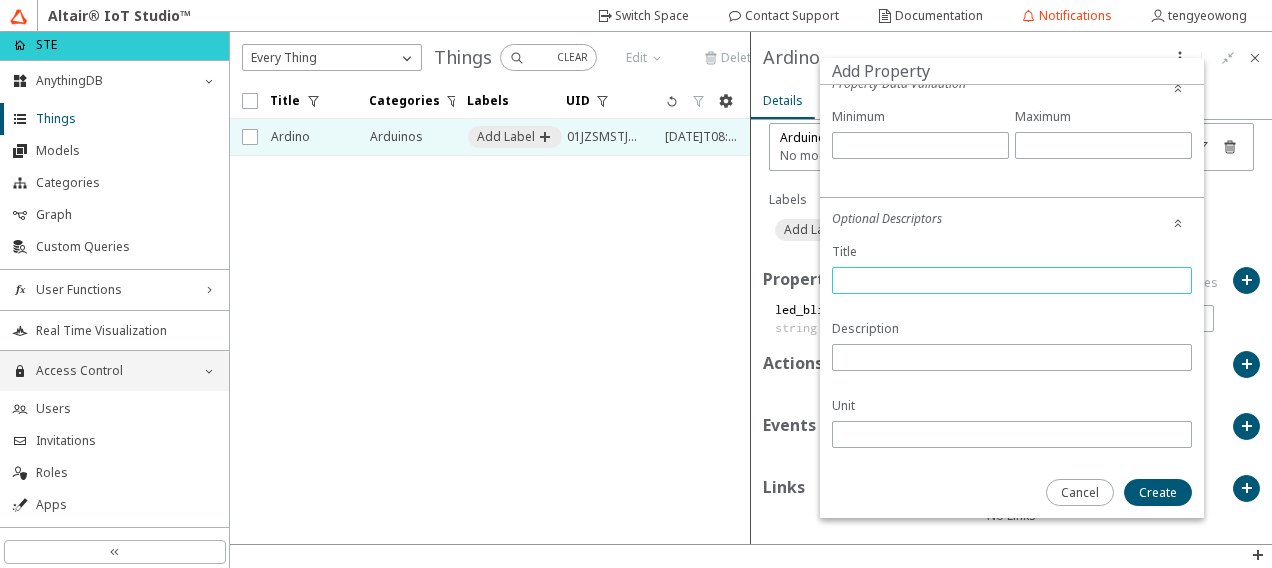 click at bounding box center (1012, 280) 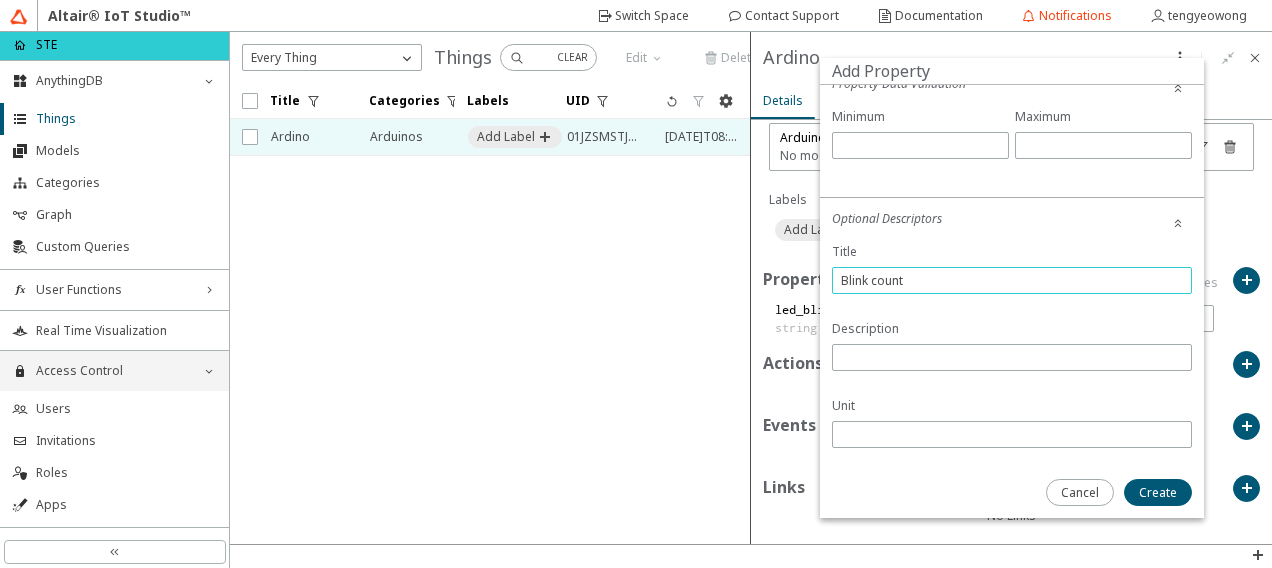 drag, startPoint x: 878, startPoint y: 279, endPoint x: 890, endPoint y: 290, distance: 16.27882 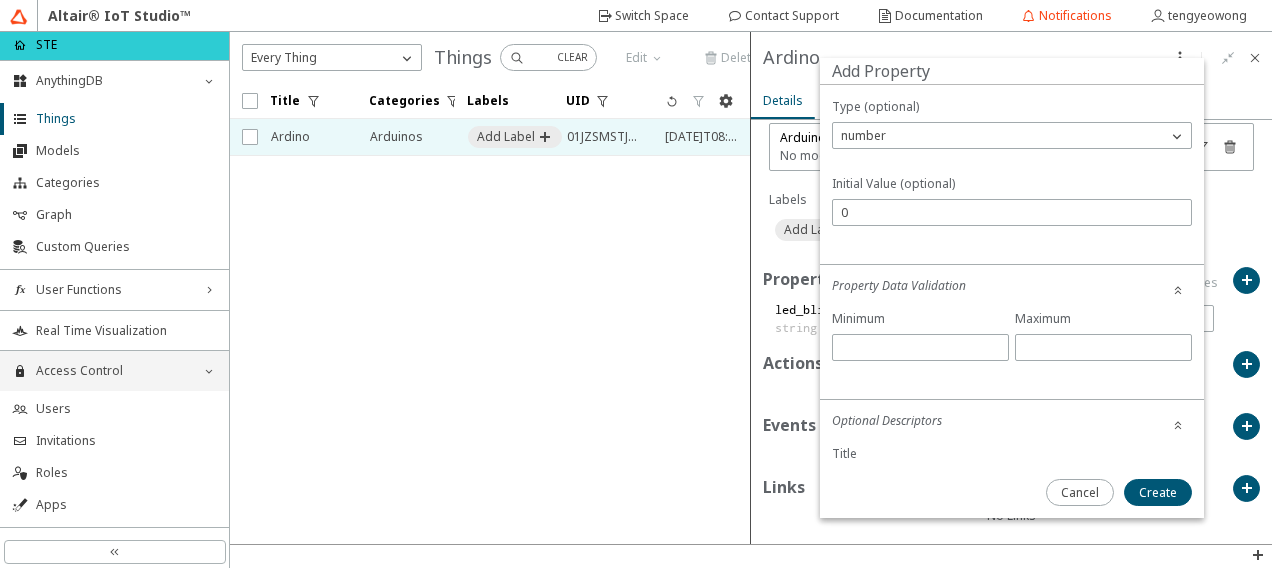 scroll, scrollTop: 0, scrollLeft: 0, axis: both 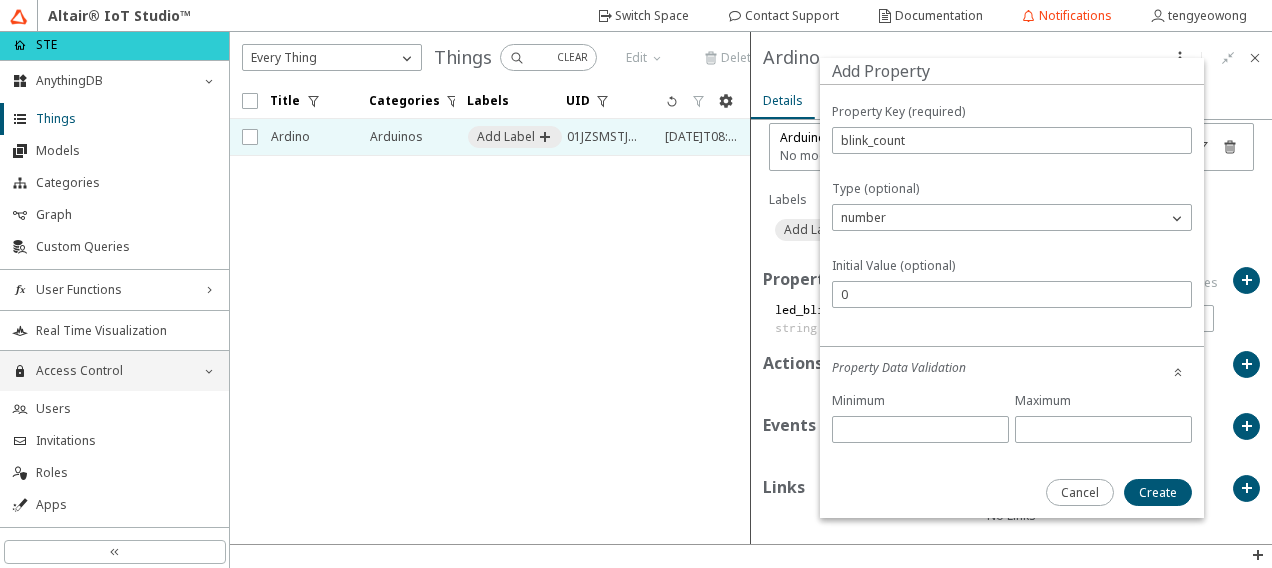 type on "Blink Count" 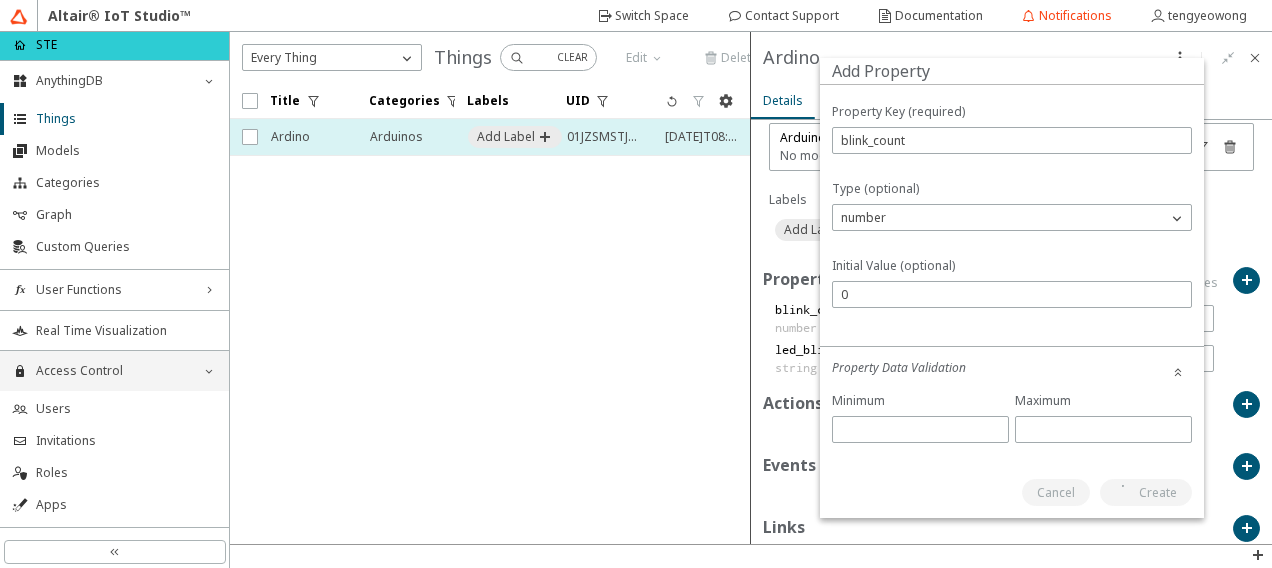 type on "0" 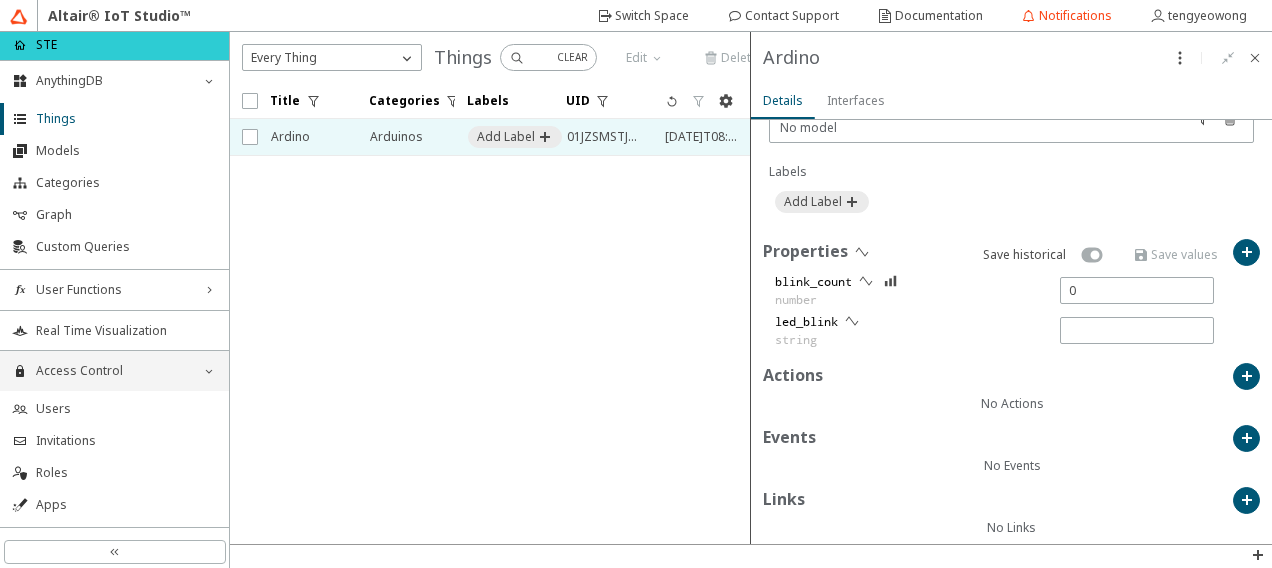 scroll, scrollTop: 600, scrollLeft: 0, axis: vertical 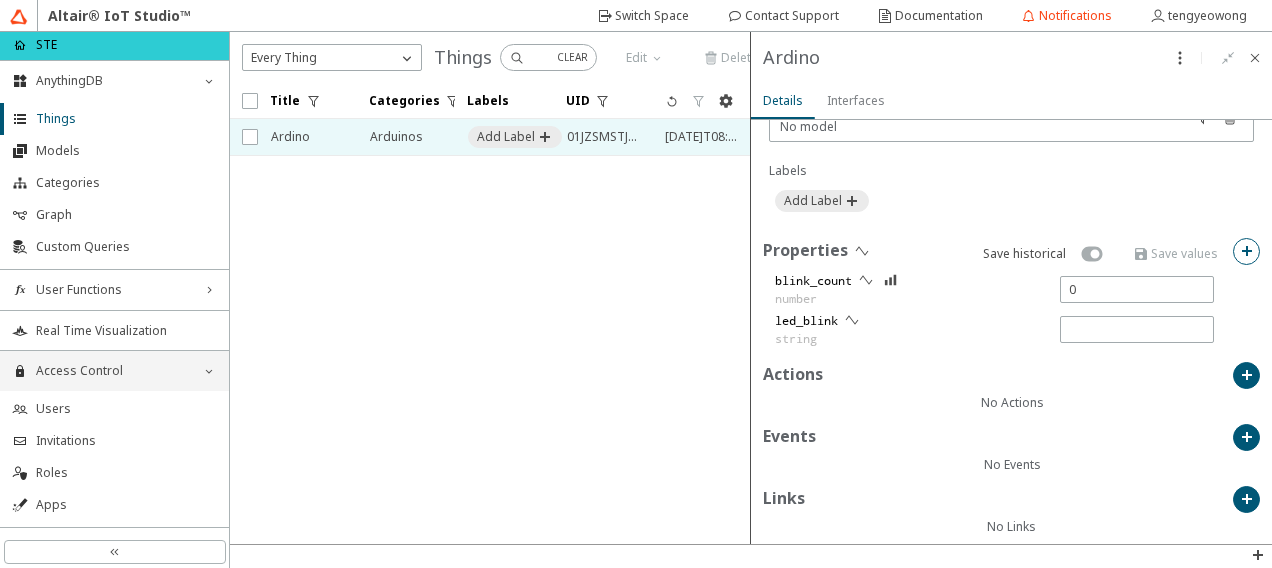 click 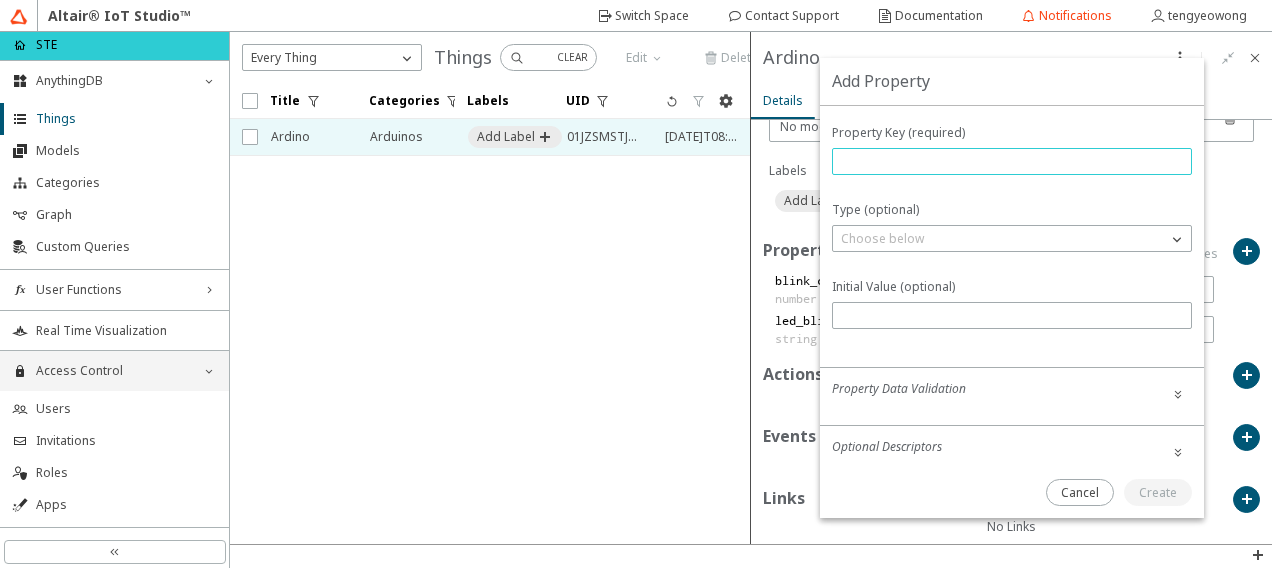 click at bounding box center [1012, 161] 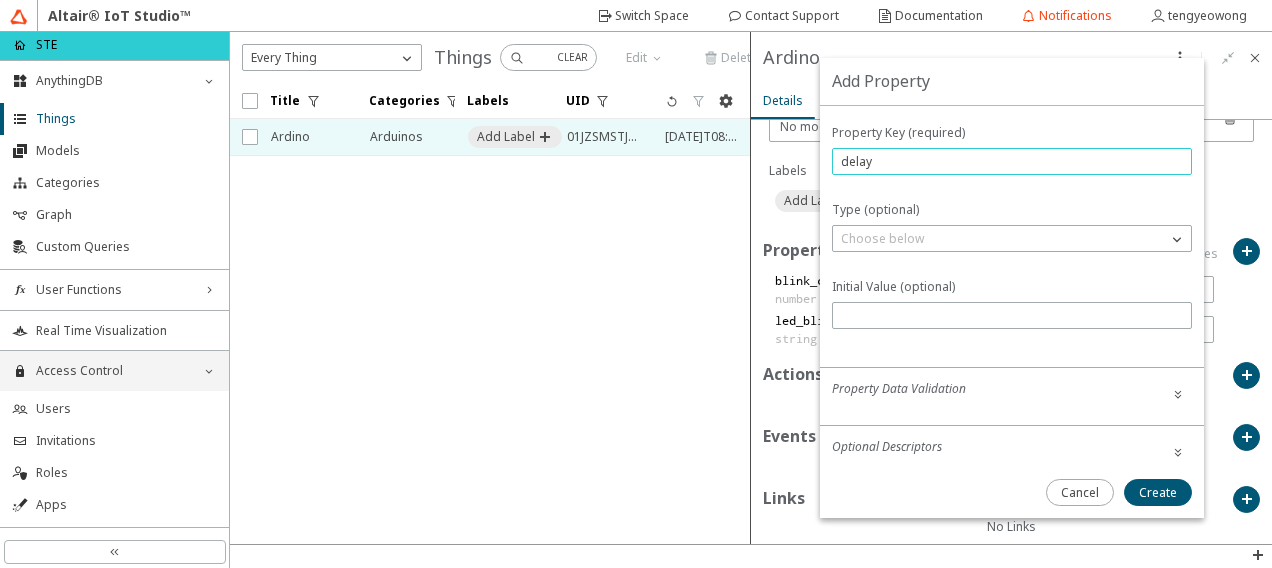 type on "delay" 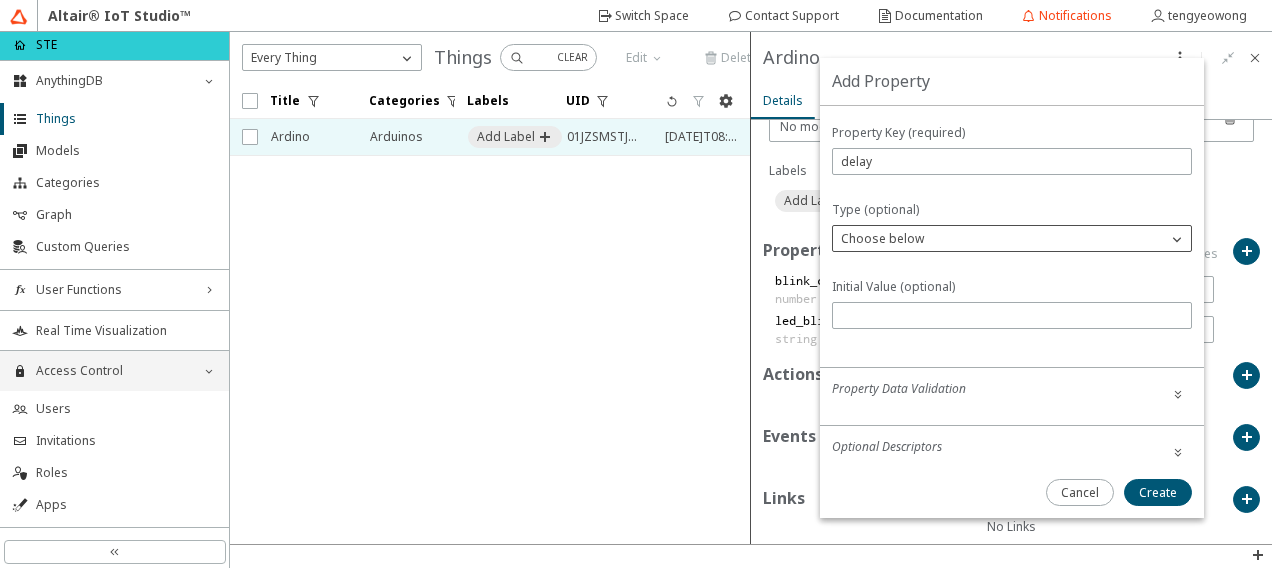 click at bounding box center (1177, 239) 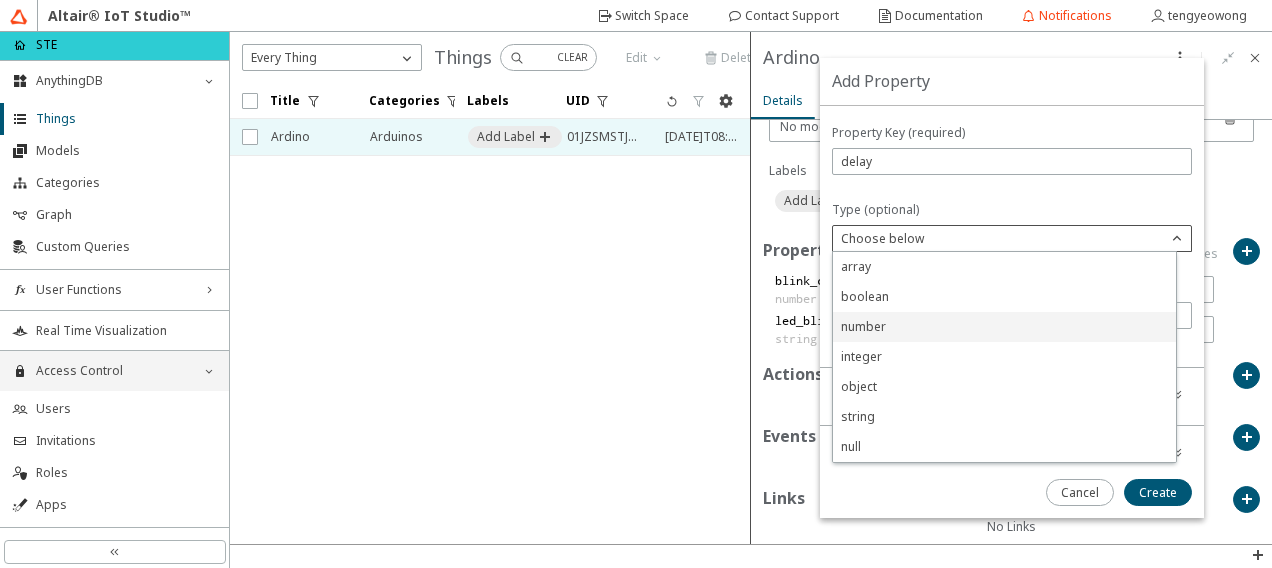 click on "number" 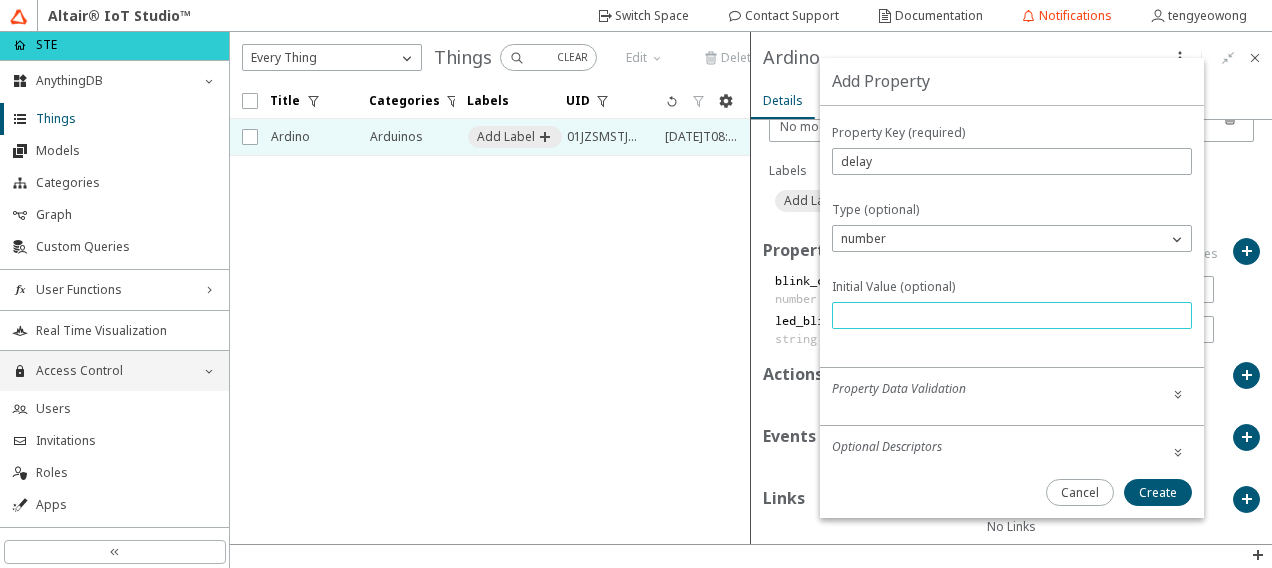 click at bounding box center (1012, 315) 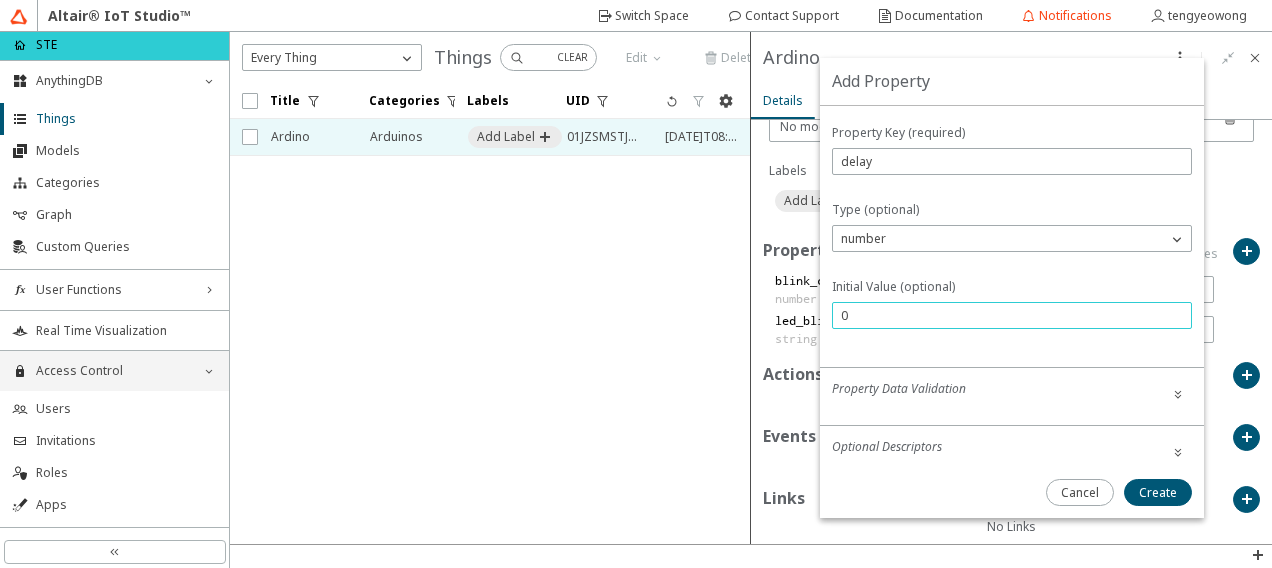 type on "0" 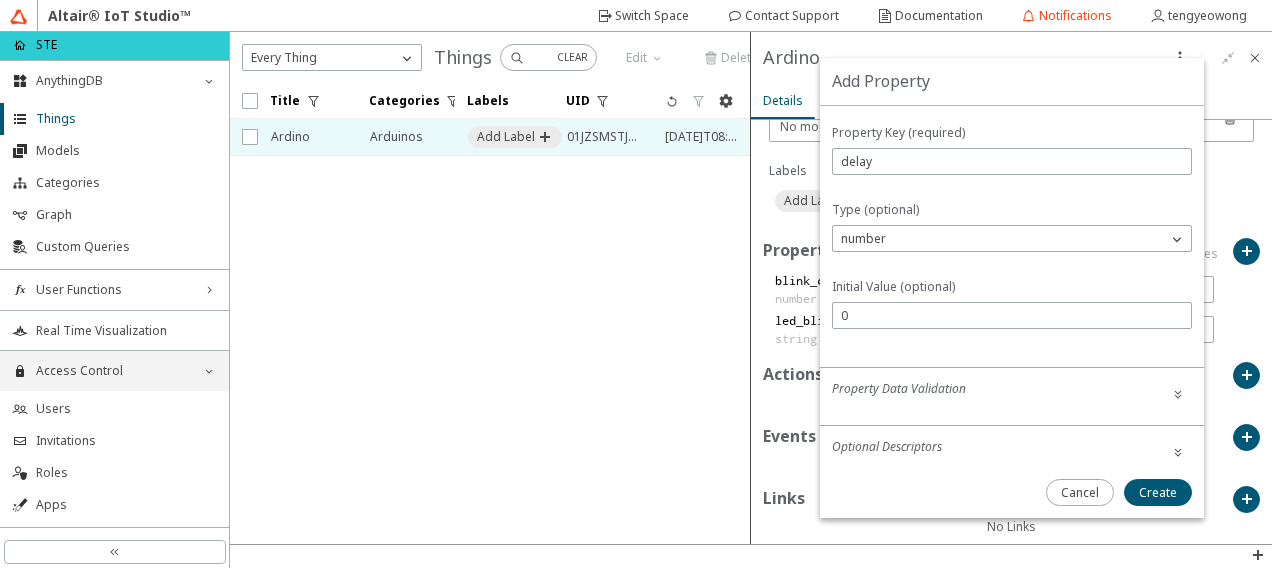 click on "Title
Categories
Labels
UID" at bounding box center [490, 313] 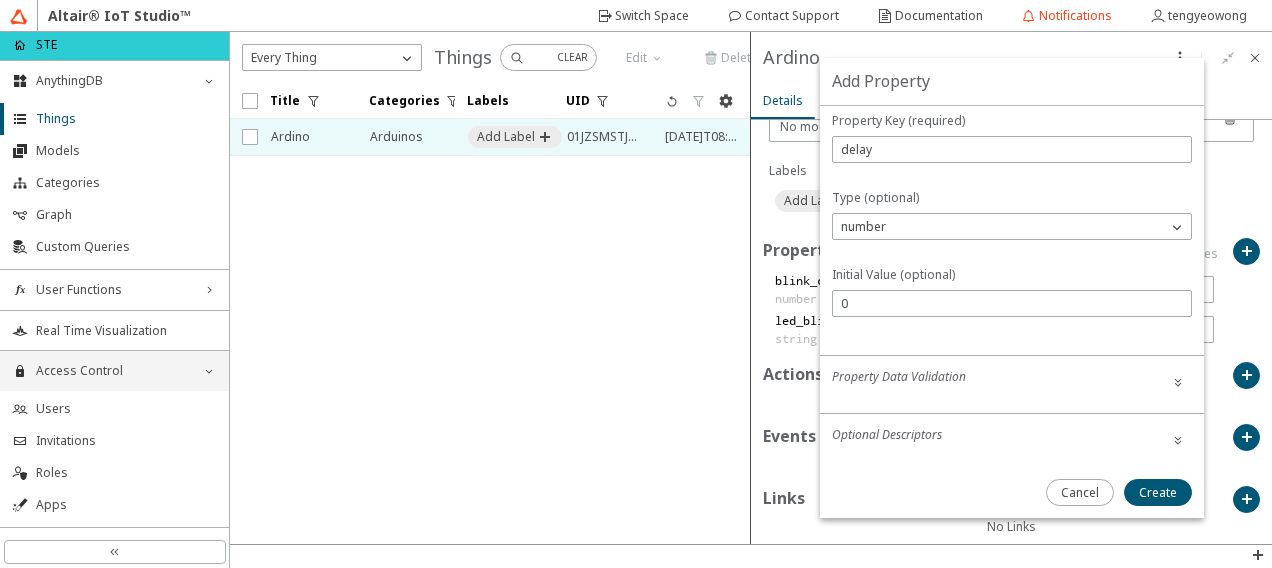scroll, scrollTop: 15, scrollLeft: 0, axis: vertical 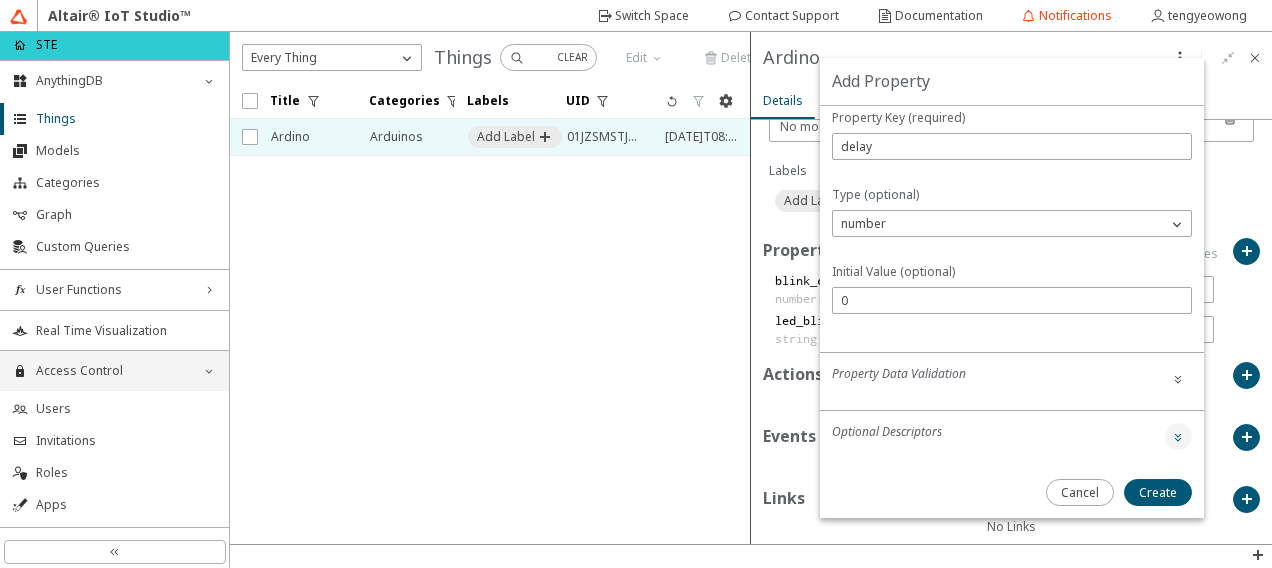 click 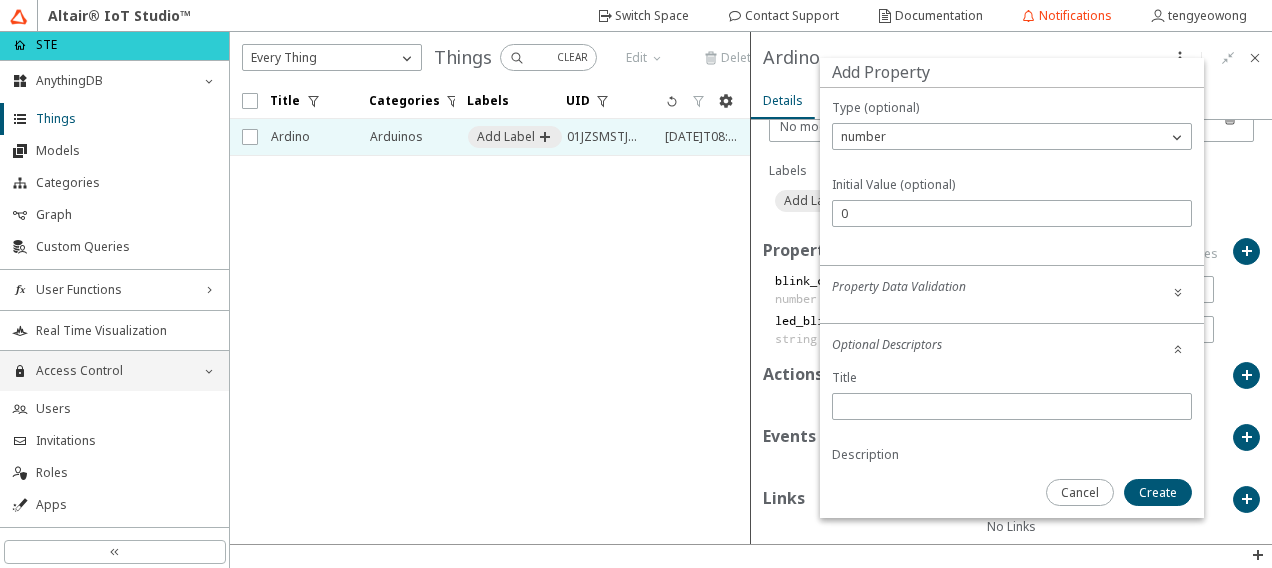 scroll, scrollTop: 115, scrollLeft: 0, axis: vertical 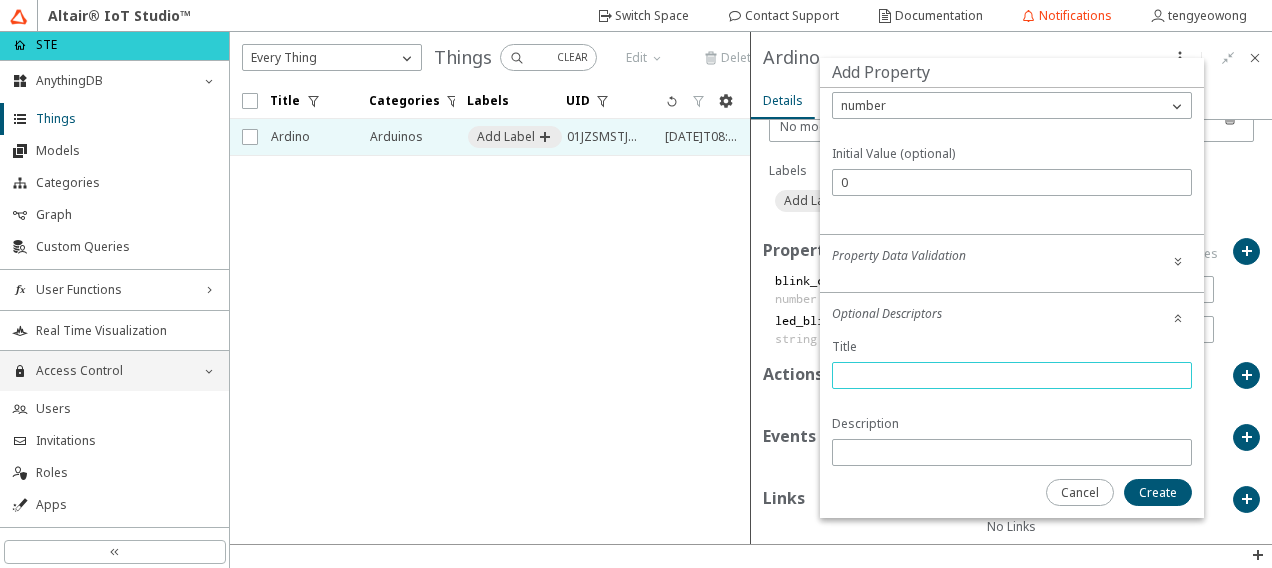 click at bounding box center [1012, 375] 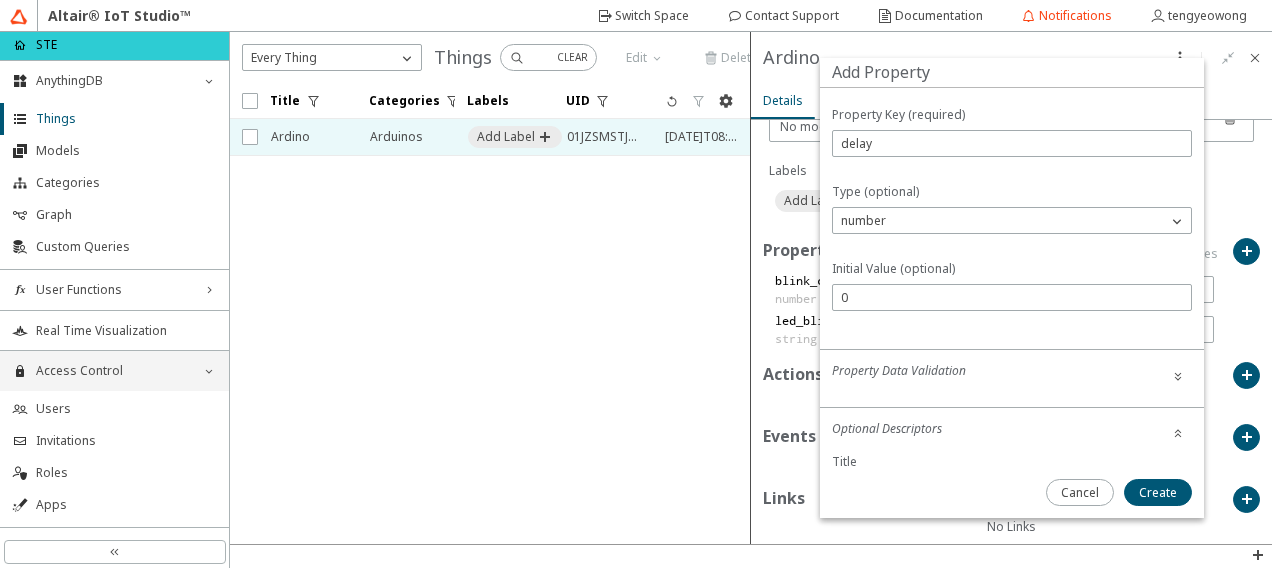 scroll, scrollTop: 0, scrollLeft: 0, axis: both 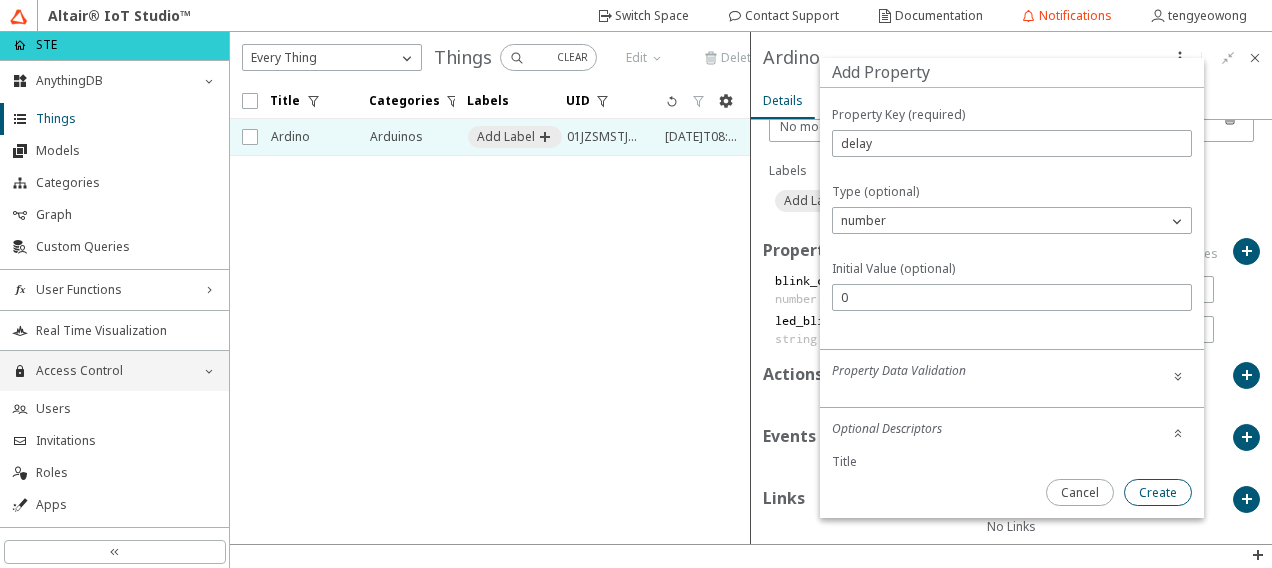 type on "Delay" 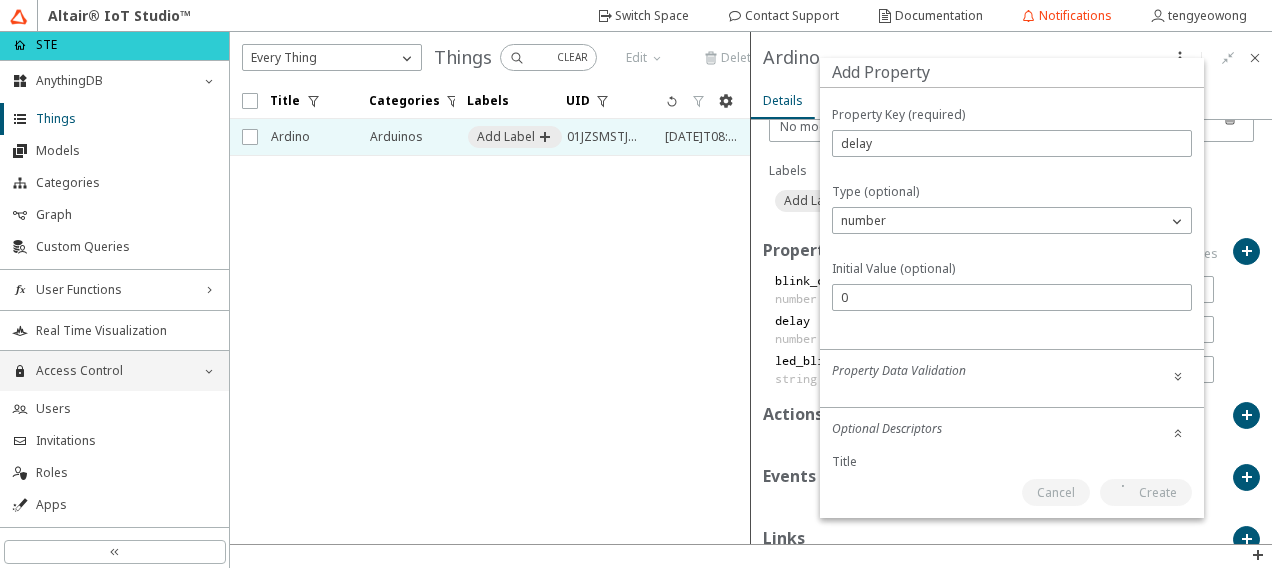 type on "0" 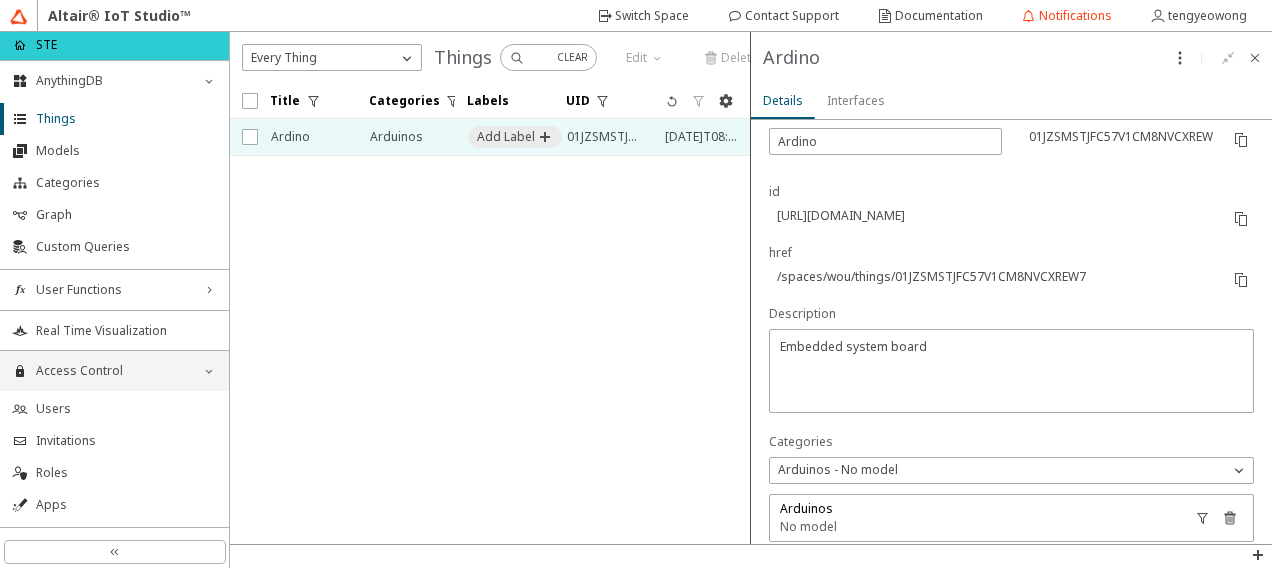 scroll, scrollTop: 0, scrollLeft: 0, axis: both 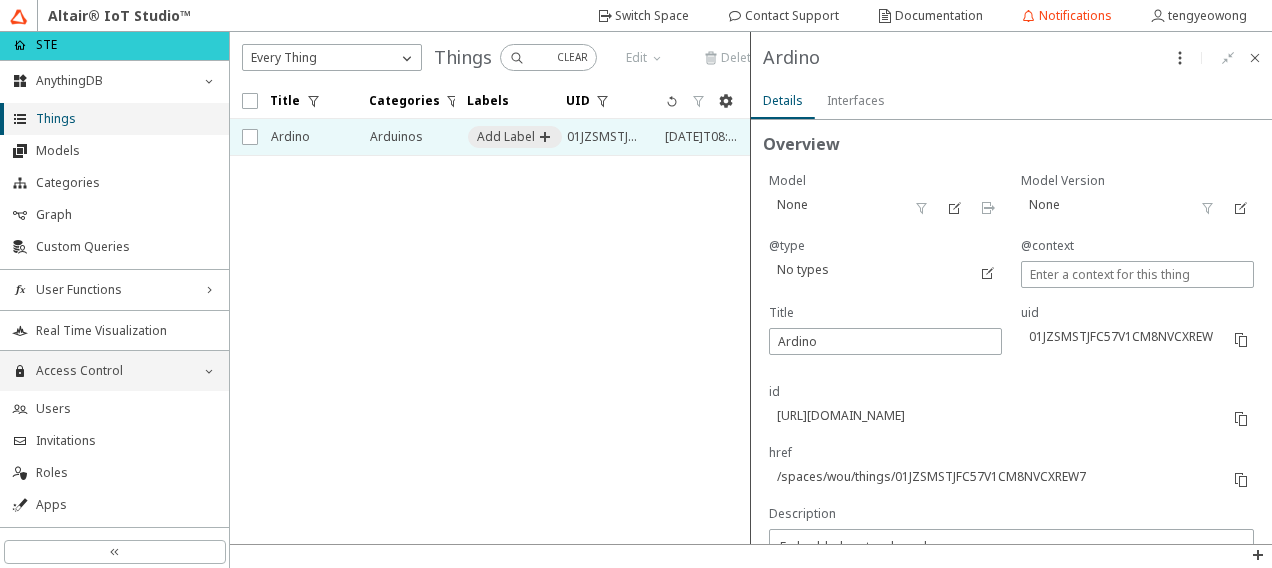 click on "Things" at bounding box center (126, 119) 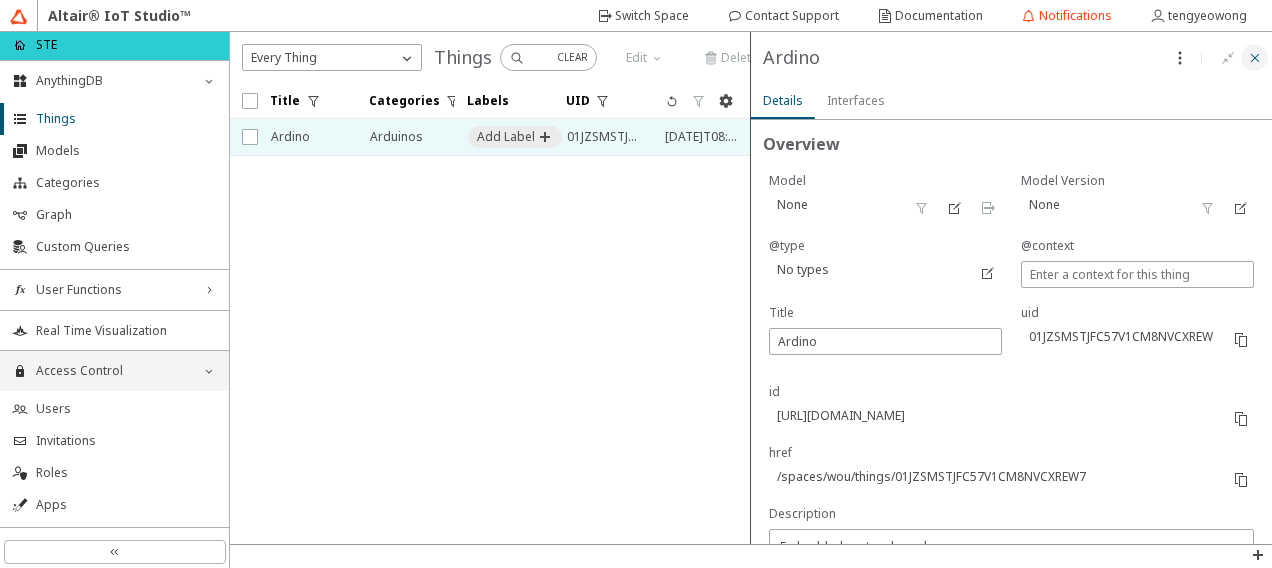 click 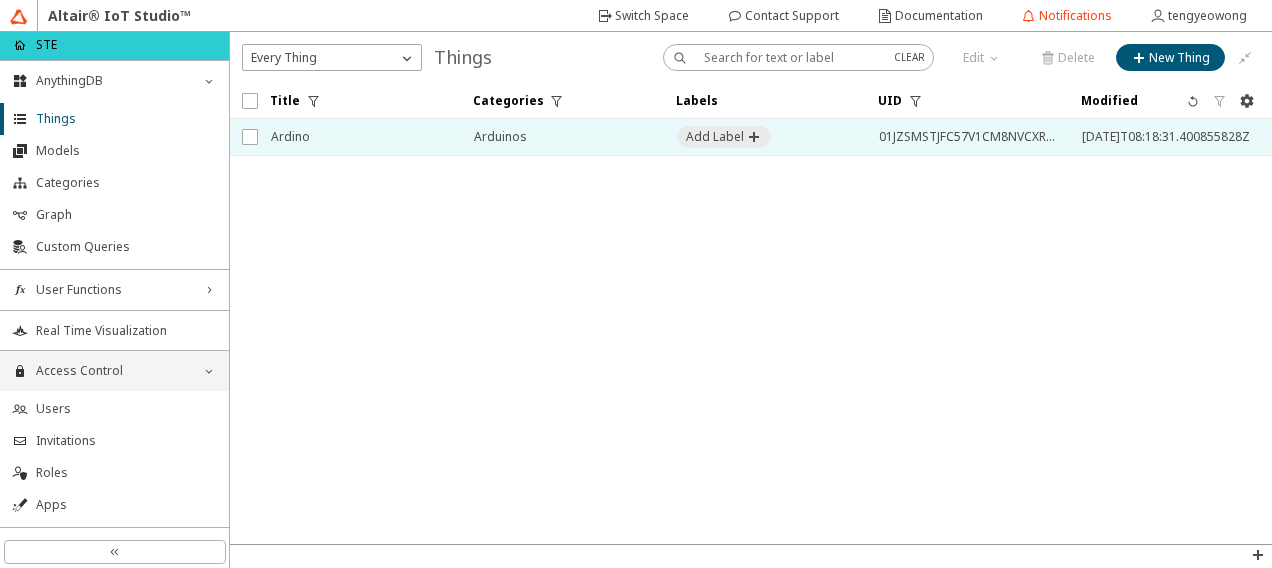click on "01JZSMSTJFC57V1CM8NVCXREW7" at bounding box center [967, 137] 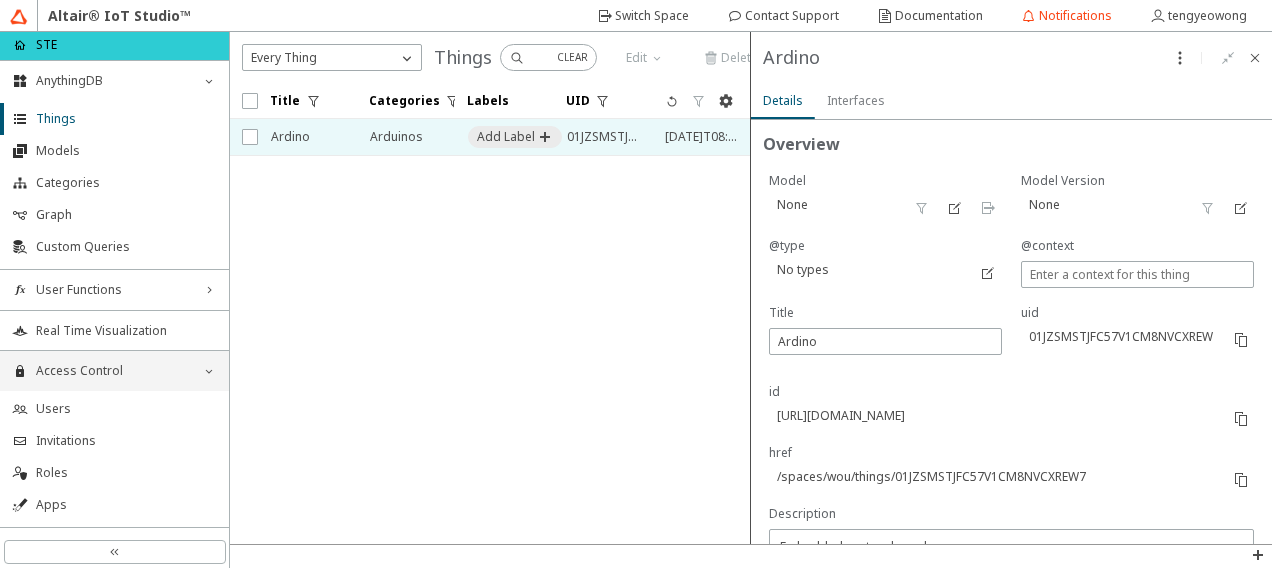 click on "01JZSMSTJFC57V1CM8NVCXREW7" at bounding box center (1121, 336) 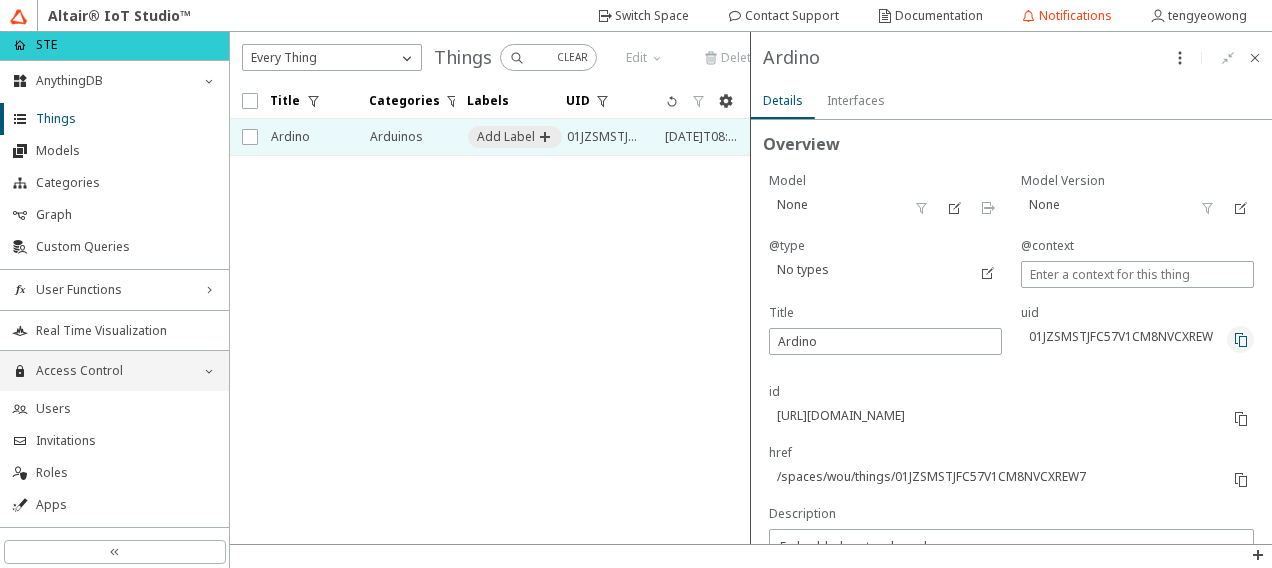 click 